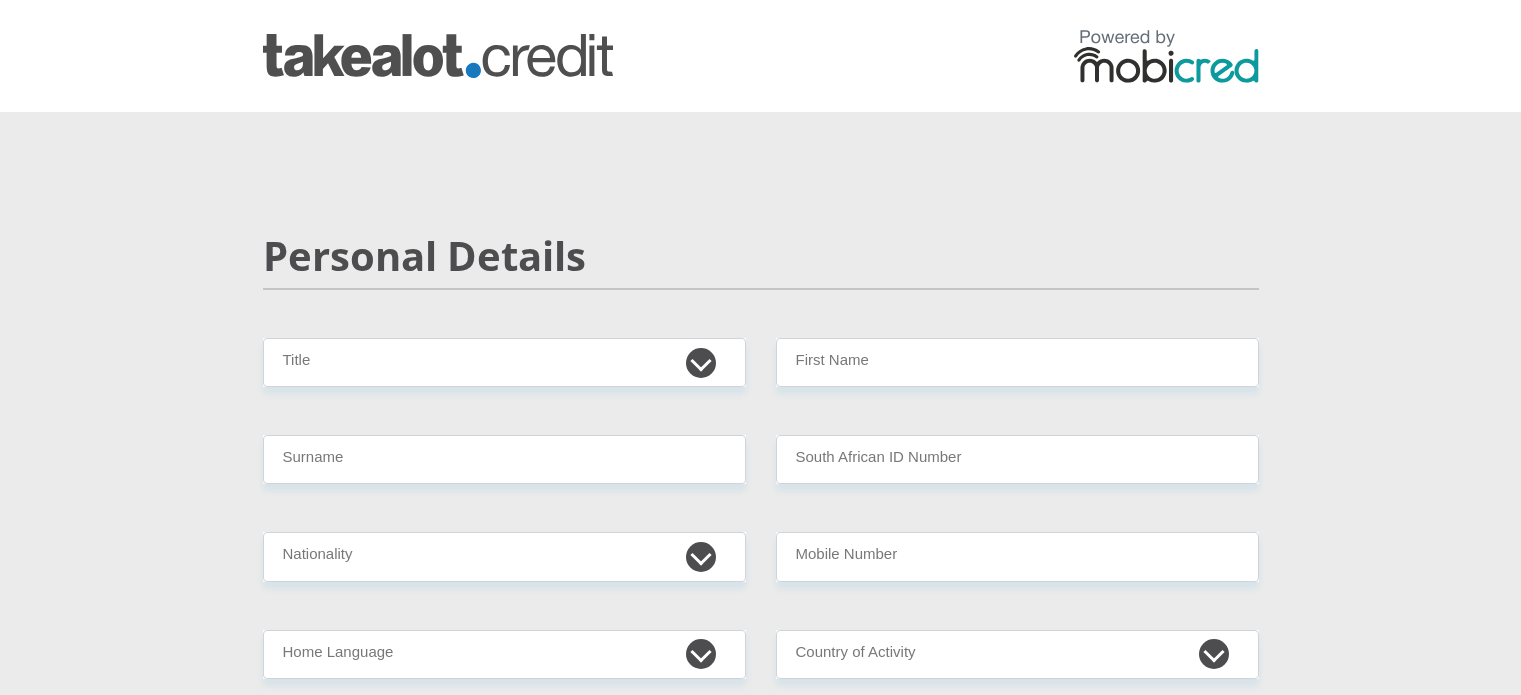 scroll, scrollTop: 0, scrollLeft: 0, axis: both 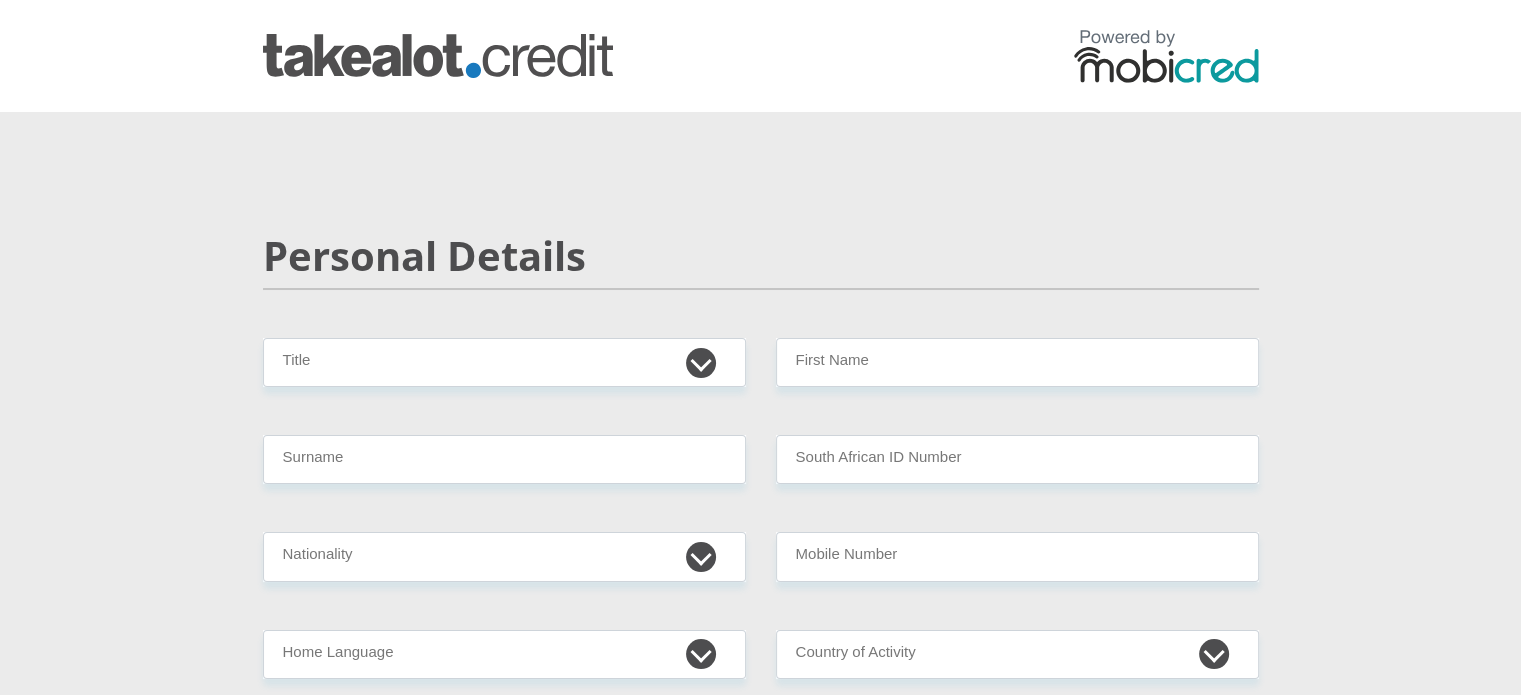 select on "Mr" 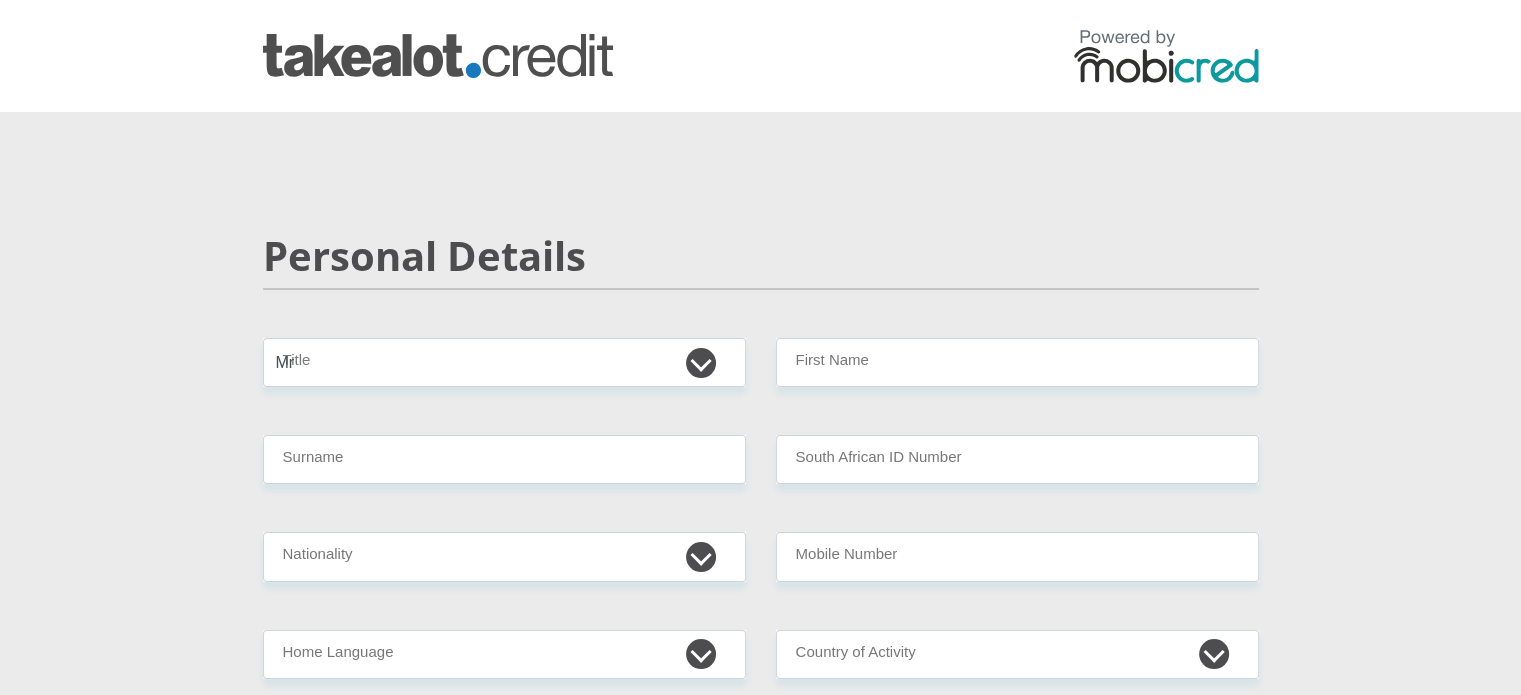 click on "Mr
Ms
Mrs
Dr
Other" at bounding box center (504, 362) 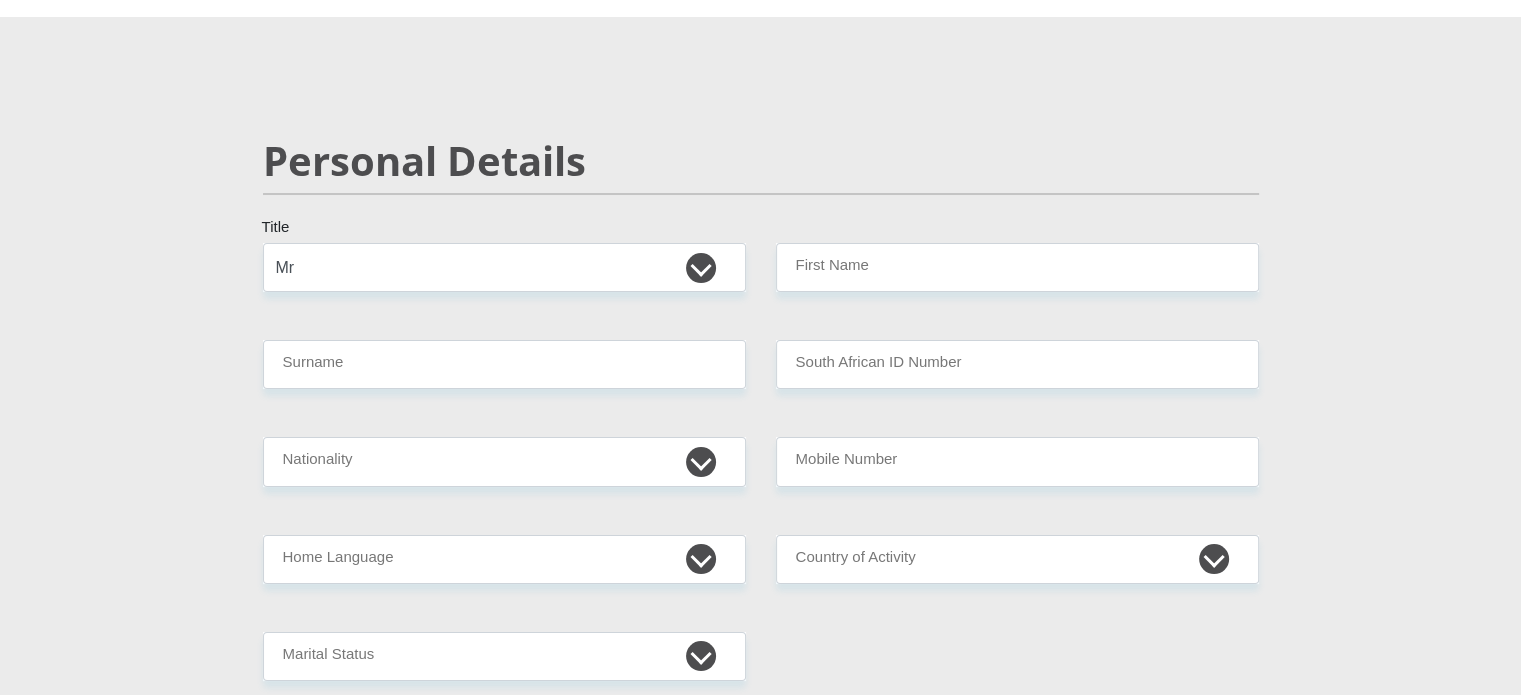 scroll, scrollTop: 100, scrollLeft: 0, axis: vertical 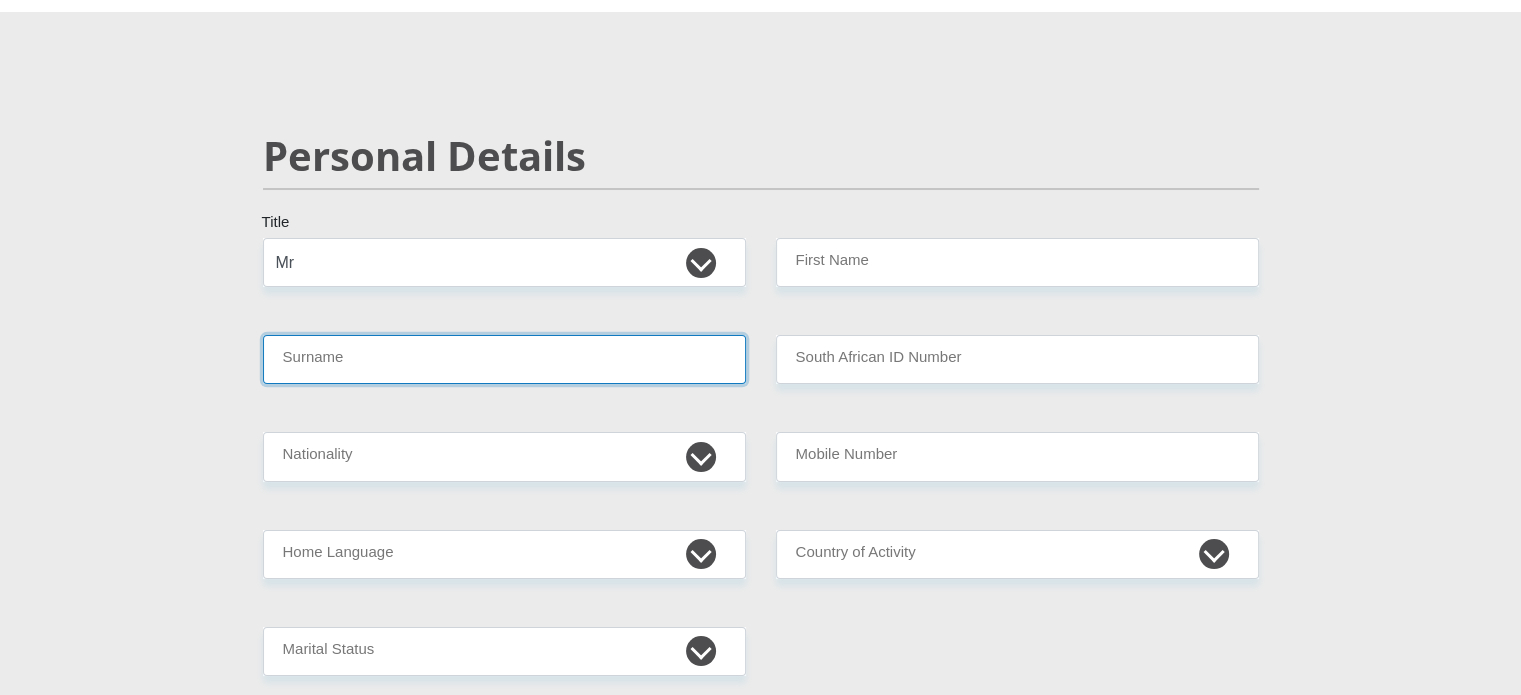 click on "Surname" at bounding box center [504, 359] 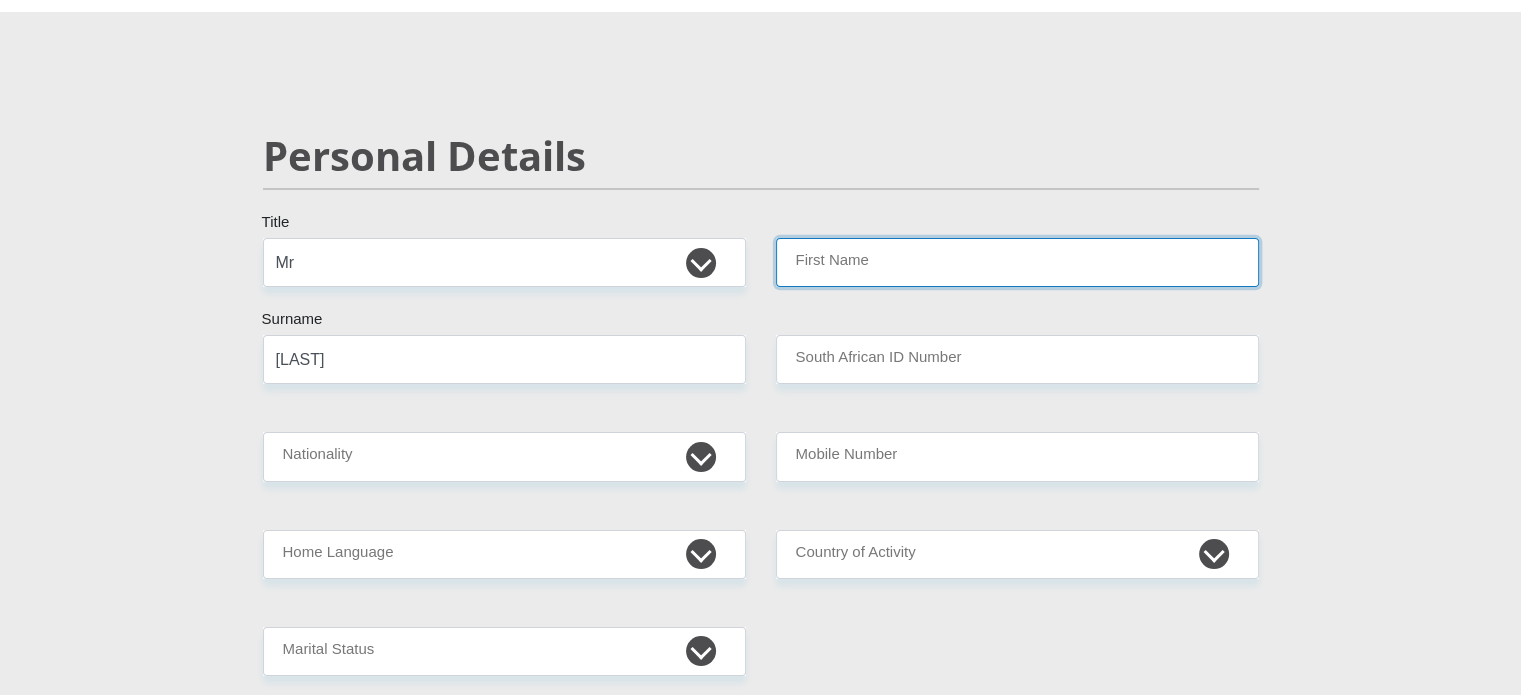 type on "[FIRST]" 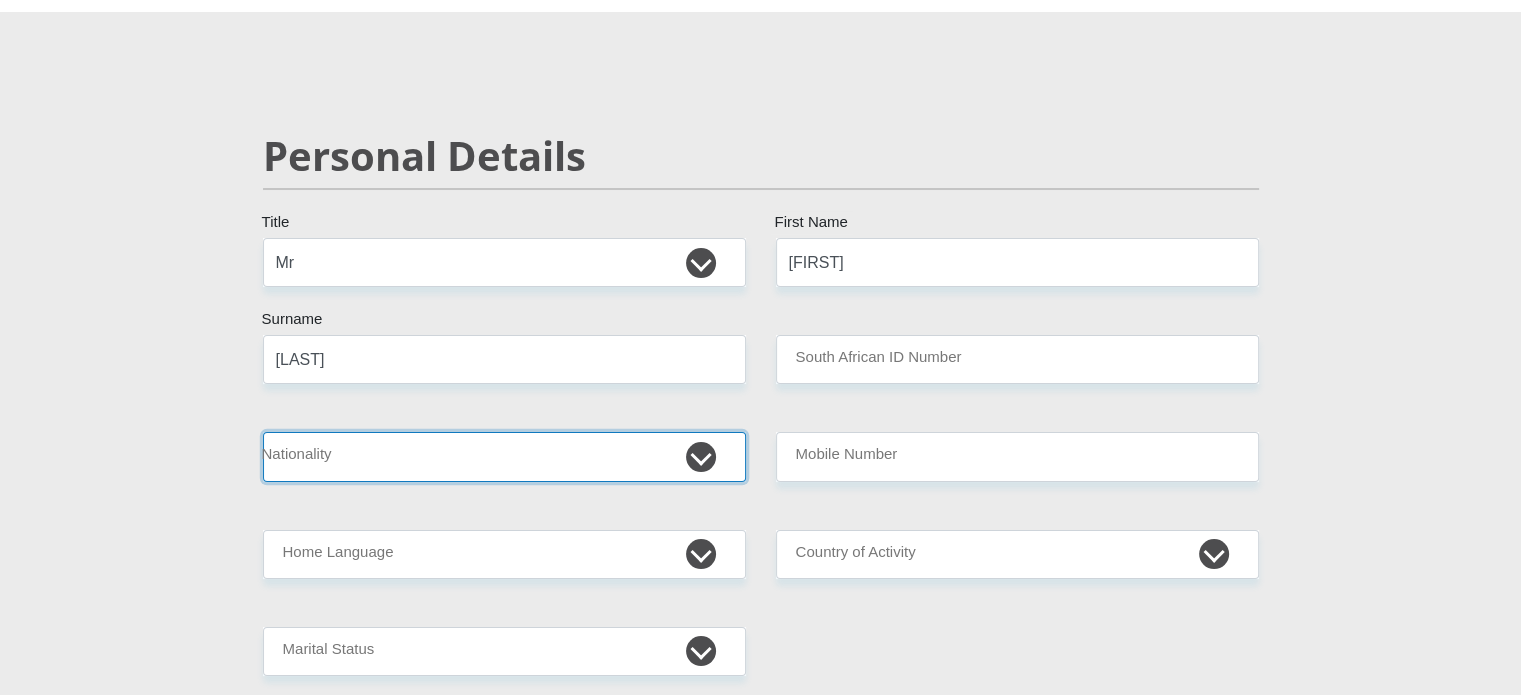 select on "ZAF" 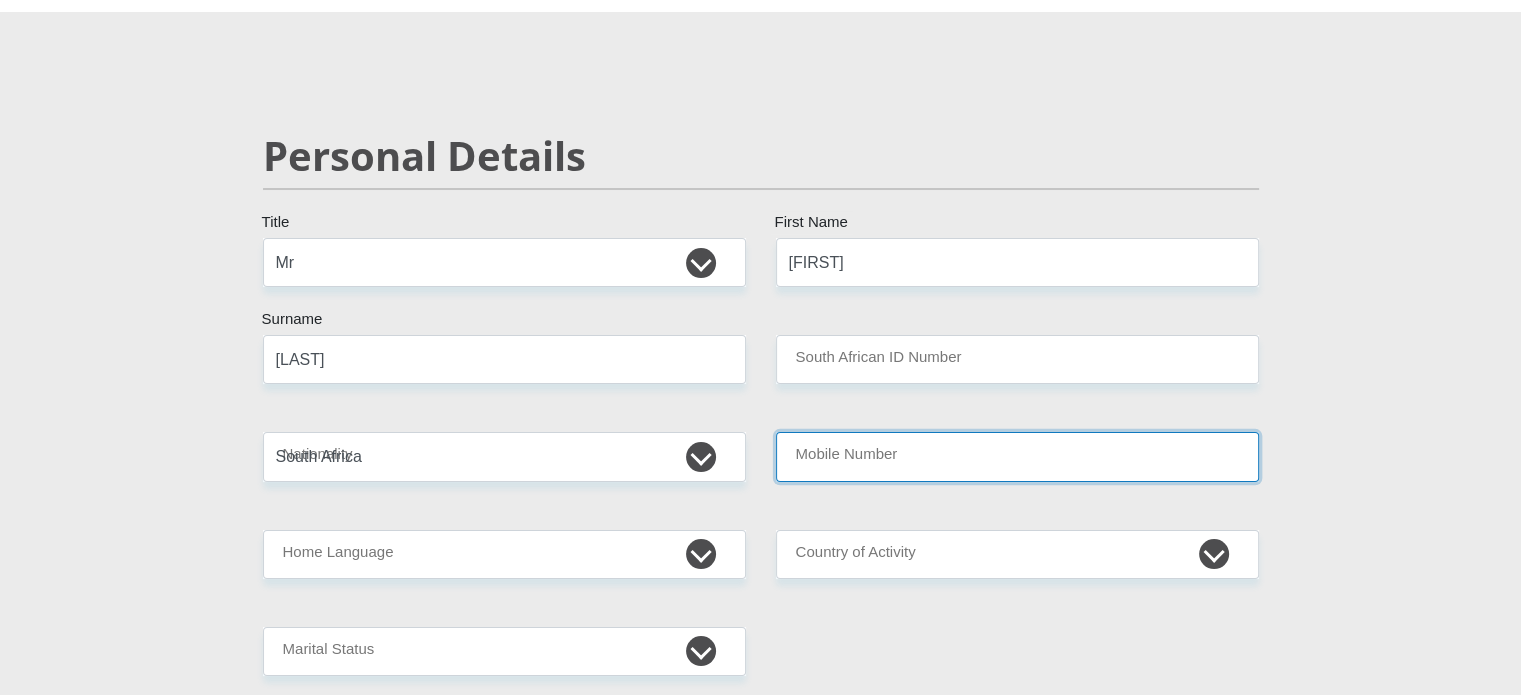type on "[ID]" 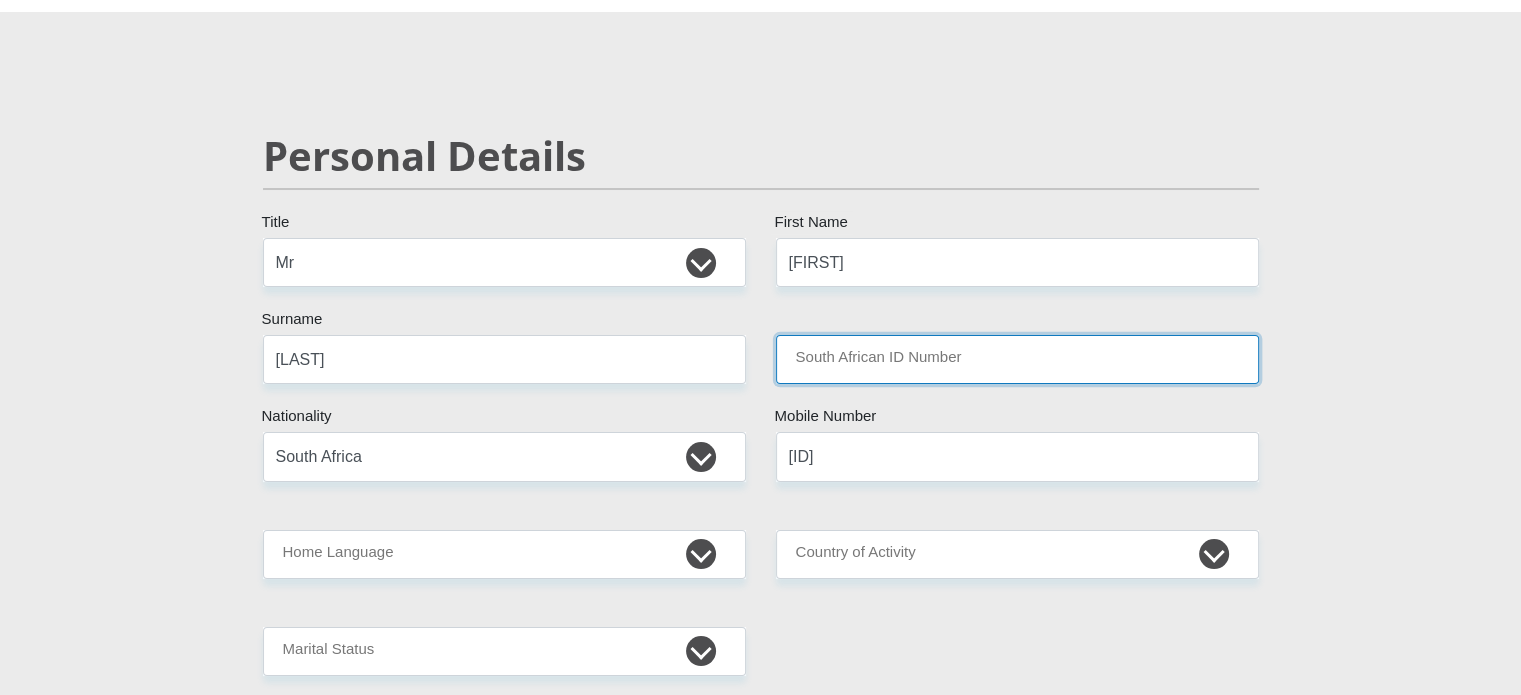 click on "South African ID Number" at bounding box center [1017, 359] 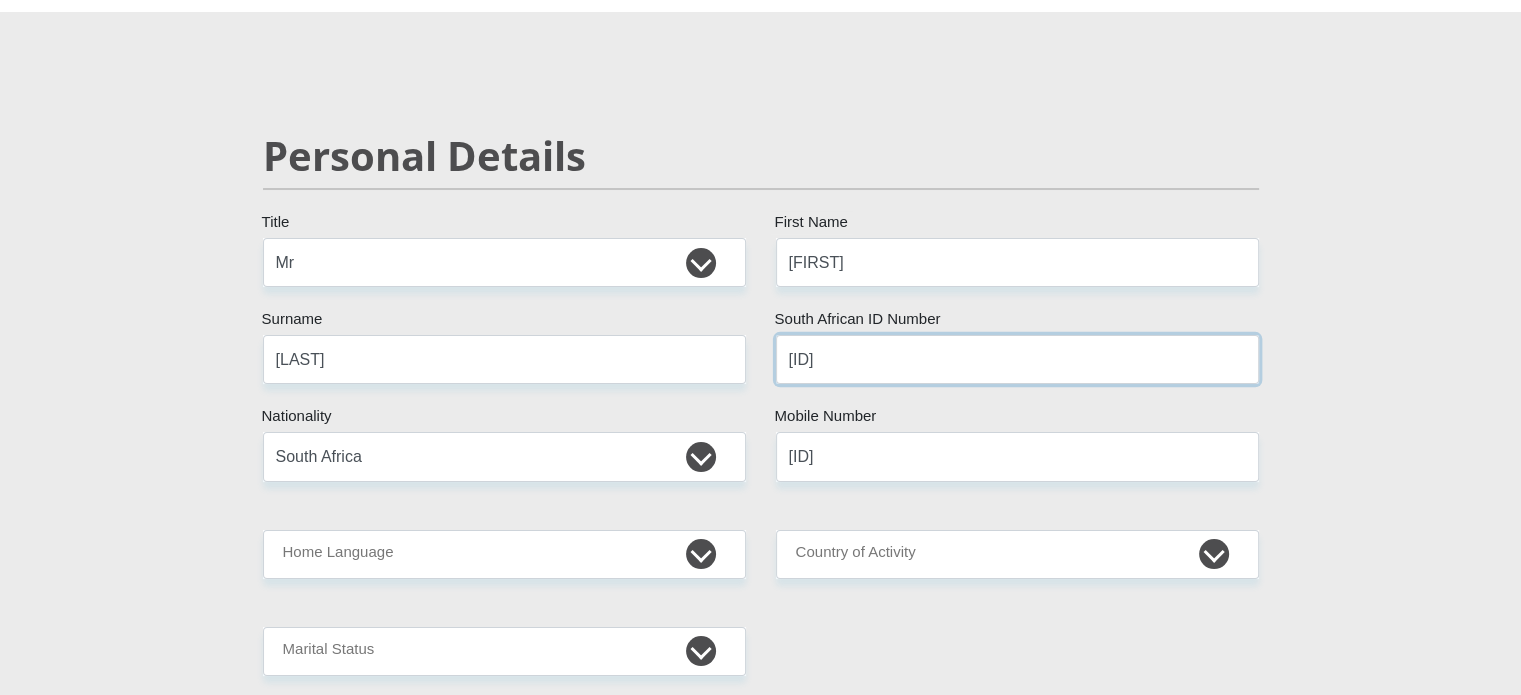 type on "[ID]" 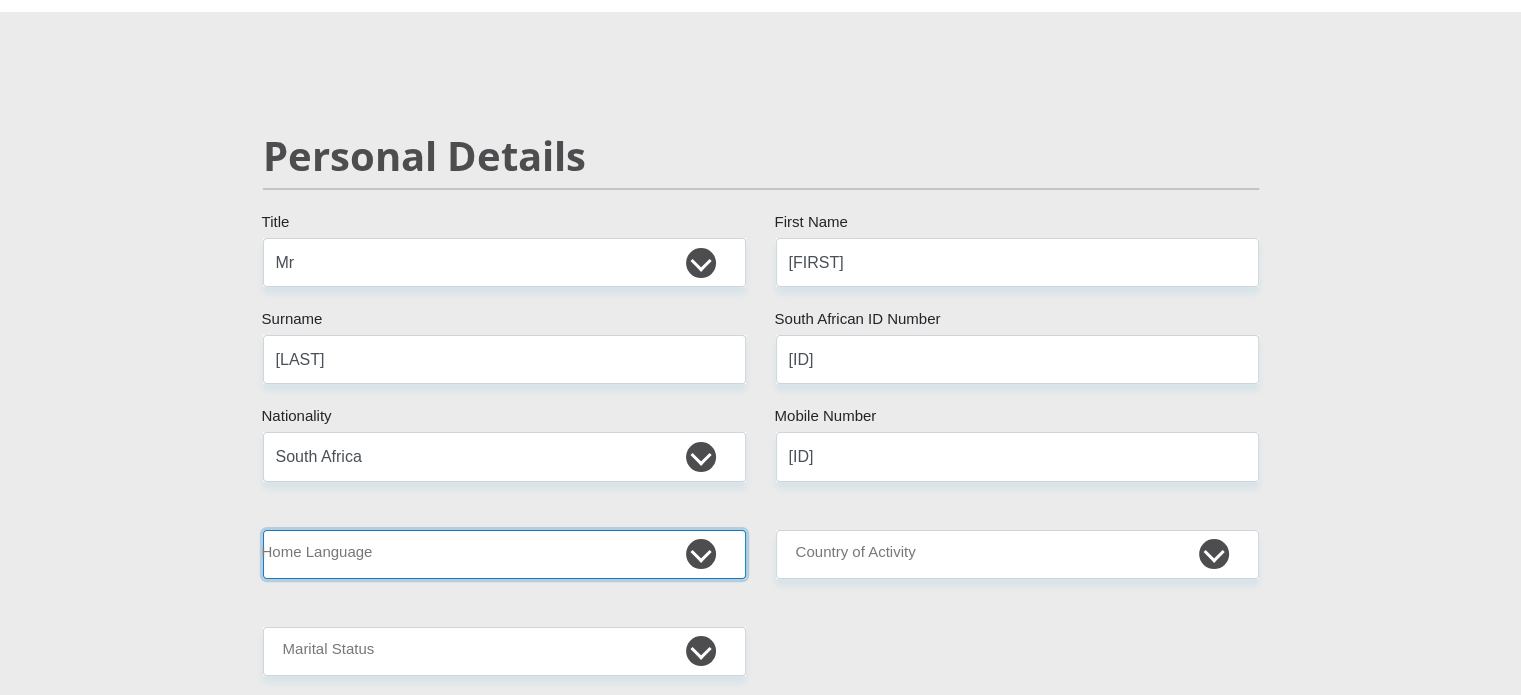 click on "Afrikaans
English
Sepedi
South Ndebele
Southern Sotho
Swati
Tsonga
Tswana
Venda
Xhosa
Zulu
Other" at bounding box center [504, 554] 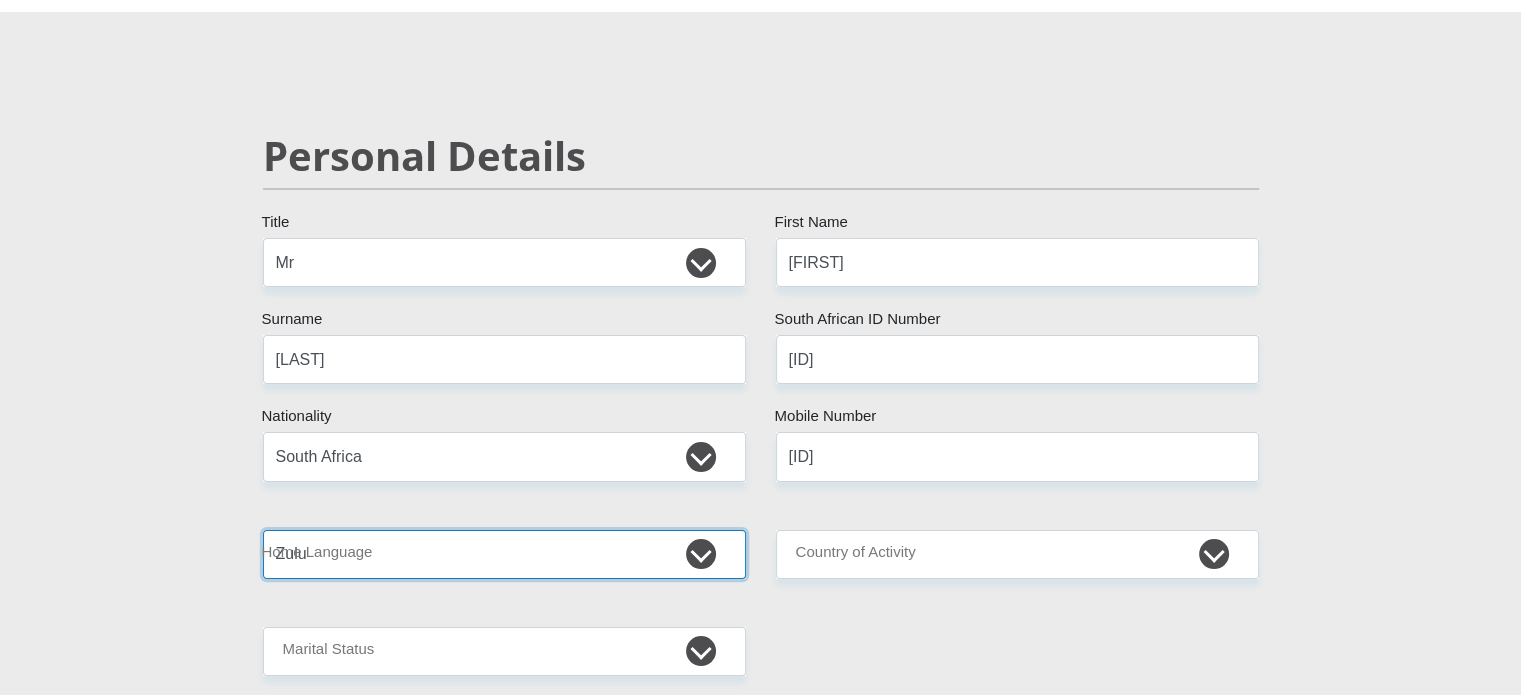 click on "Afrikaans
English
Sepedi
South Ndebele
Southern Sotho
Swati
Tsonga
Tswana
Venda
Xhosa
Zulu
Other" at bounding box center (504, 554) 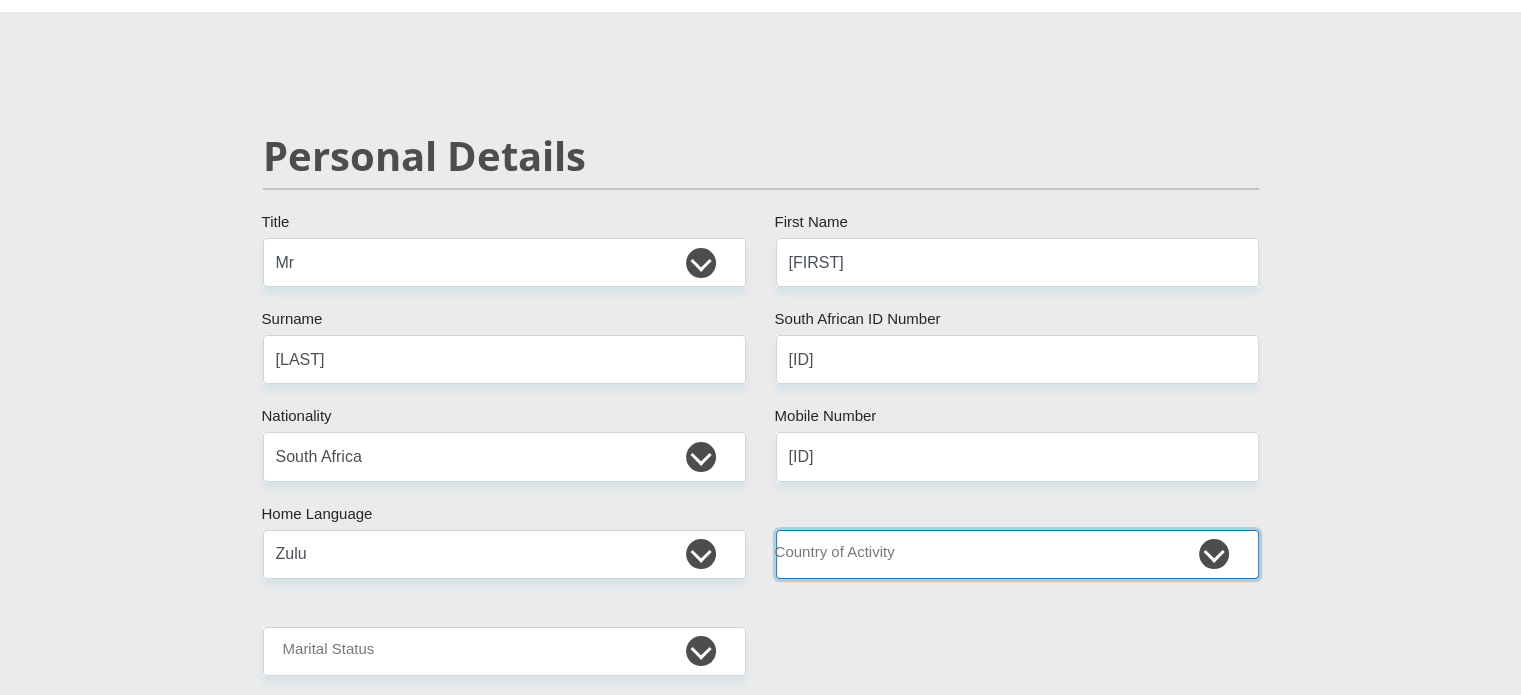 click on "South Africa
Afghanistan
Aland Islands
Albania
Algeria
America Samoa
American Virgin Islands
Andorra
Angola
Anguilla
Antarctica
Antigua and Barbuda
Argentina
Armenia
Aruba
Ascension Island
Australia
Austria
Azerbaijan
Chad" at bounding box center (1017, 554) 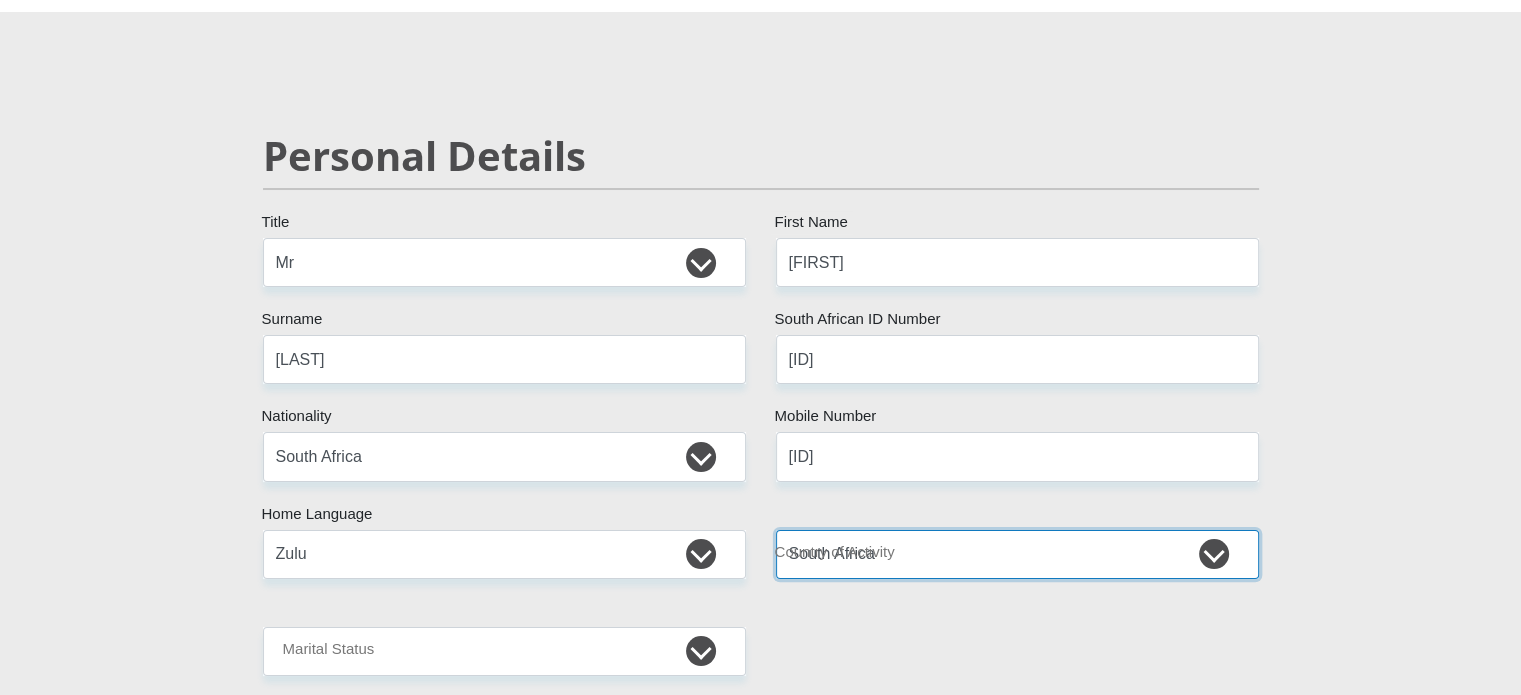 click on "South Africa
Afghanistan
Aland Islands
Albania
Algeria
America Samoa
American Virgin Islands
Andorra
Angola
Anguilla
Antarctica
Antigua and Barbuda
Argentina
Armenia
Aruba
Ascension Island
Australia
Austria
Azerbaijan
Chad" at bounding box center [1017, 554] 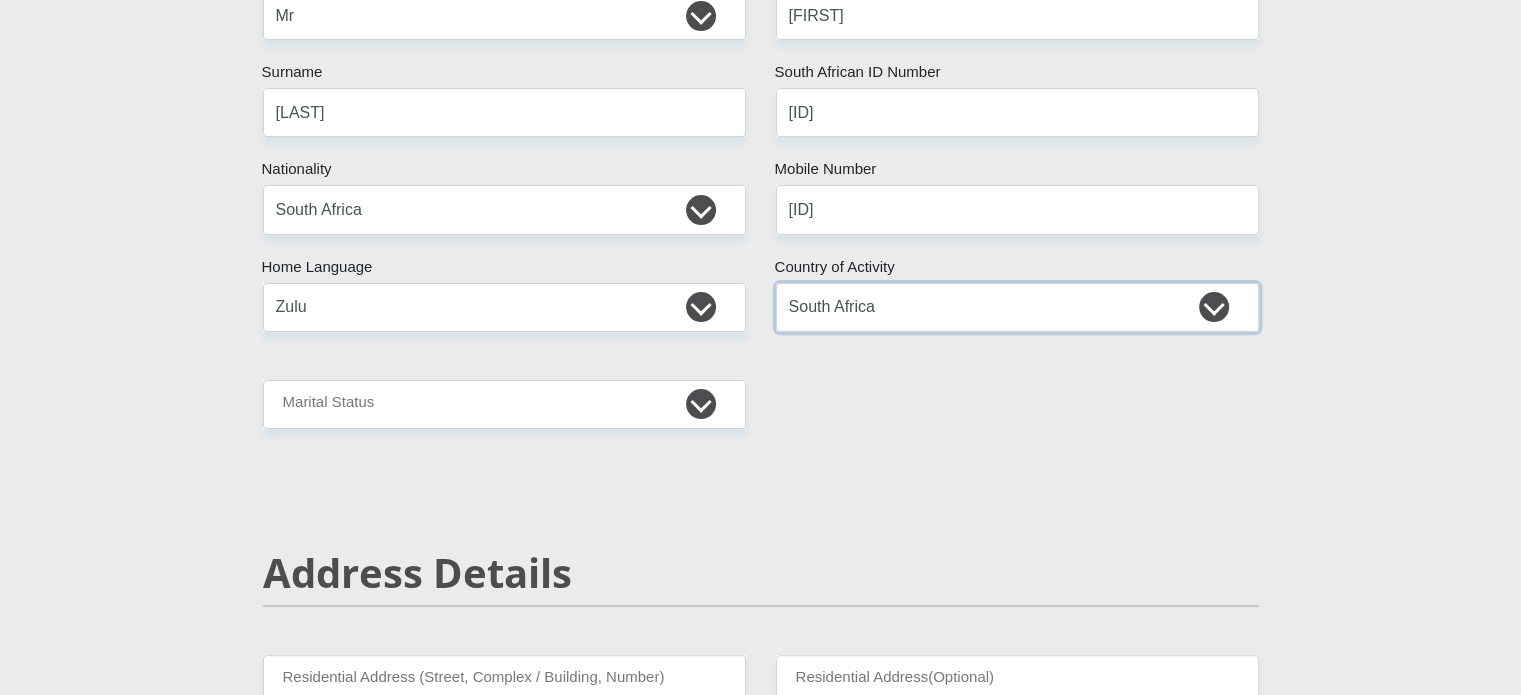 scroll, scrollTop: 400, scrollLeft: 0, axis: vertical 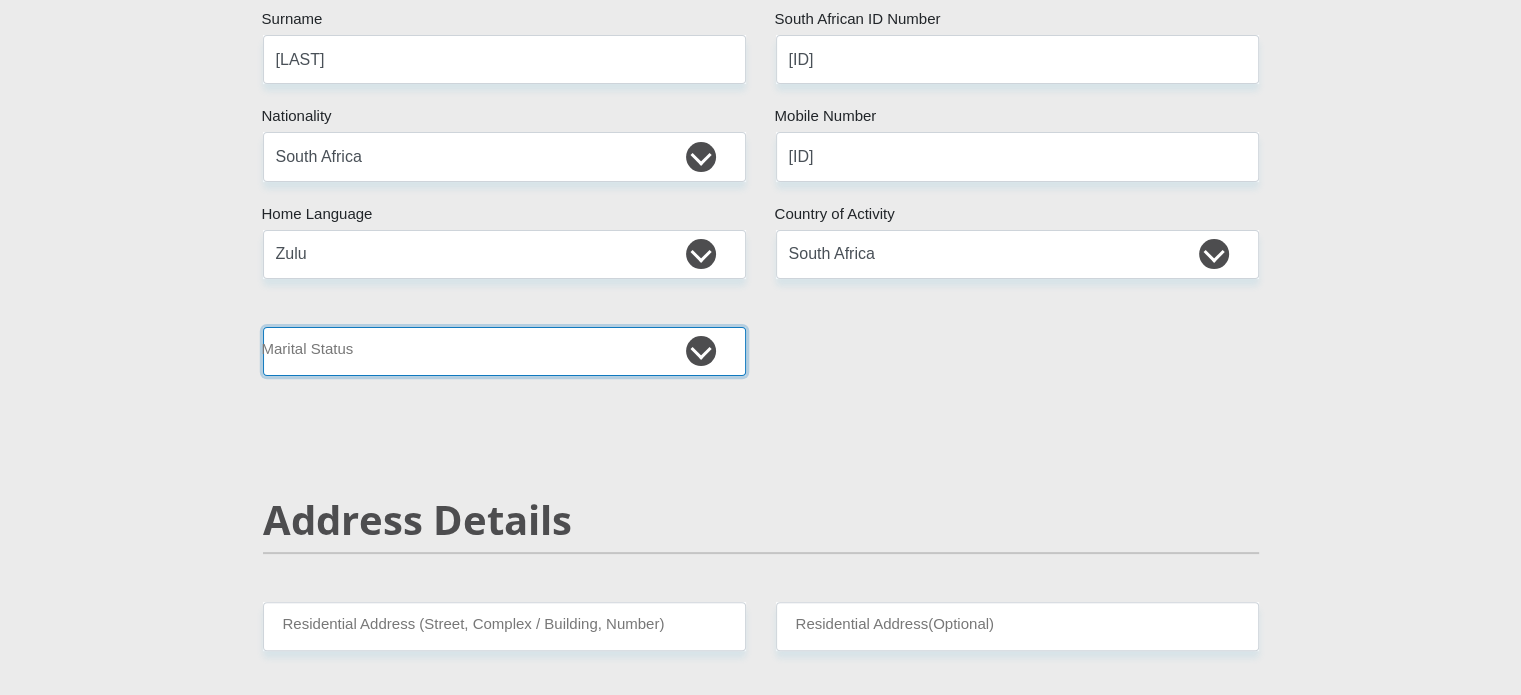 click on "Married ANC
Single
Divorced
Widowed
Married COP or Customary Law" at bounding box center [504, 351] 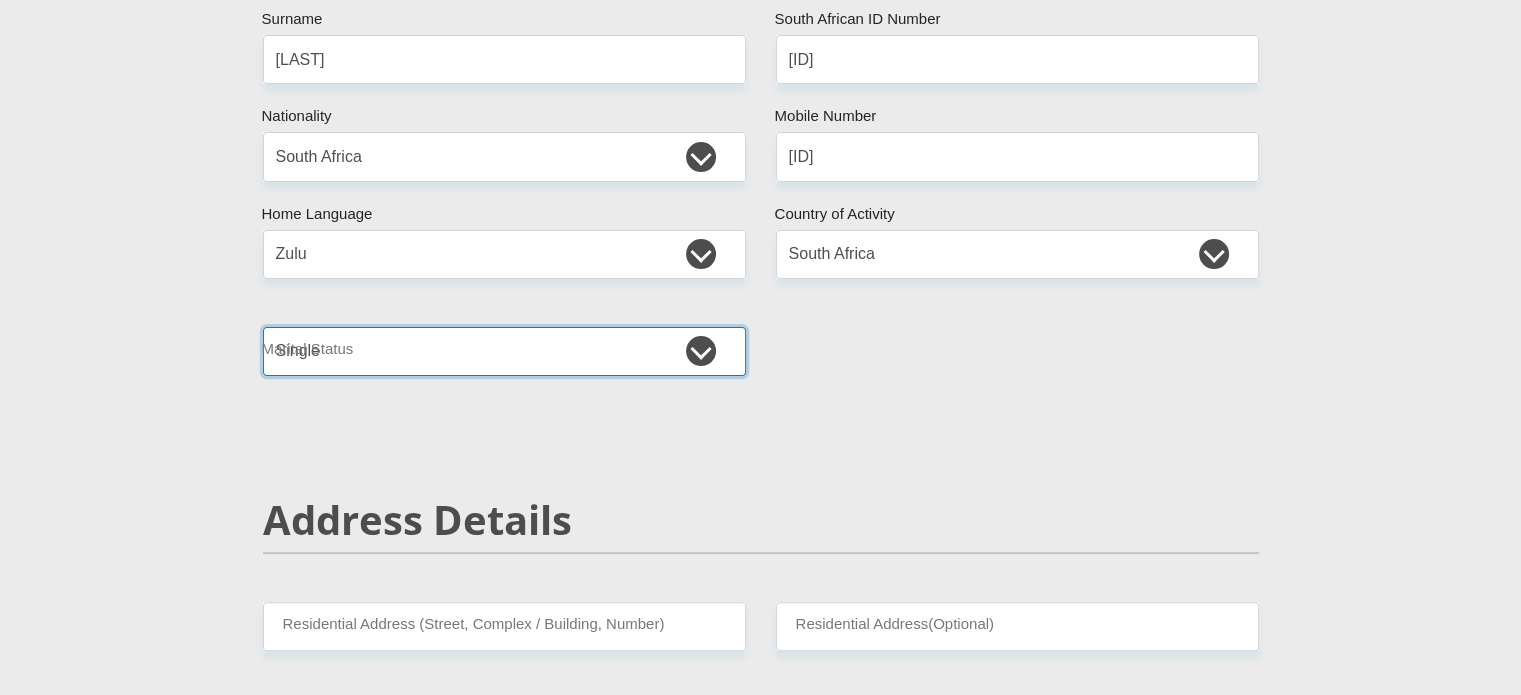 click on "Married ANC
Single
Divorced
Widowed
Married COP or Customary Law" at bounding box center (504, 351) 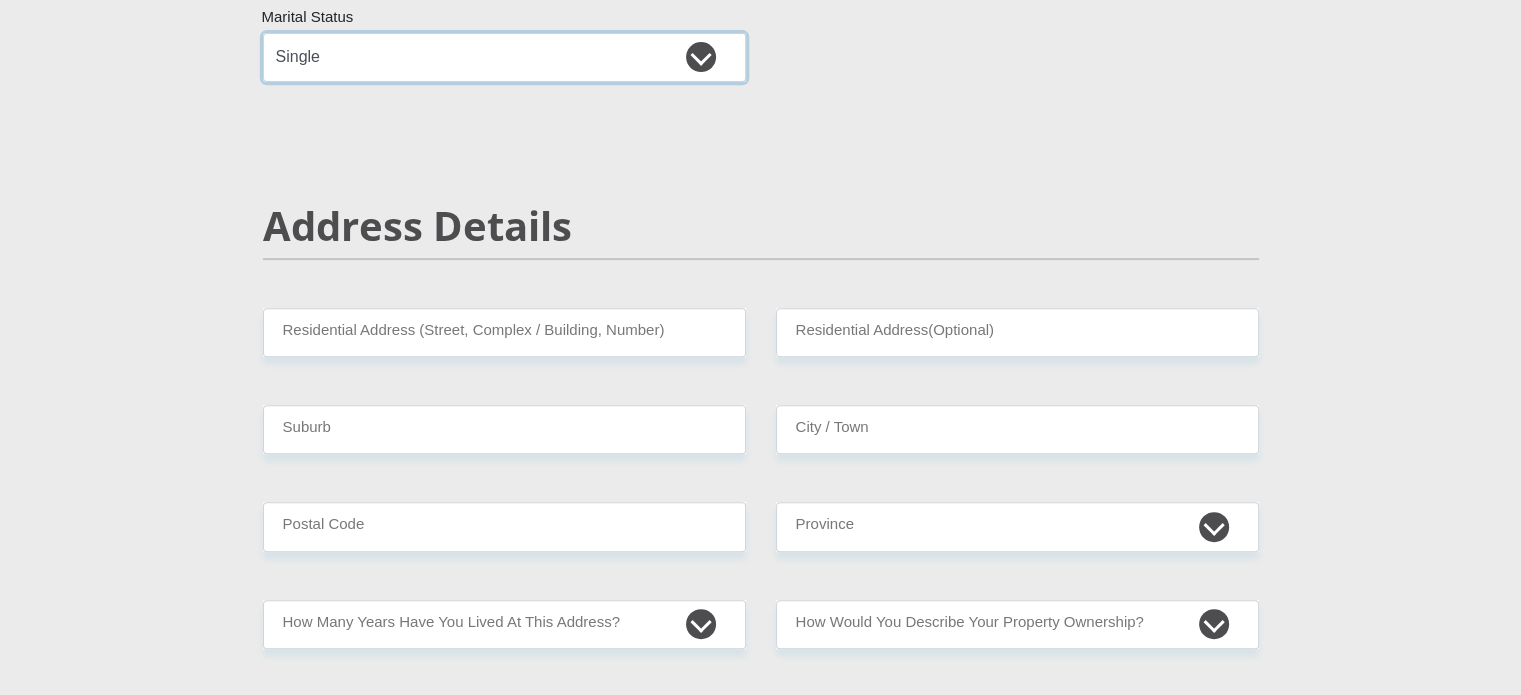 scroll, scrollTop: 700, scrollLeft: 0, axis: vertical 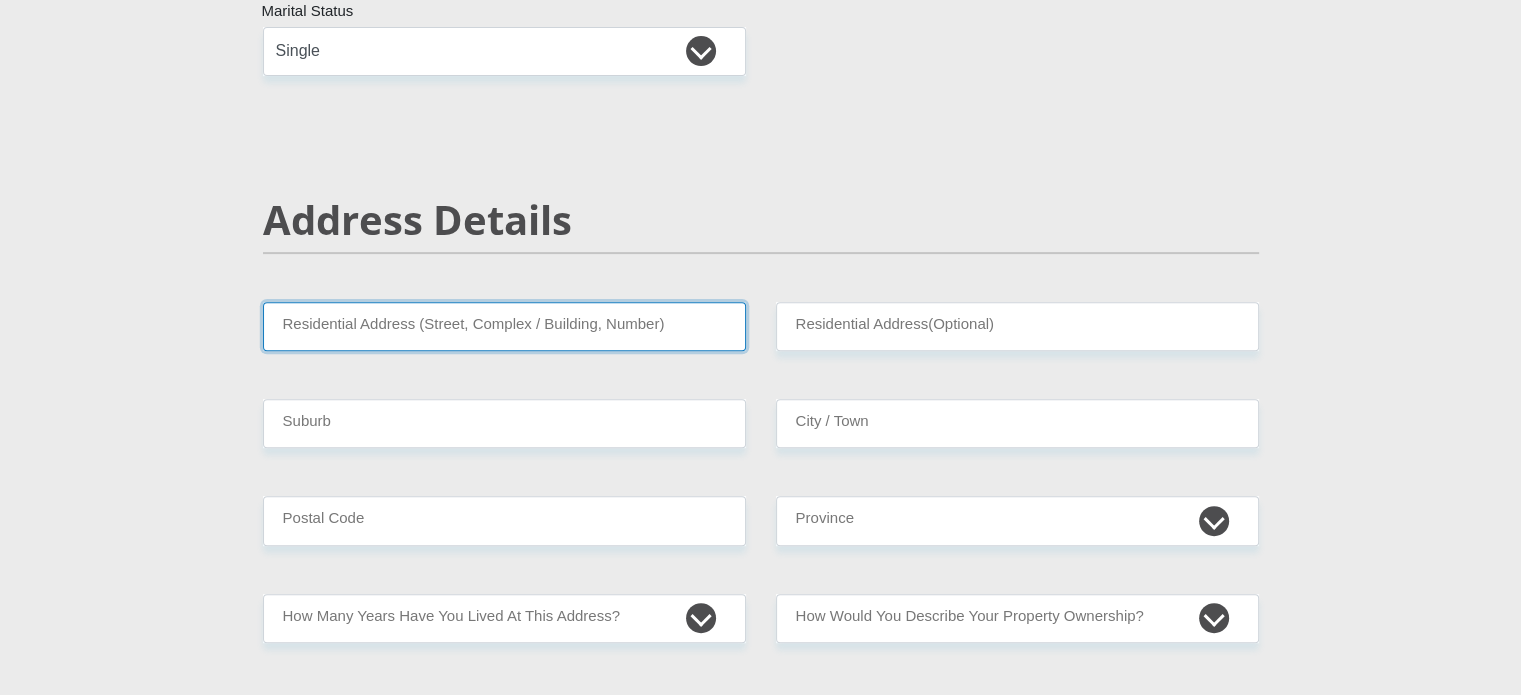 click on "Residential Address (Street, Complex / Building, Number)" at bounding box center (504, 326) 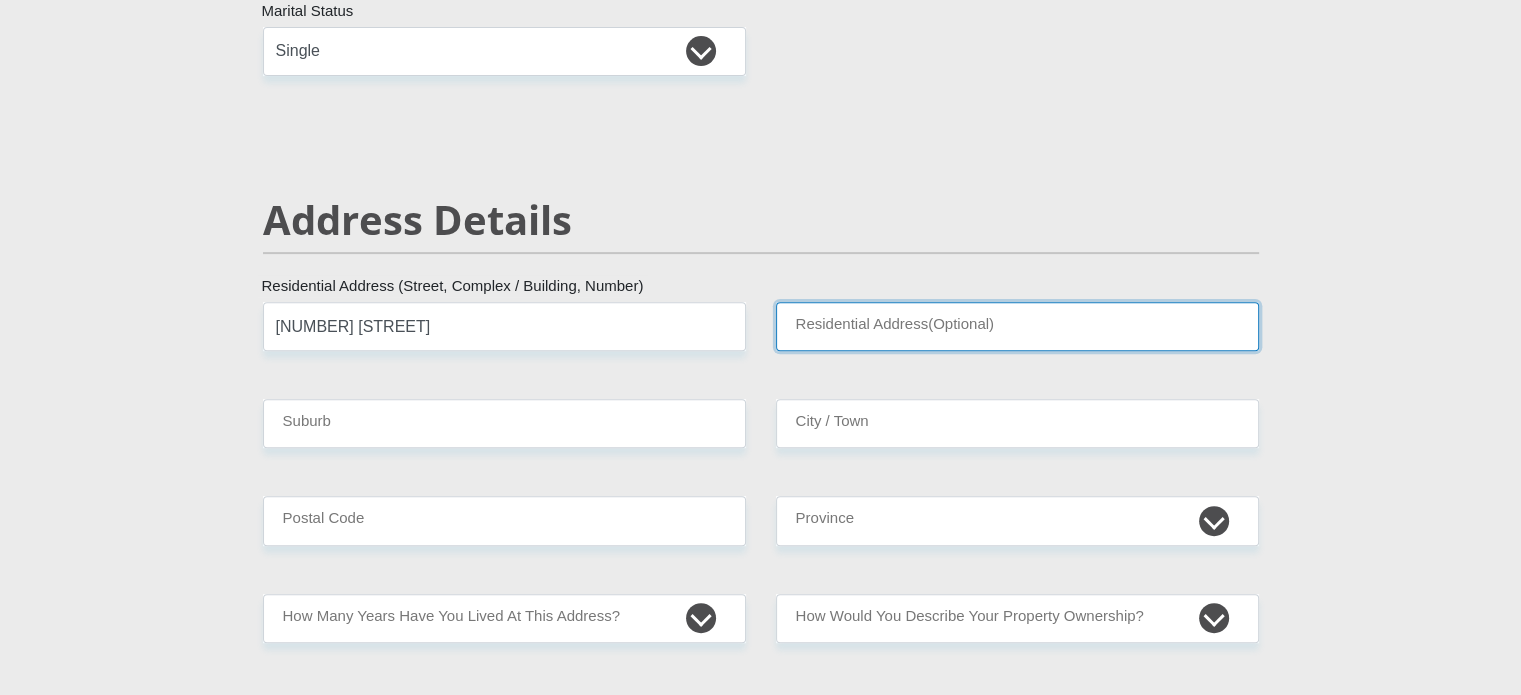 type on "Home" 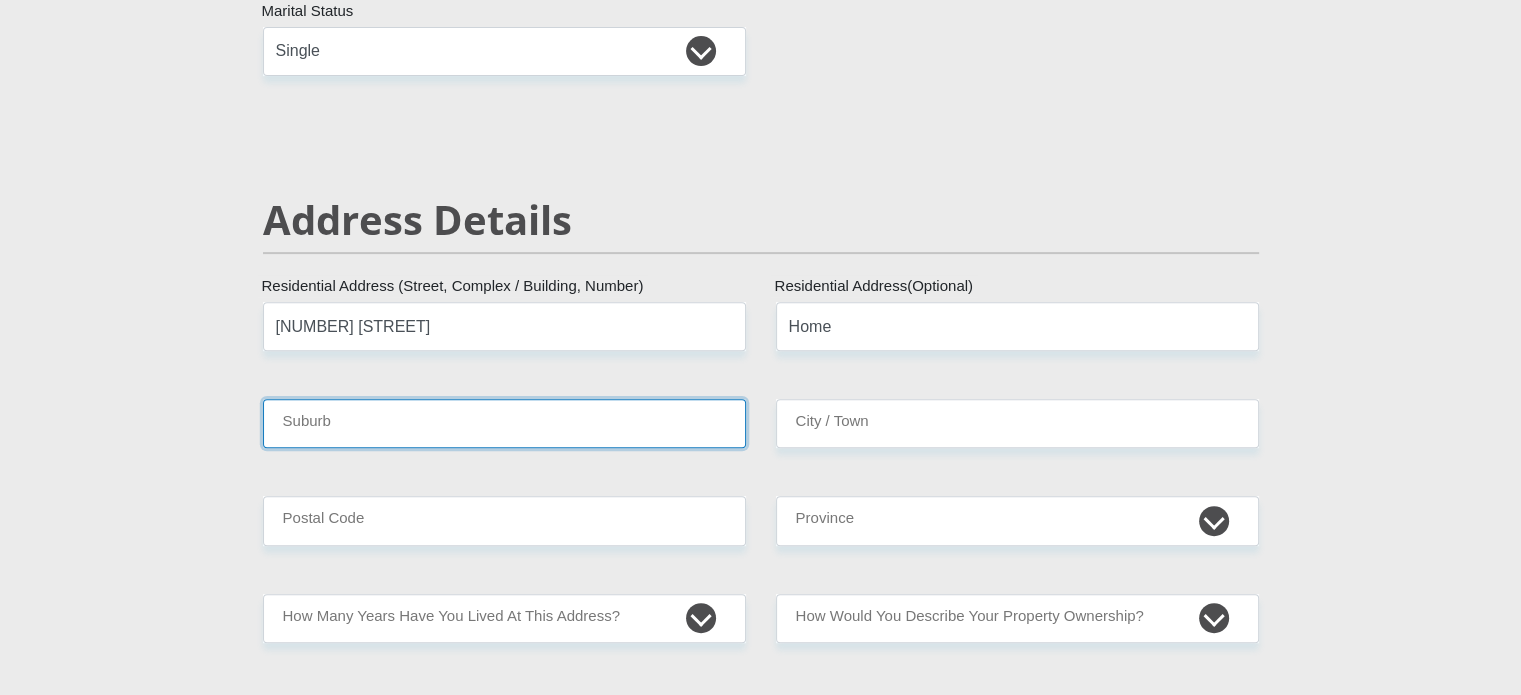 type on "[CITY]" 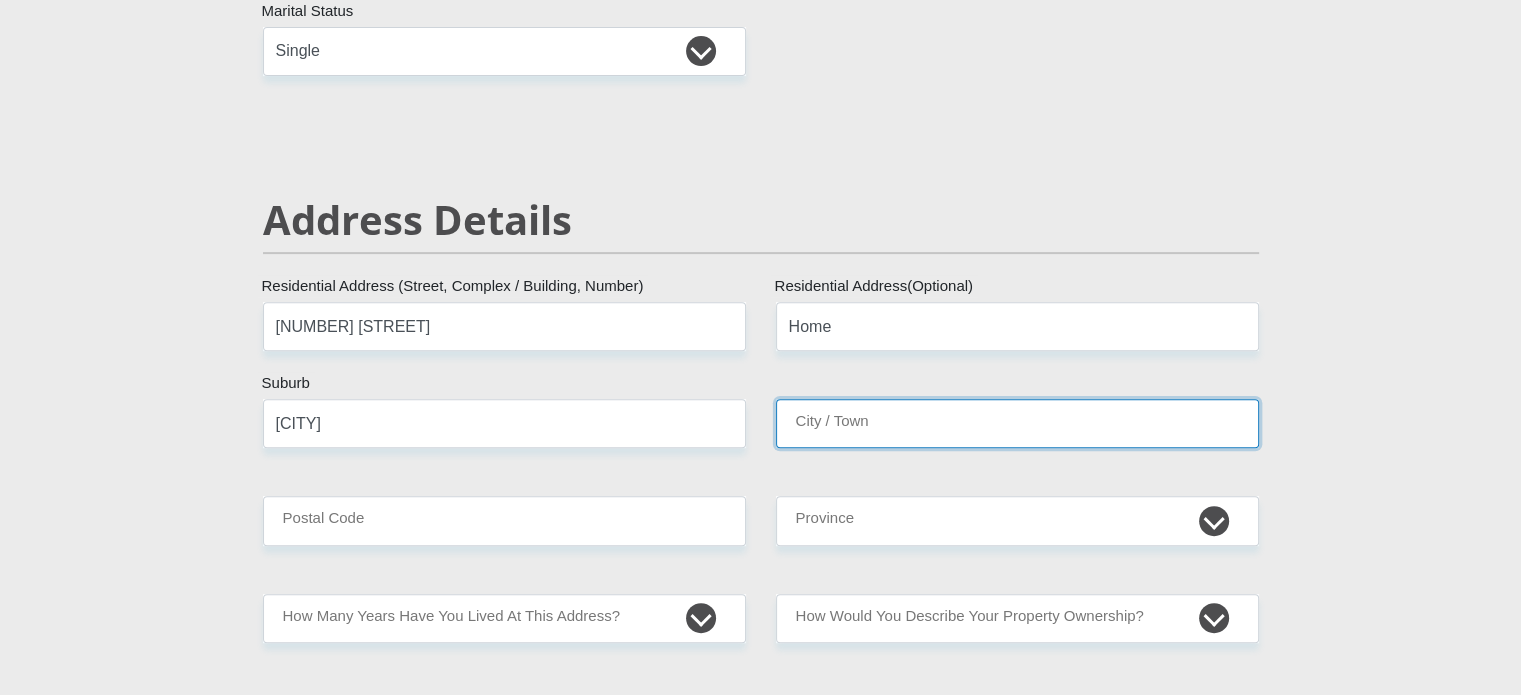 type on "[CITY]" 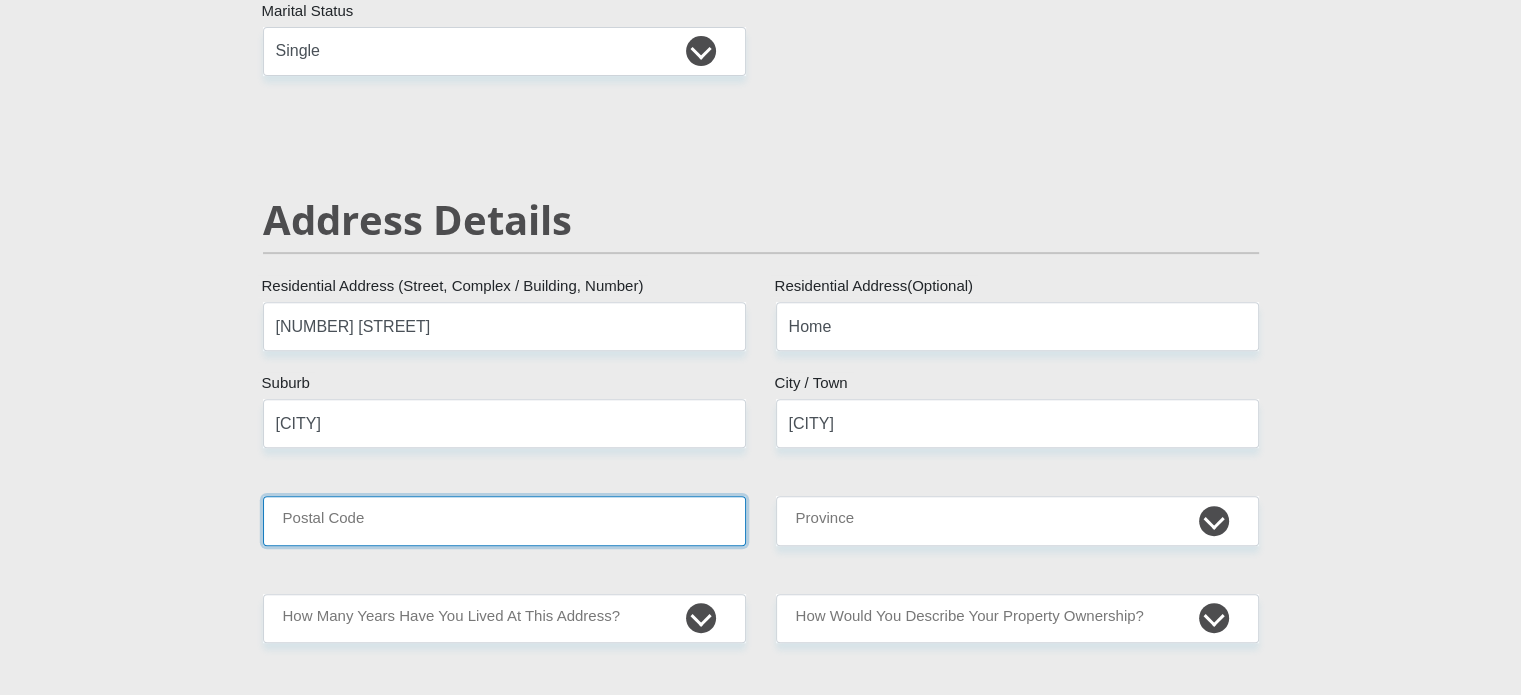 type on "[NUMBER]" 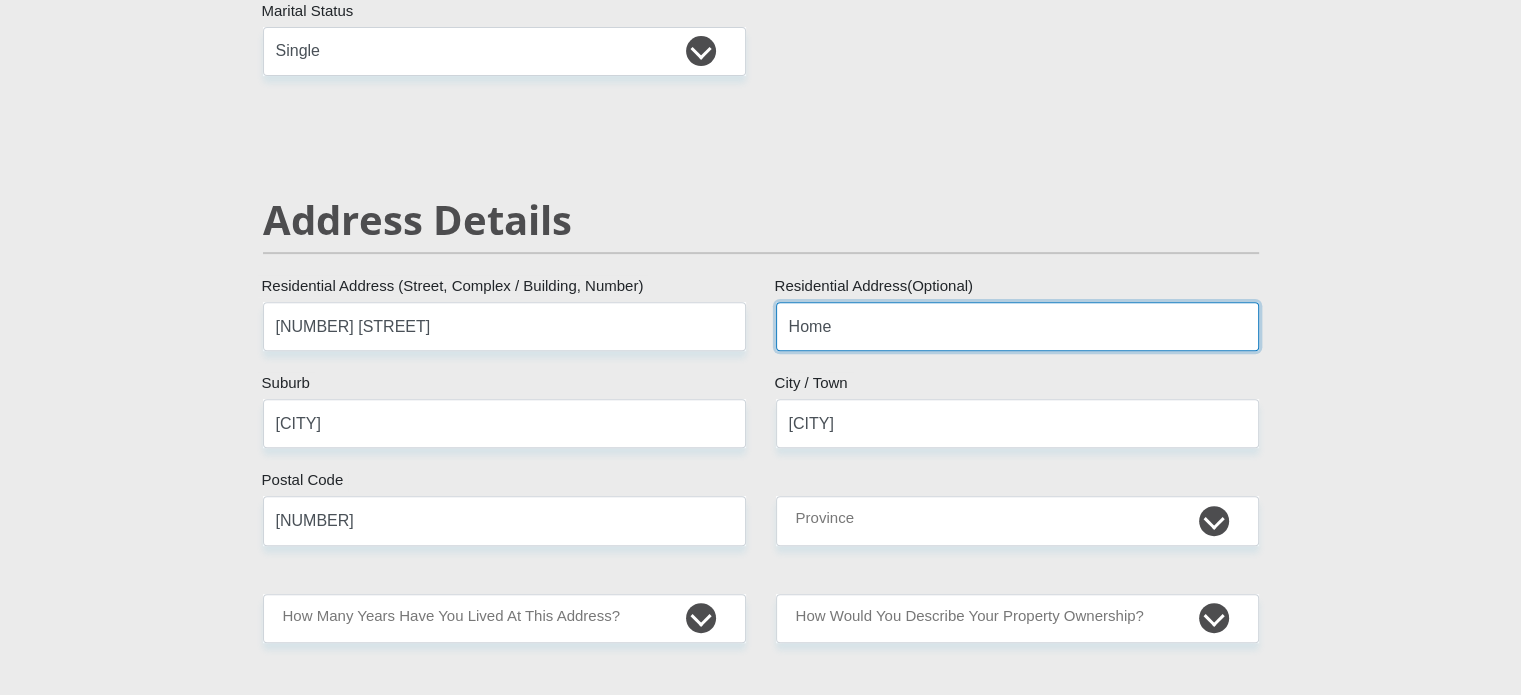 drag, startPoint x: 856, startPoint y: 319, endPoint x: 757, endPoint y: 332, distance: 99.849884 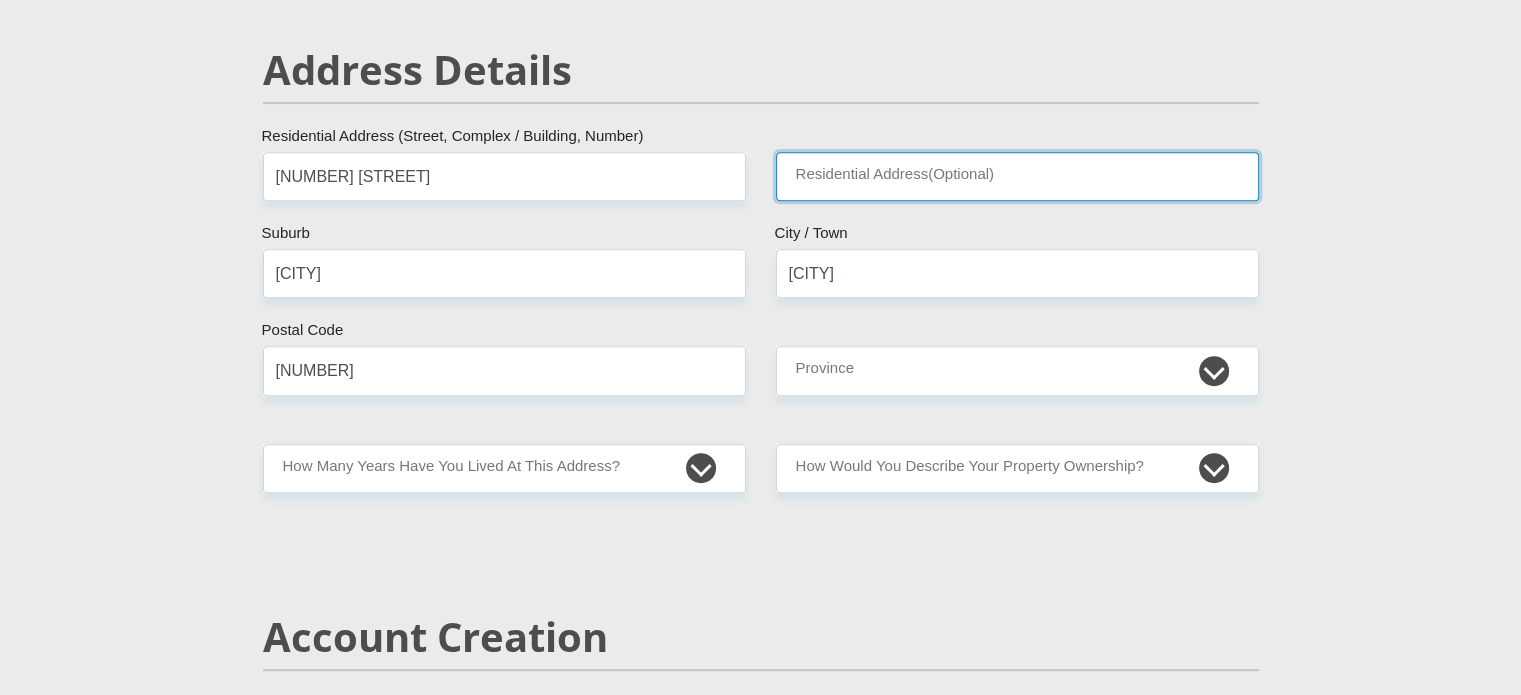 scroll, scrollTop: 900, scrollLeft: 0, axis: vertical 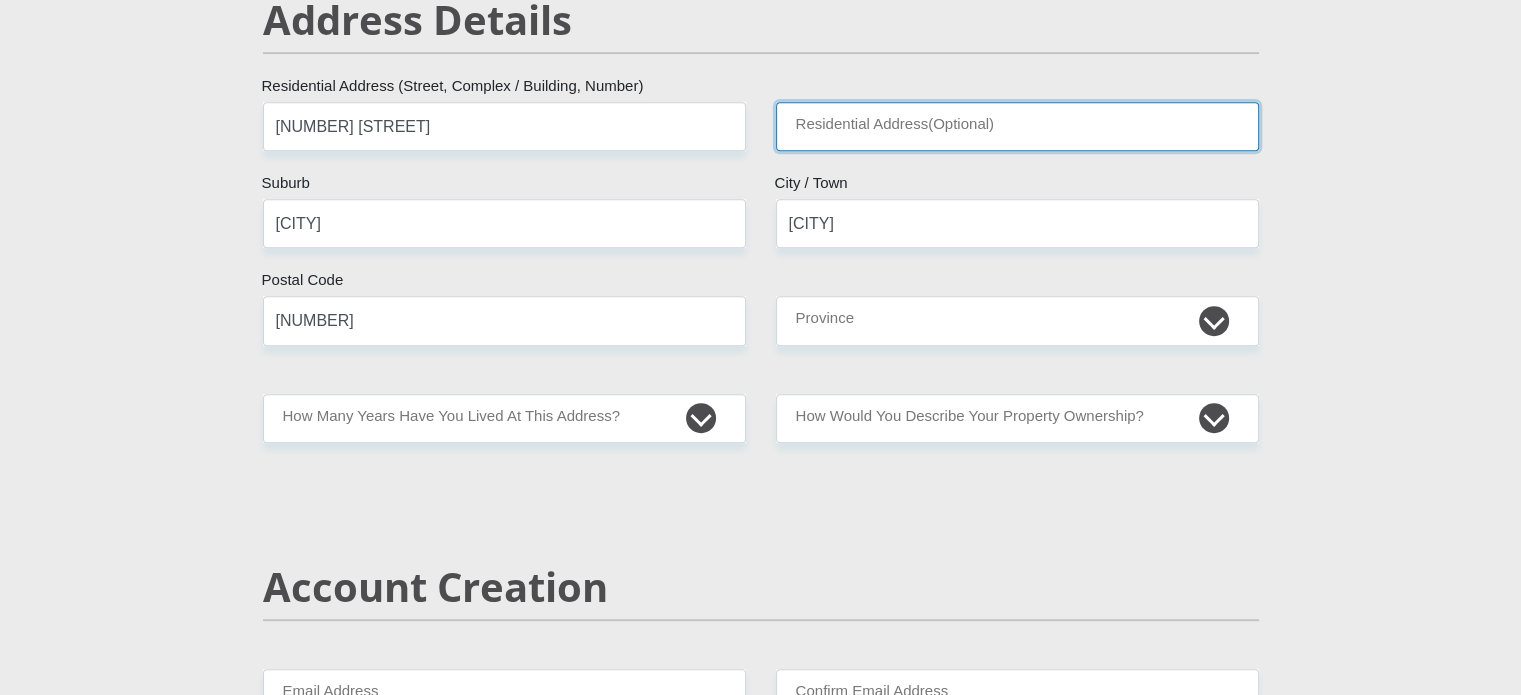 type 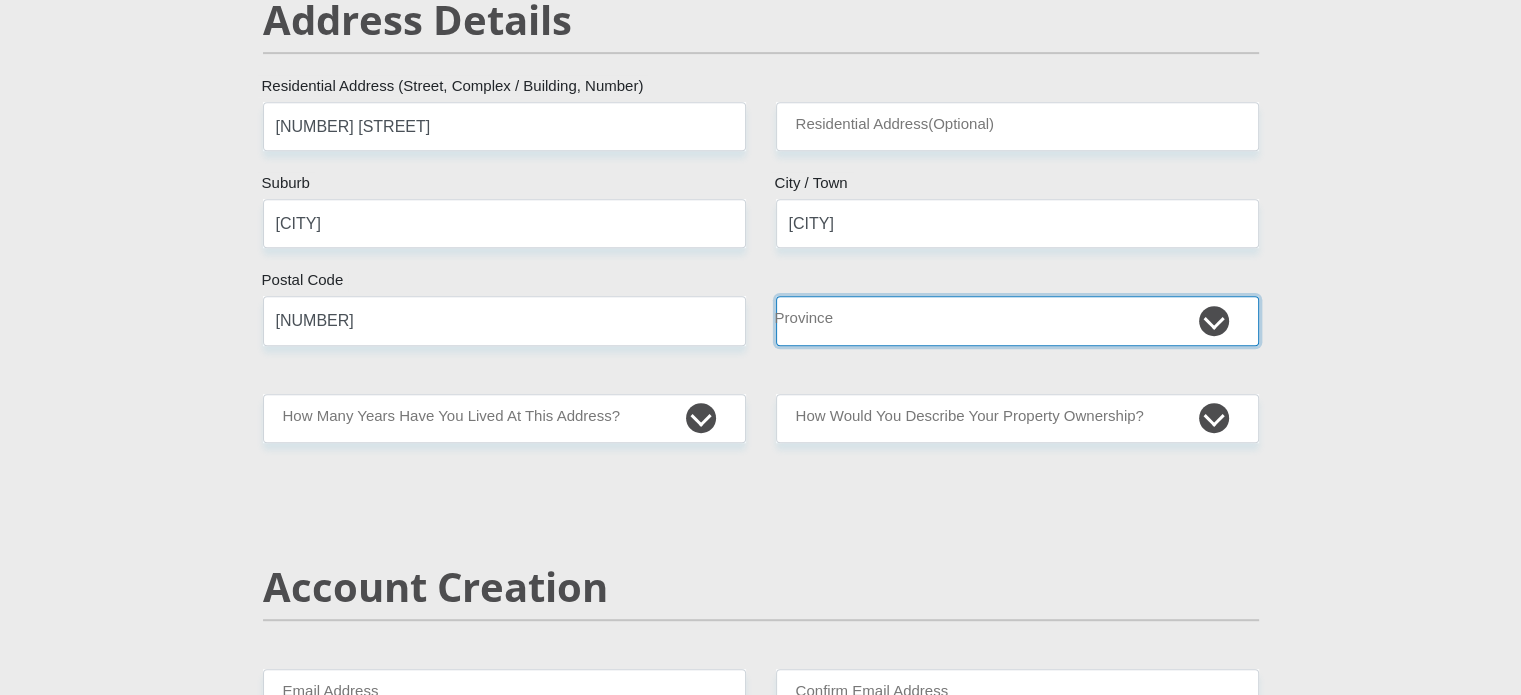 click on "Eastern Cape
Free State
Gauteng
KwaZulu-Natal
Limpopo
Mpumalanga
Northern Cape
North West
Western Cape" at bounding box center (1017, 320) 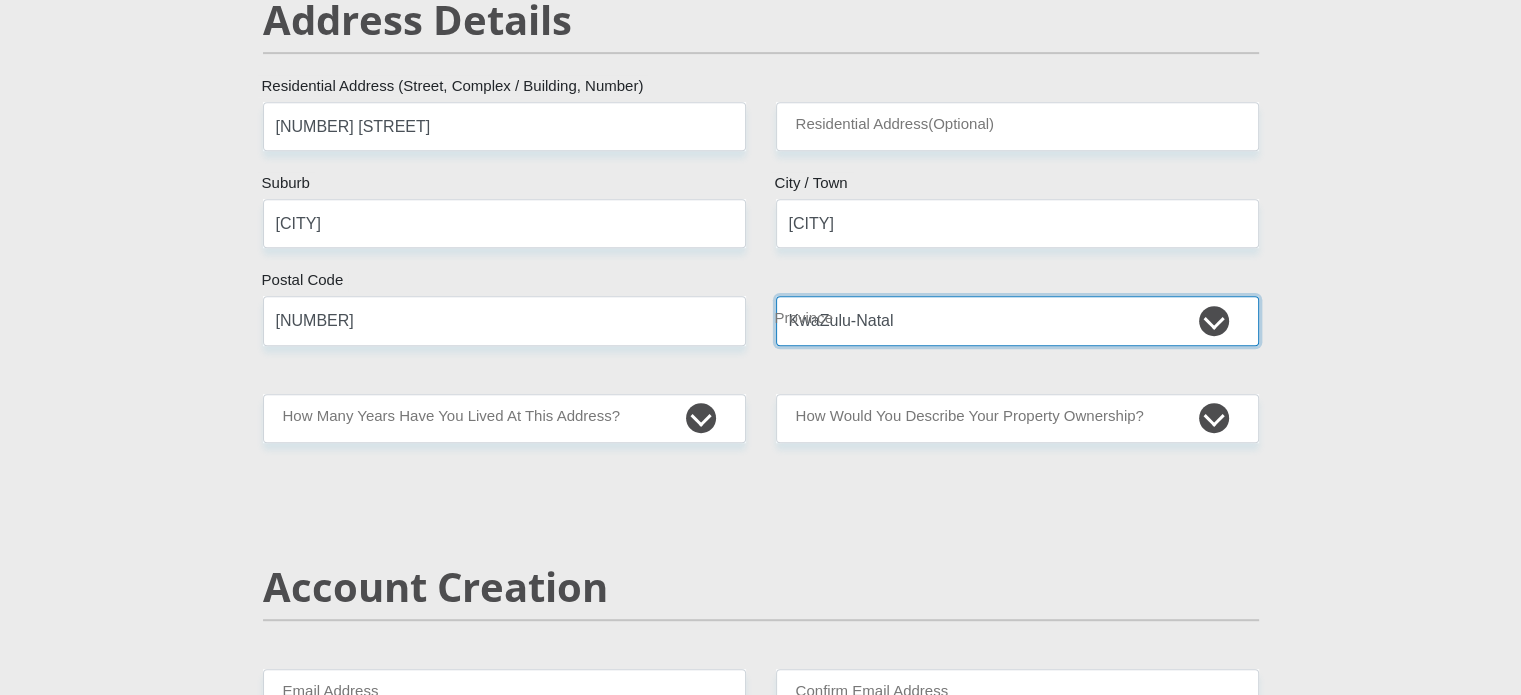 click on "Eastern Cape
Free State
Gauteng
KwaZulu-Natal
Limpopo
Mpumalanga
Northern Cape
North West
Western Cape" at bounding box center [1017, 320] 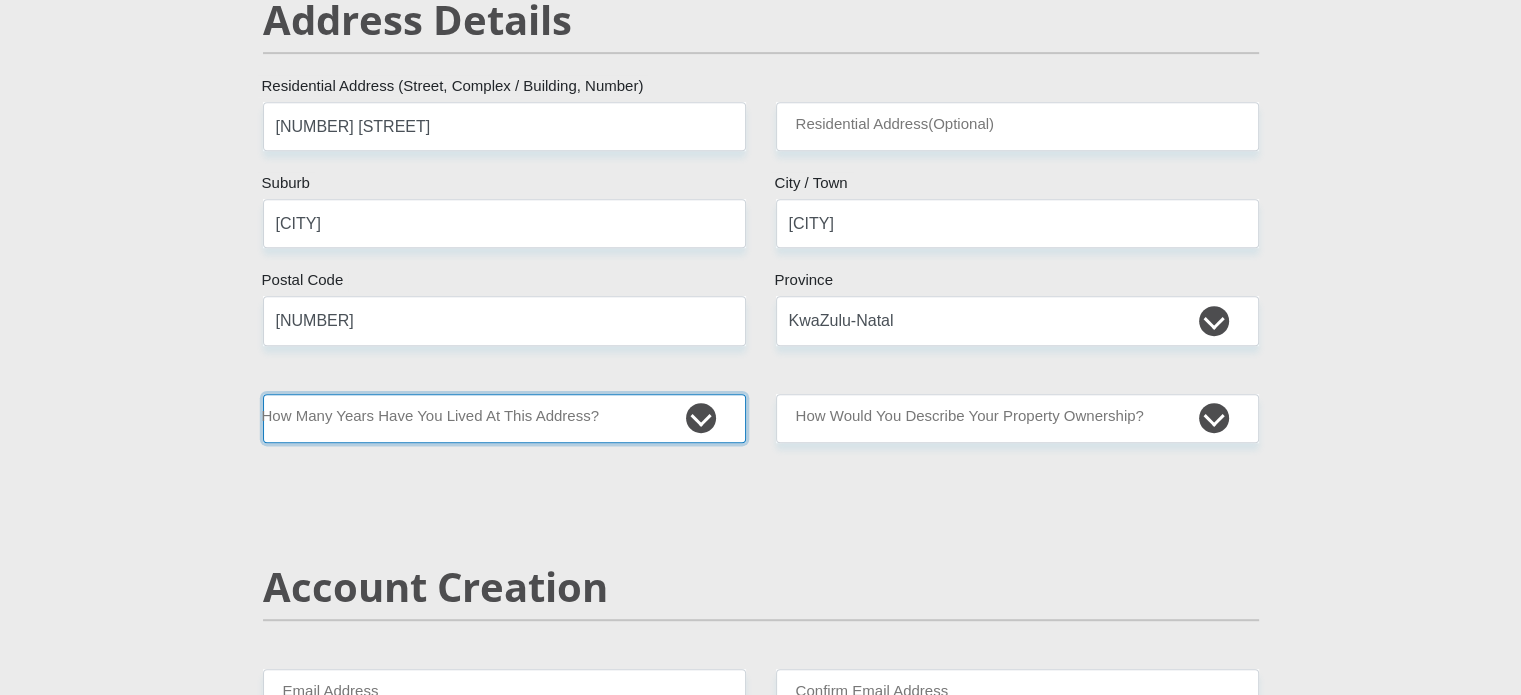 click on "less than 1 year
1-3 years
3-5 years
5+ years" at bounding box center [504, 418] 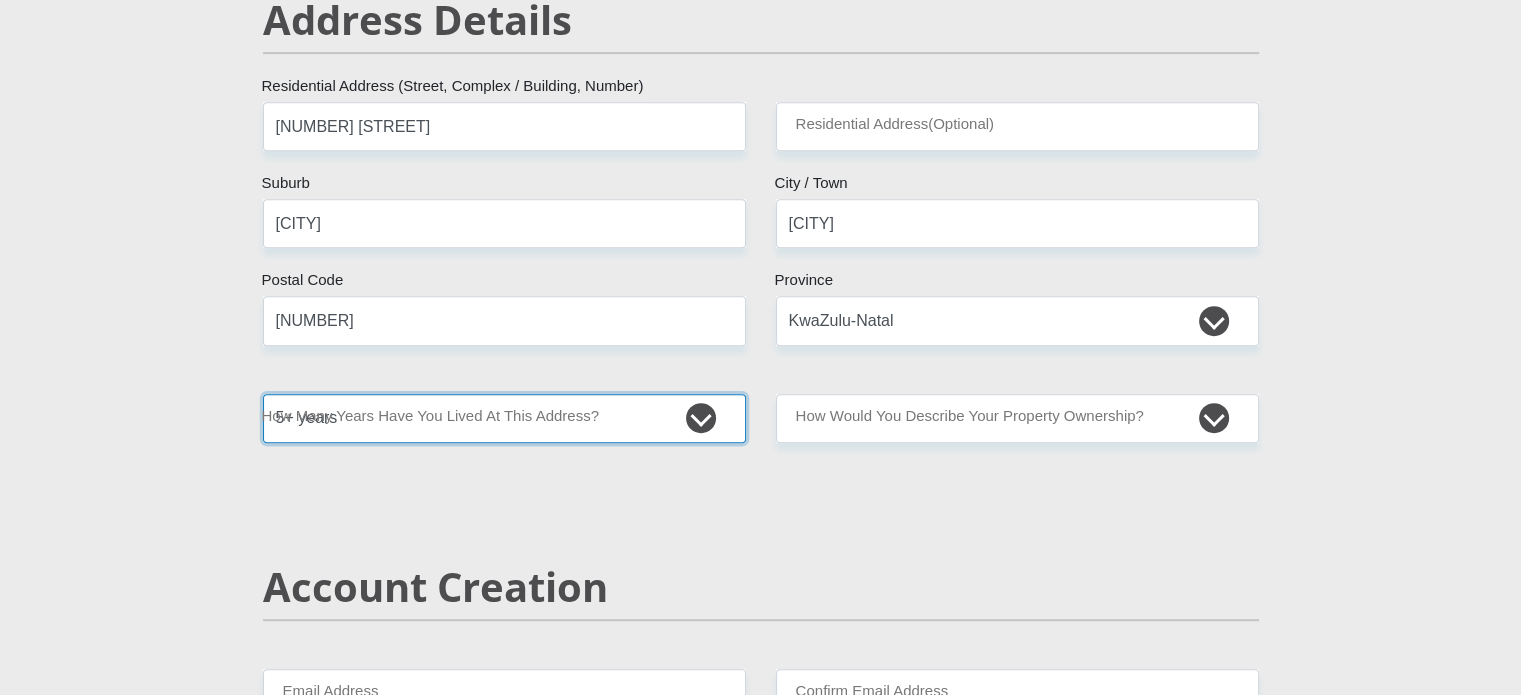 click on "less than 1 year
1-3 years
3-5 years
5+ years" at bounding box center [504, 418] 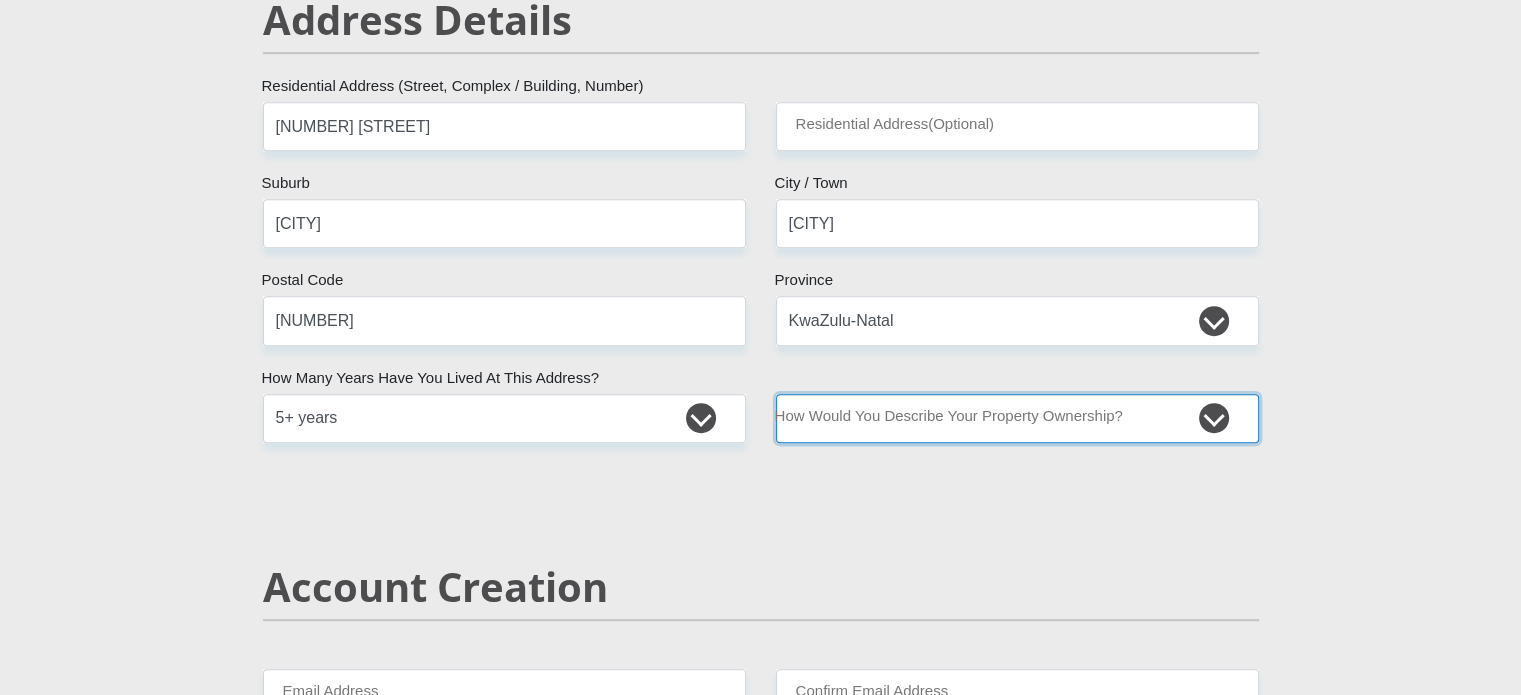 click on "Owned
Rented
Family Owned
Company Dwelling" at bounding box center (1017, 418) 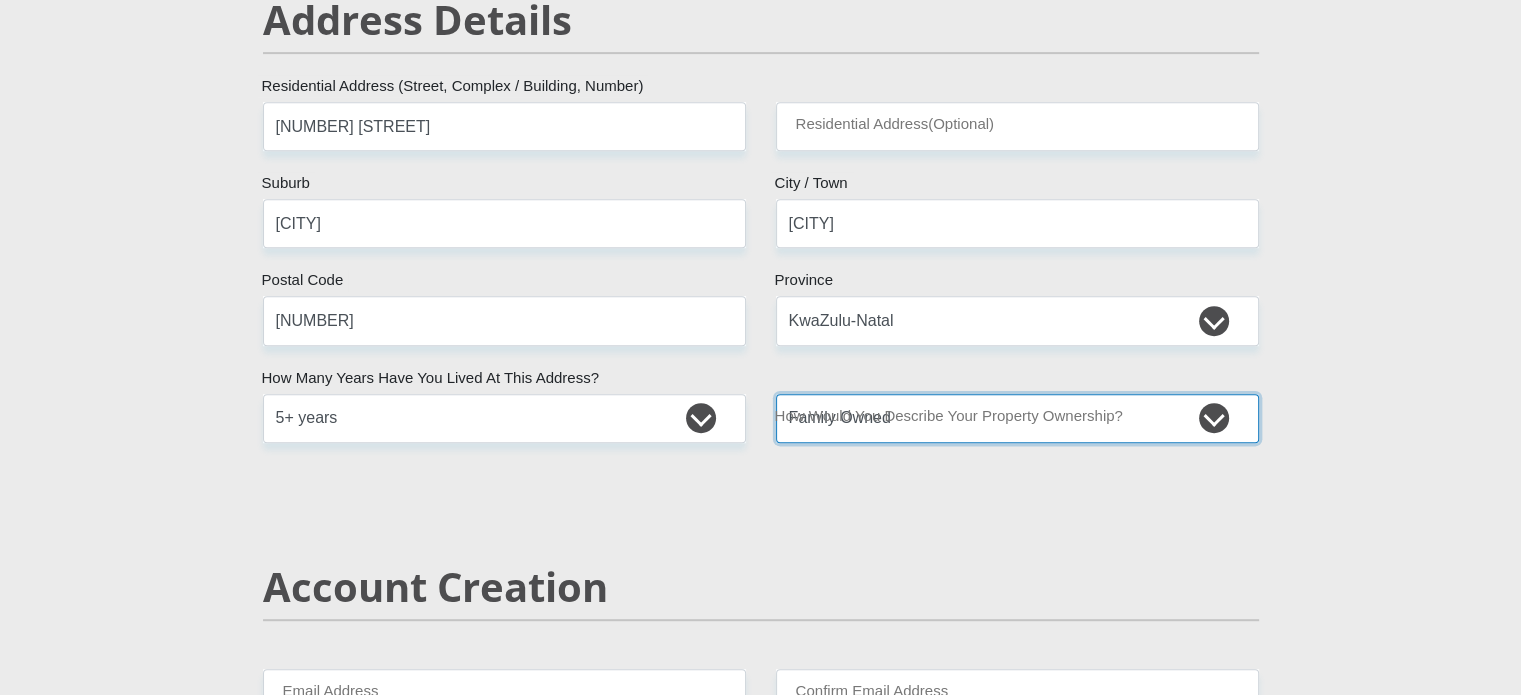 click on "Owned
Rented
Family Owned
Company Dwelling" at bounding box center (1017, 418) 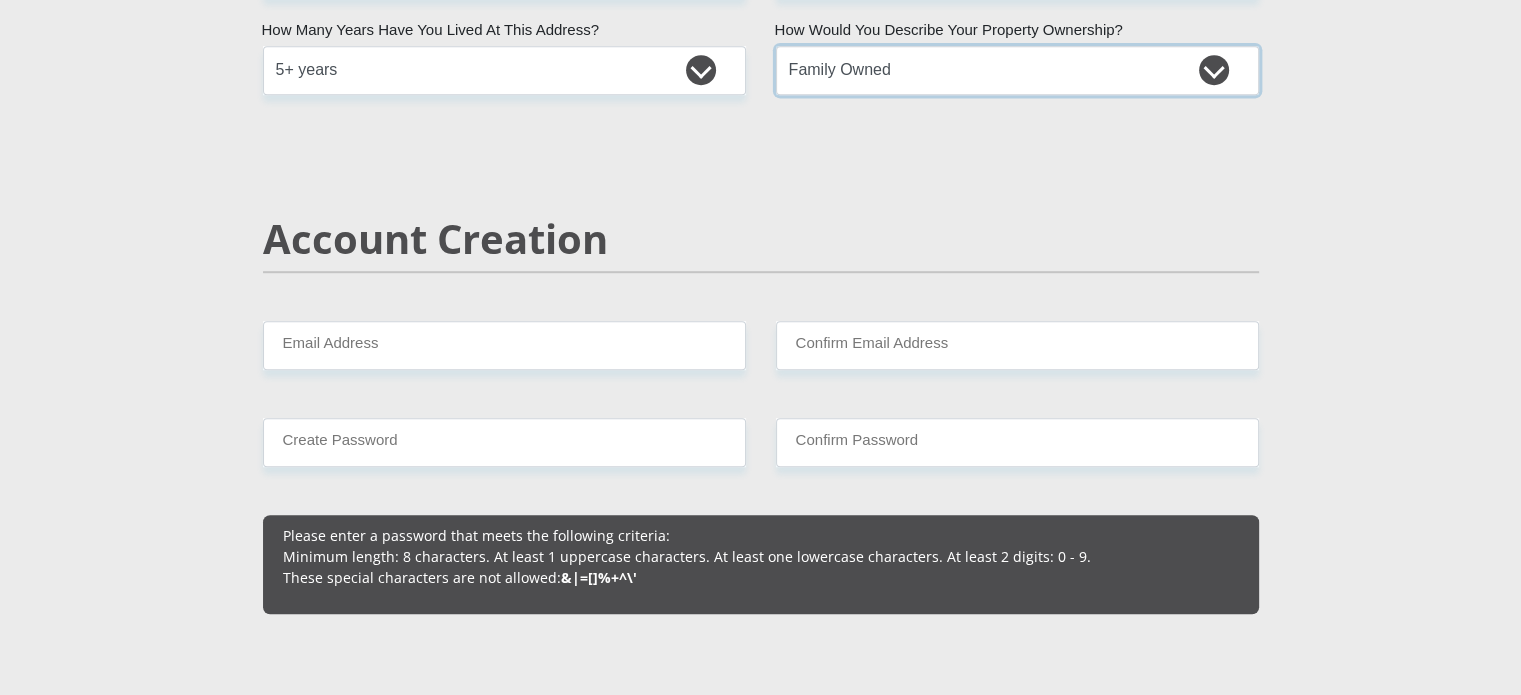 scroll, scrollTop: 1300, scrollLeft: 0, axis: vertical 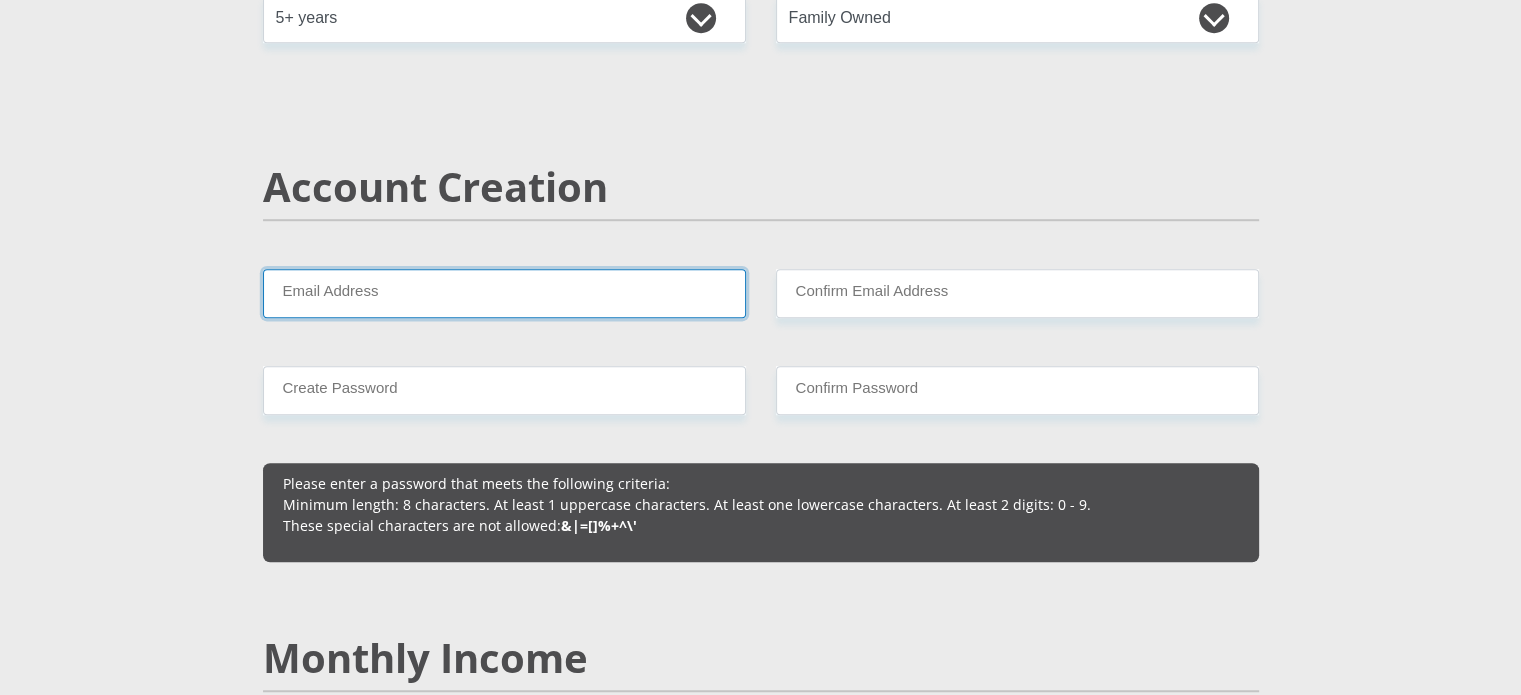 click on "Email Address" at bounding box center [504, 293] 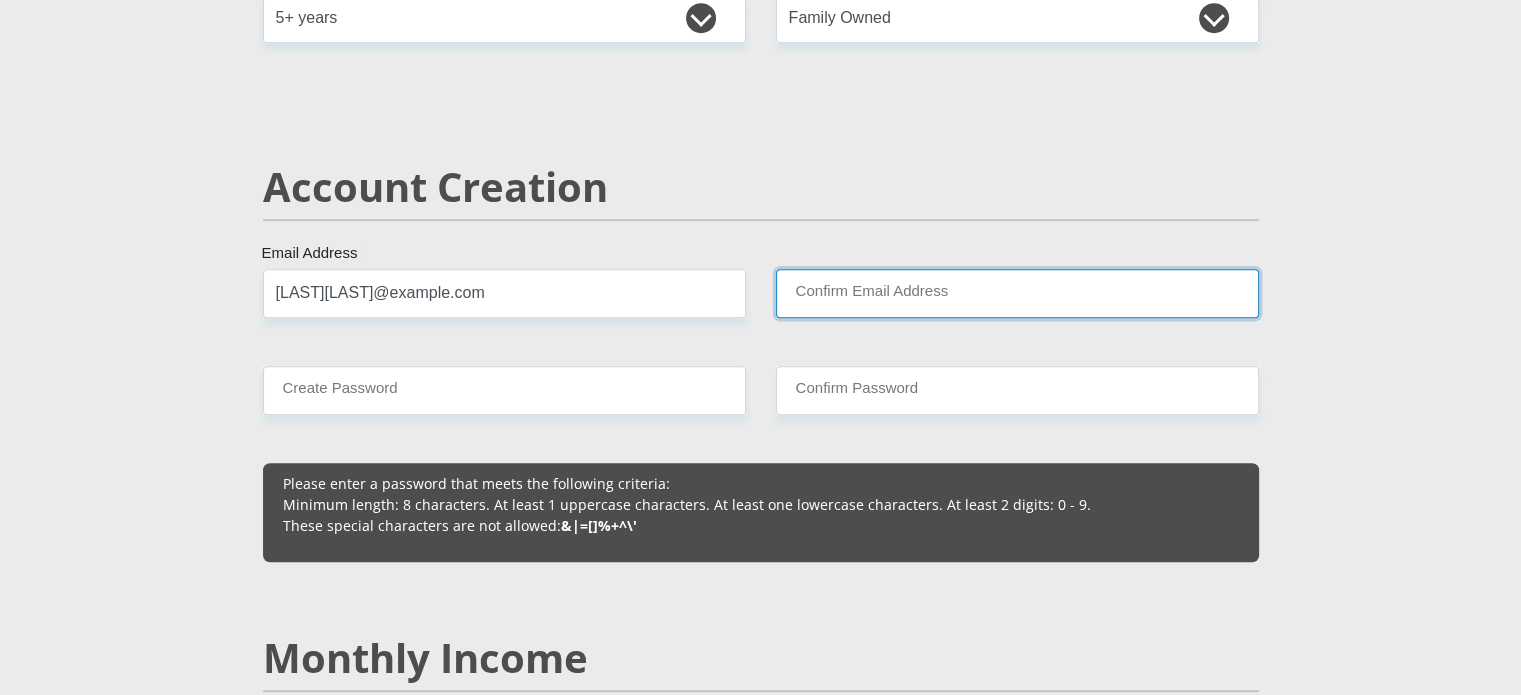 type on "[LAST][LAST]@example.com" 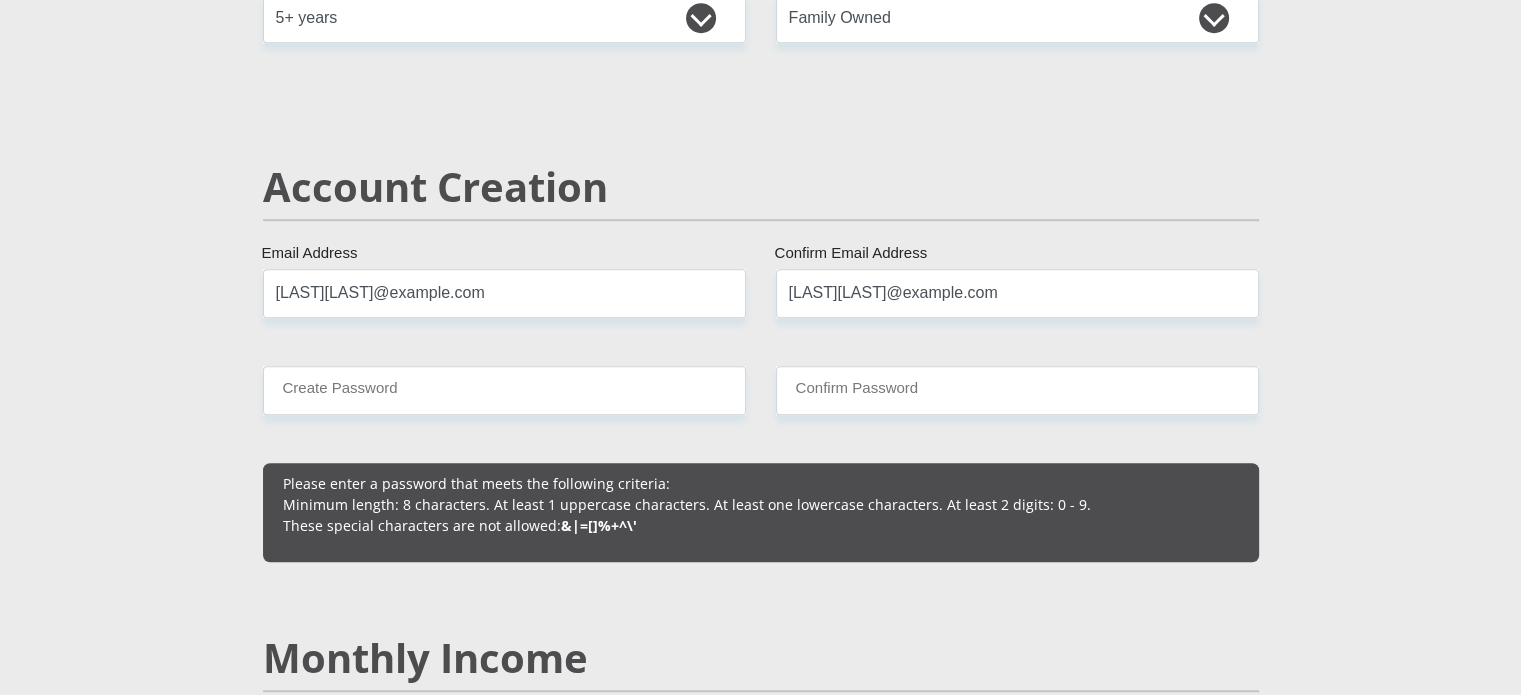 type 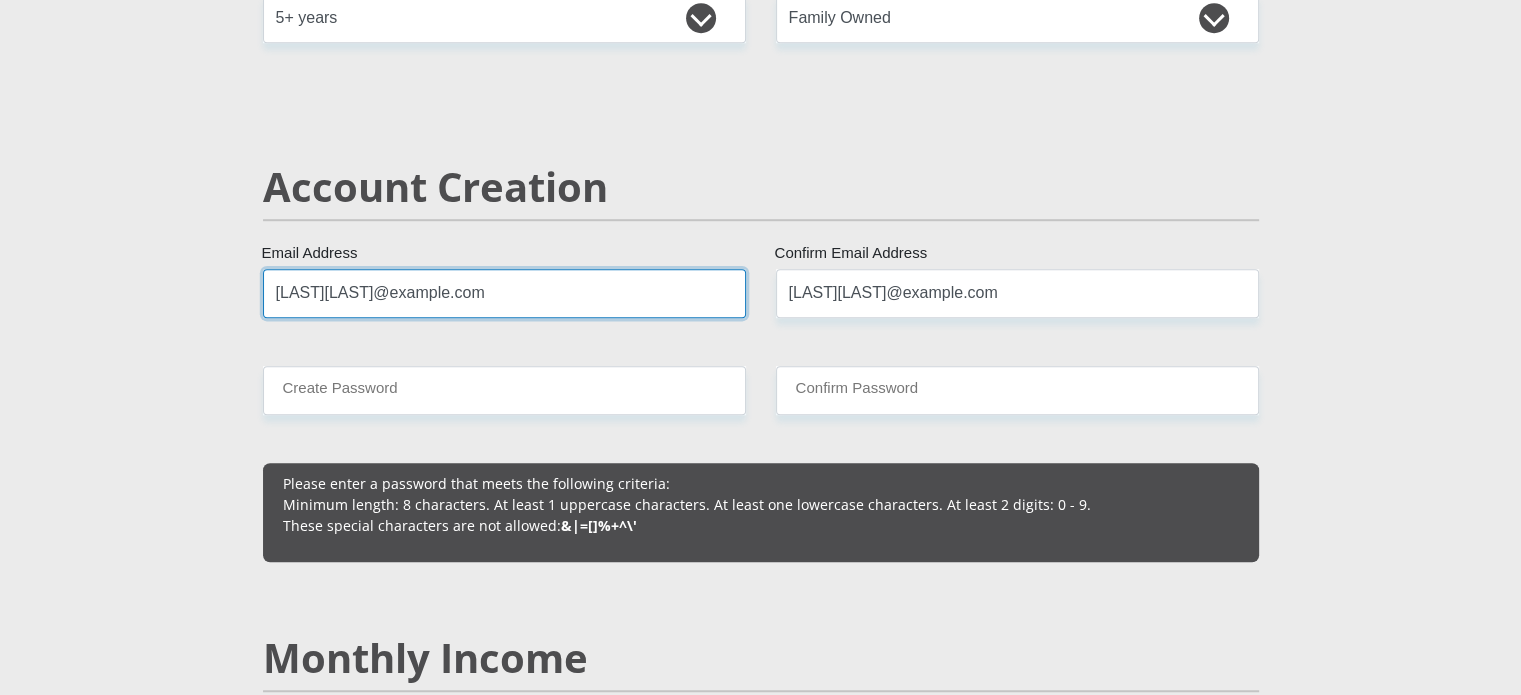 type 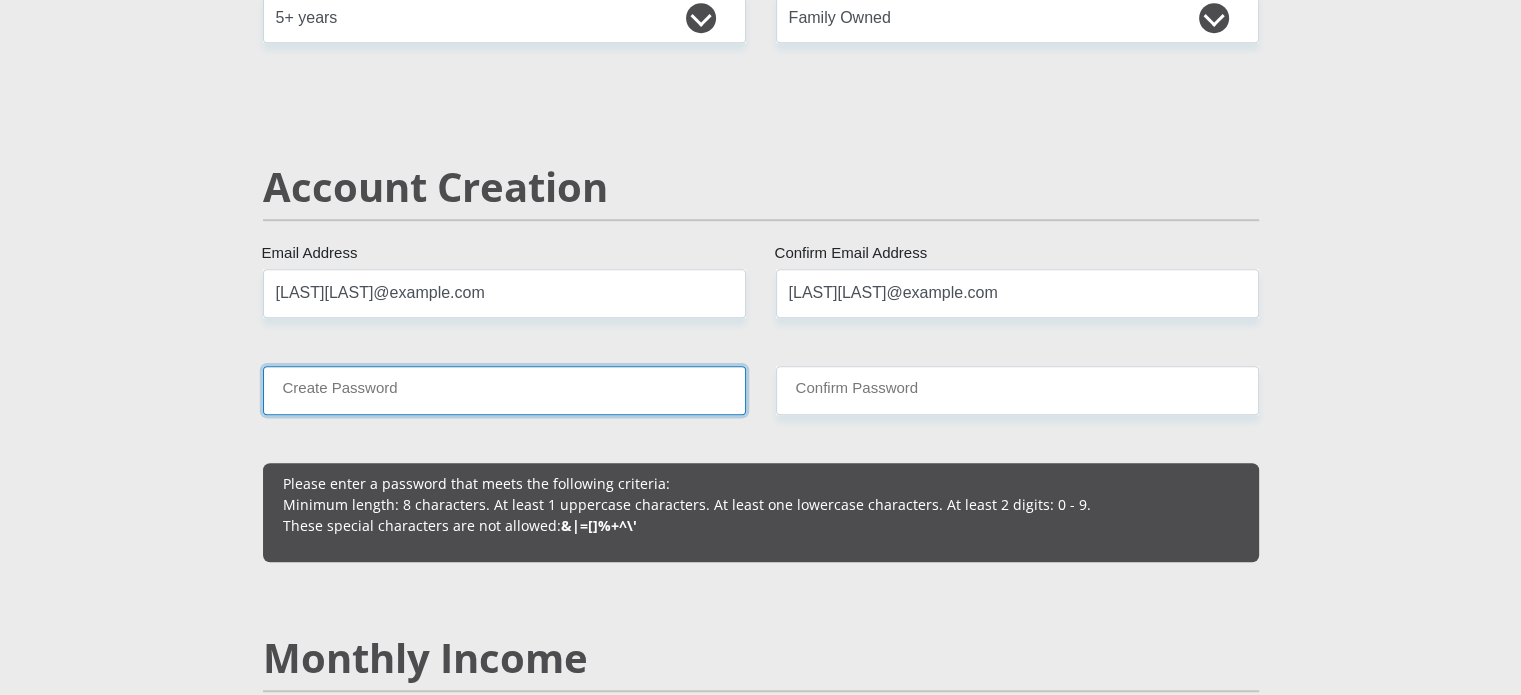 click on "Create Password" at bounding box center [504, 390] 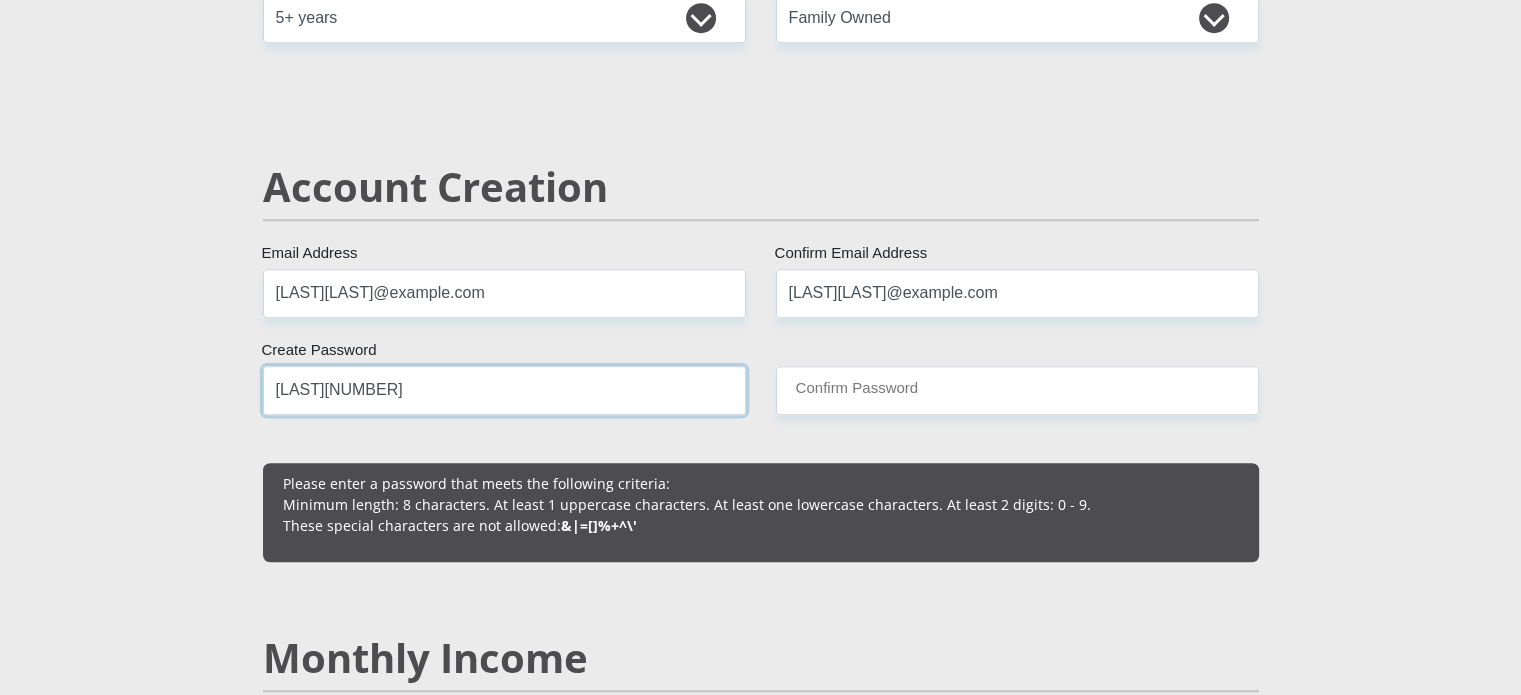 click on "[LAST][NUMBER]" at bounding box center (504, 390) 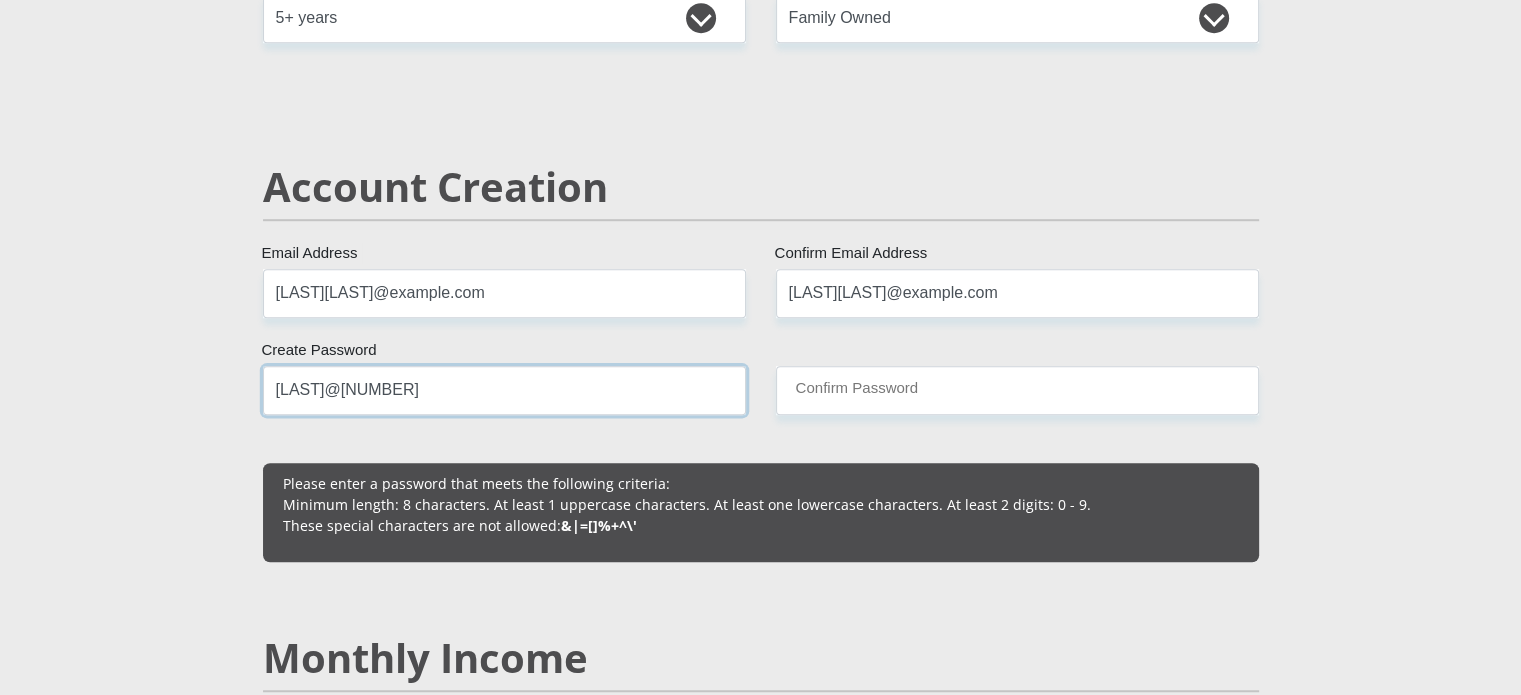 type on "[LAST]@[NUMBER]" 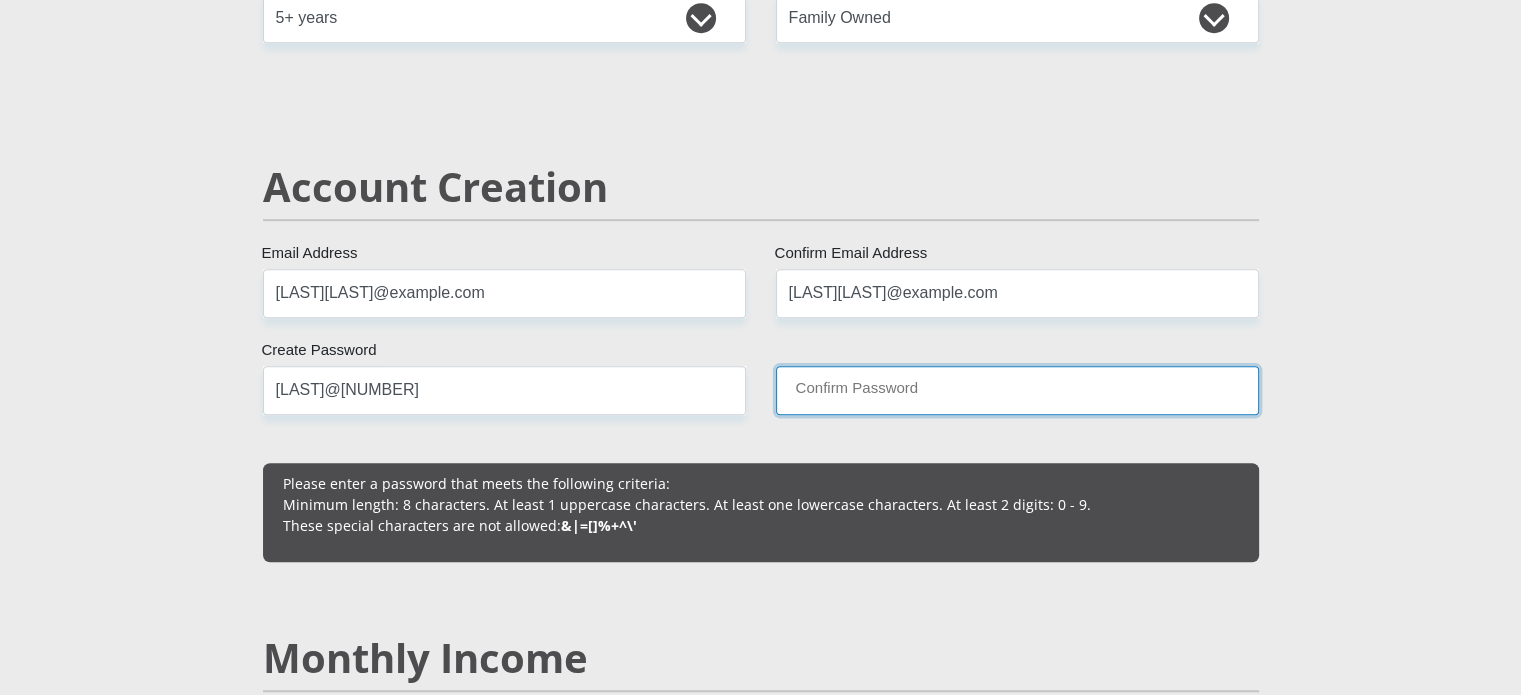 click on "Confirm Password" at bounding box center (1017, 390) 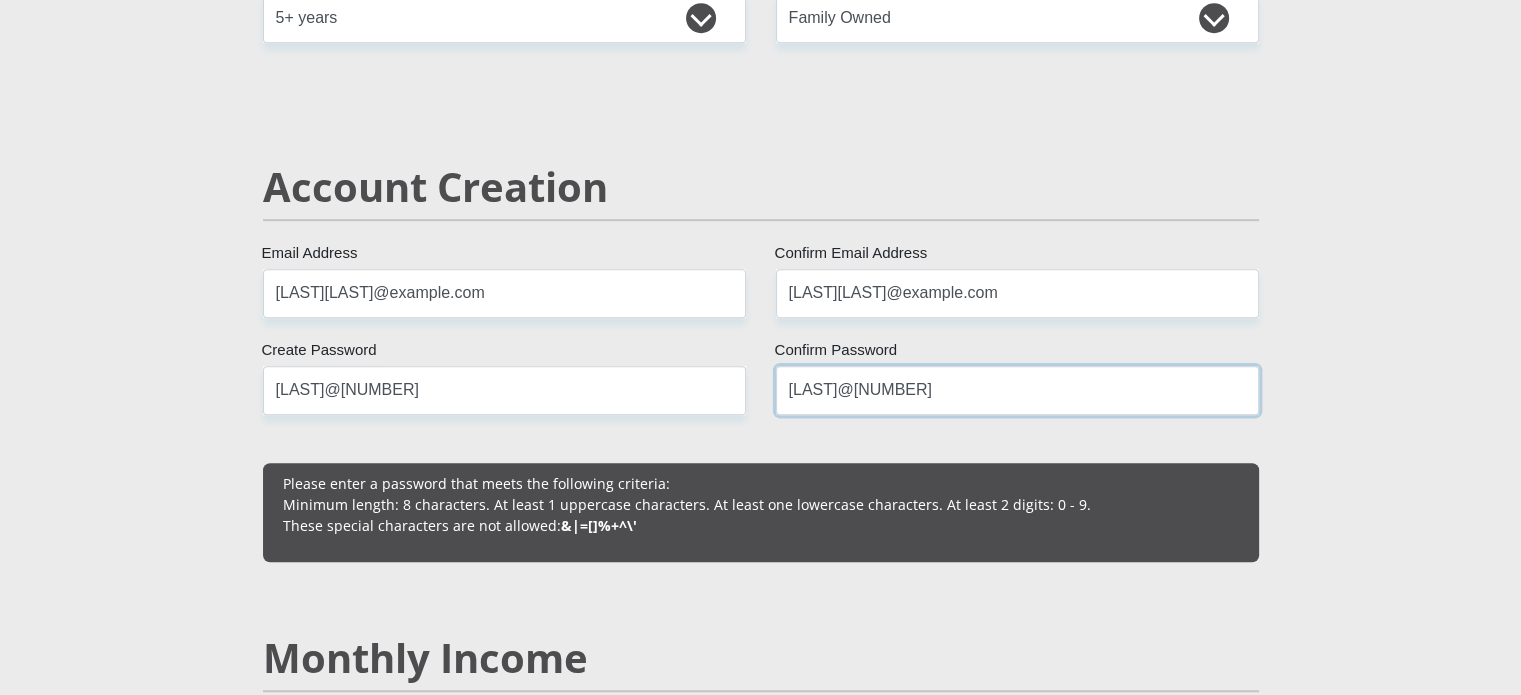 type on "[LAST]@[NUMBER]" 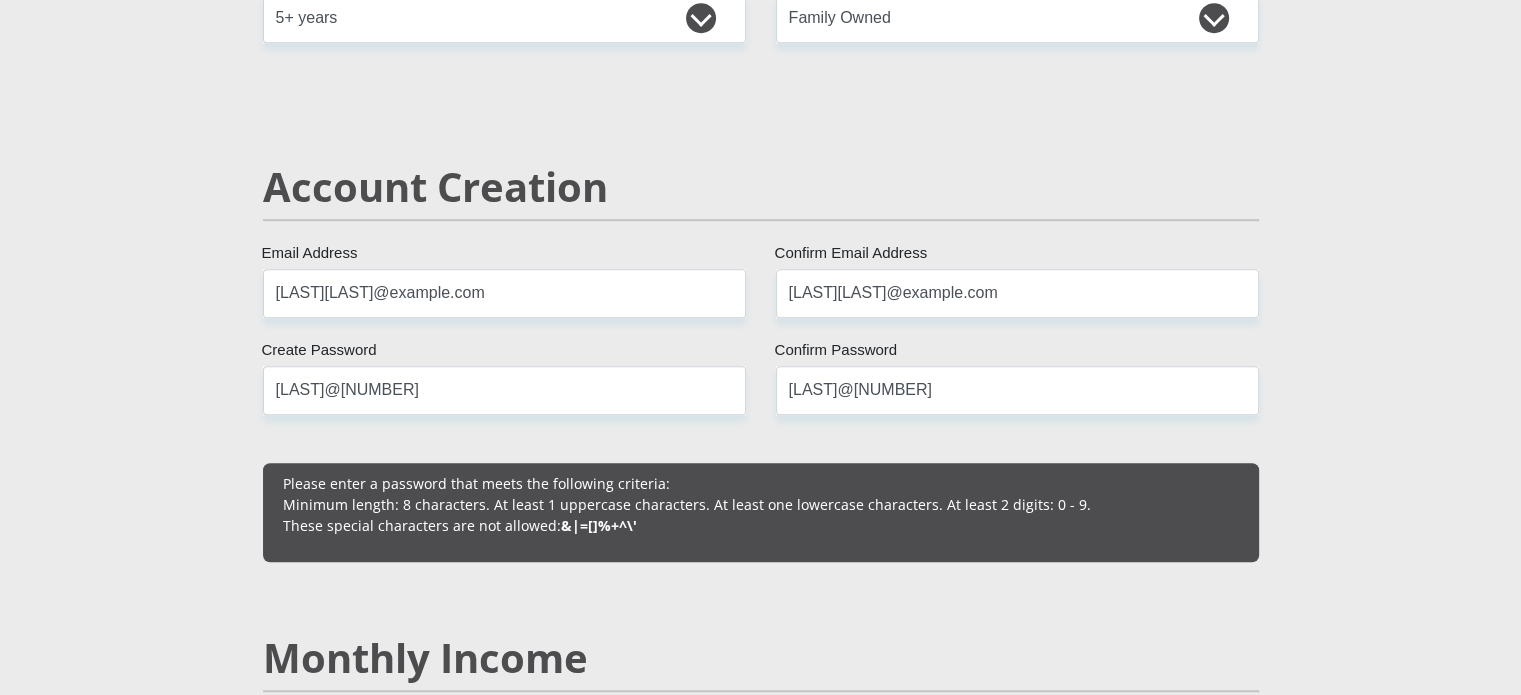click on "Mr
Ms
Mrs
Dr
Other
Title
[FIRST]
First Name
[LAST]
Surname
[ID]
South African ID Number
Please input valid ID number
[COUNTRY]
Afghanistan
Aland Islands
Albania
Algeria
America Samoa
American Virgin Islands
Andorra
Angola
Anguilla
Antarctica
Antigua and Barbuda" at bounding box center (761, 1890) 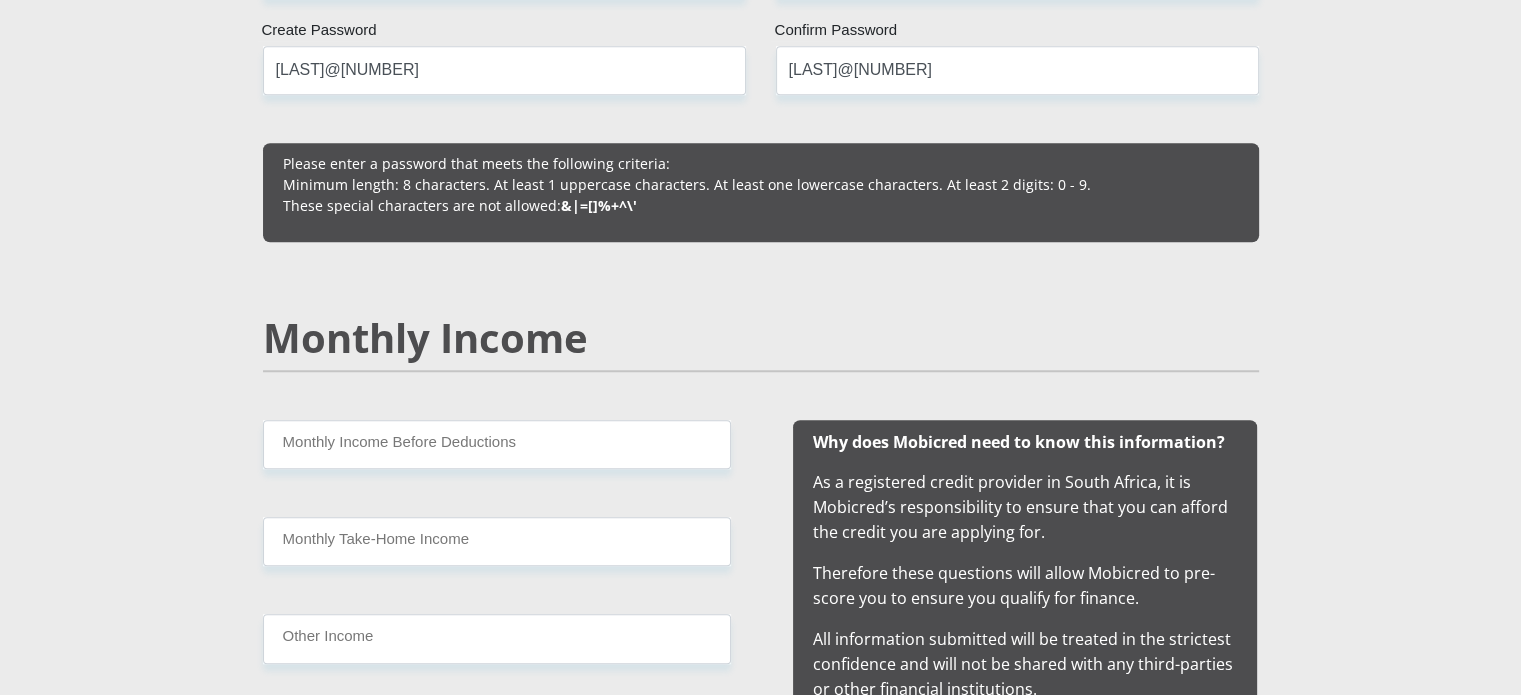 scroll, scrollTop: 1660, scrollLeft: 0, axis: vertical 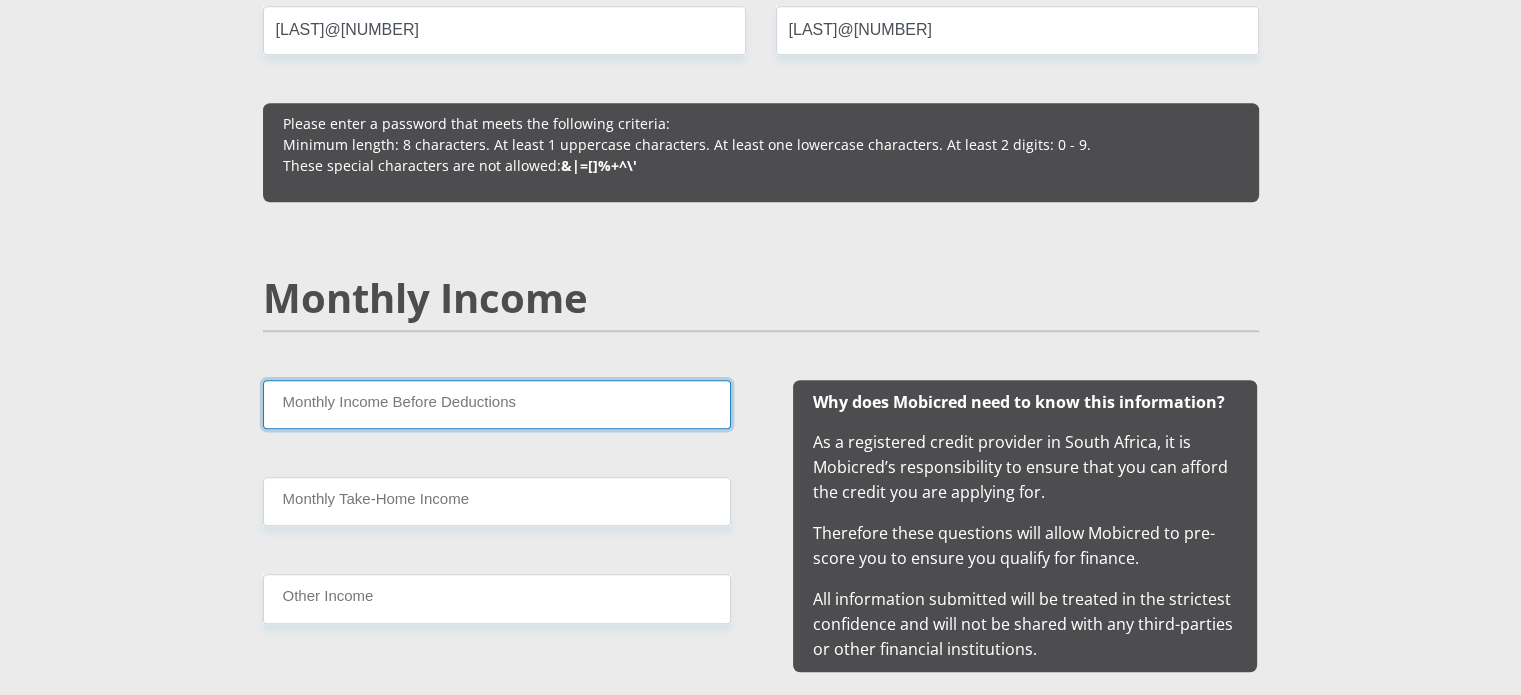 click on "Monthly Income Before Deductions" at bounding box center [497, 404] 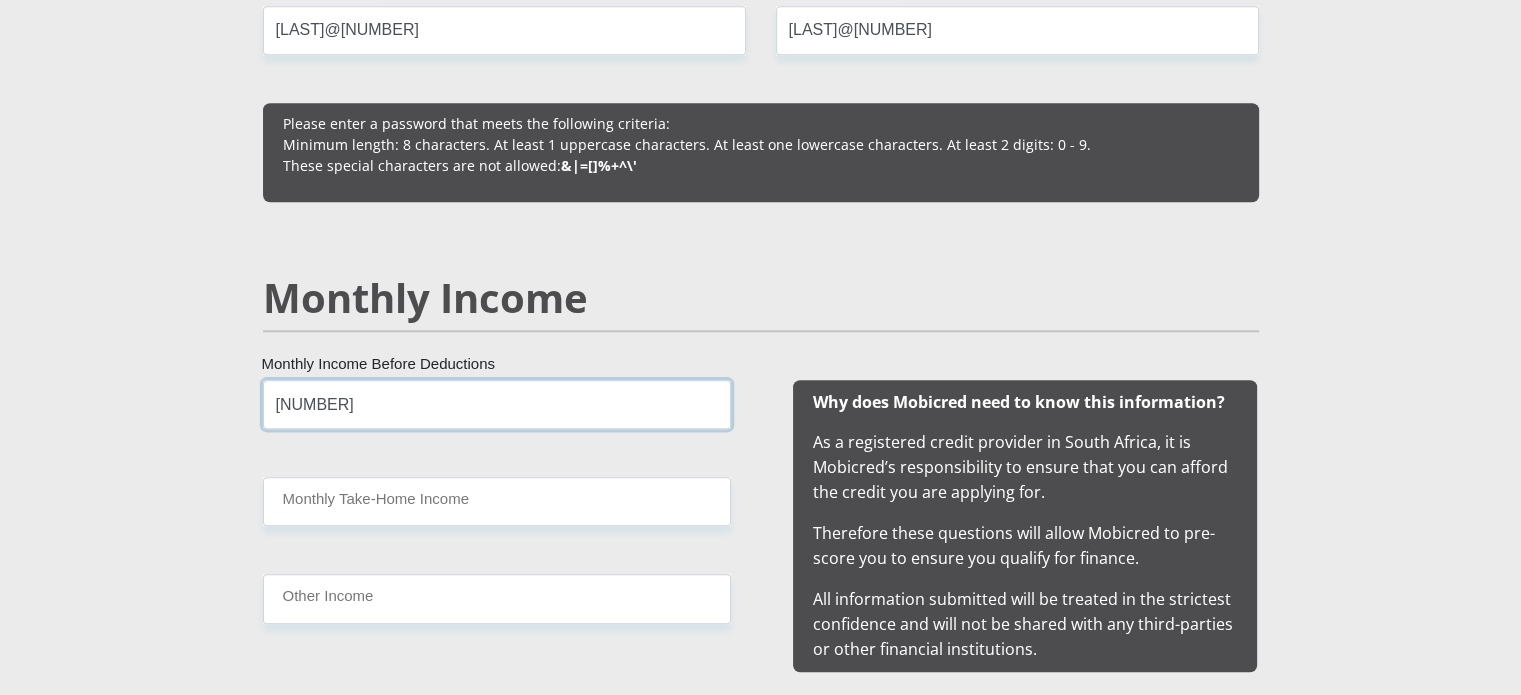 type on "[NUMBER]" 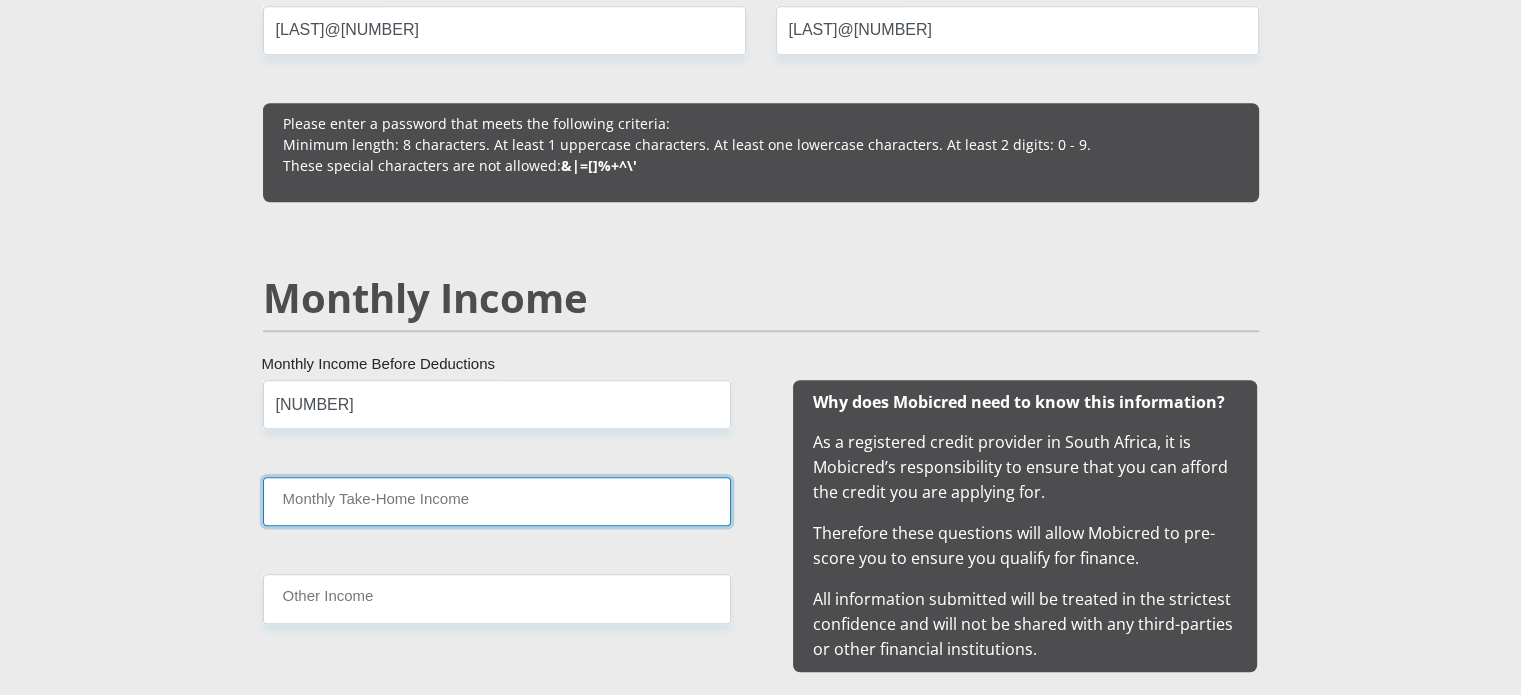 click on "Monthly Take-Home Income" at bounding box center [497, 501] 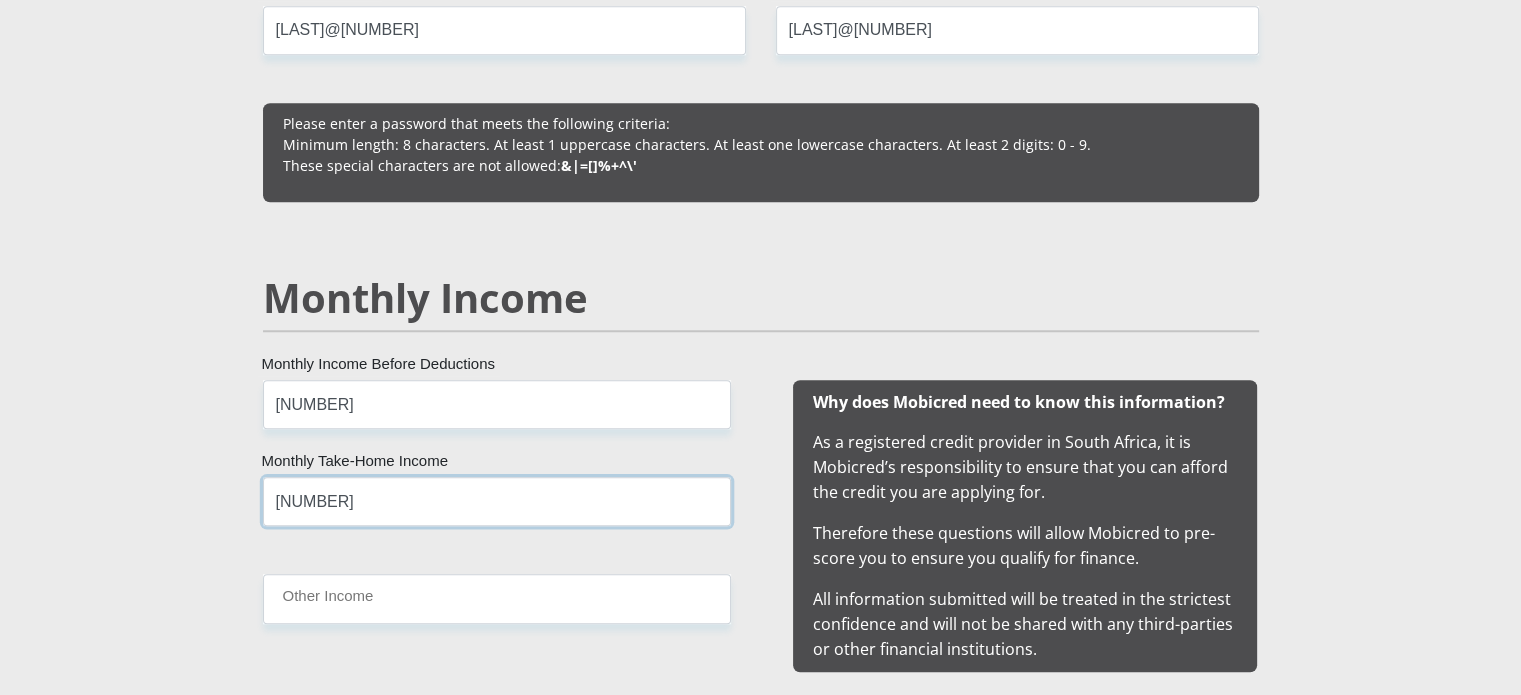 type on "[NUMBER]" 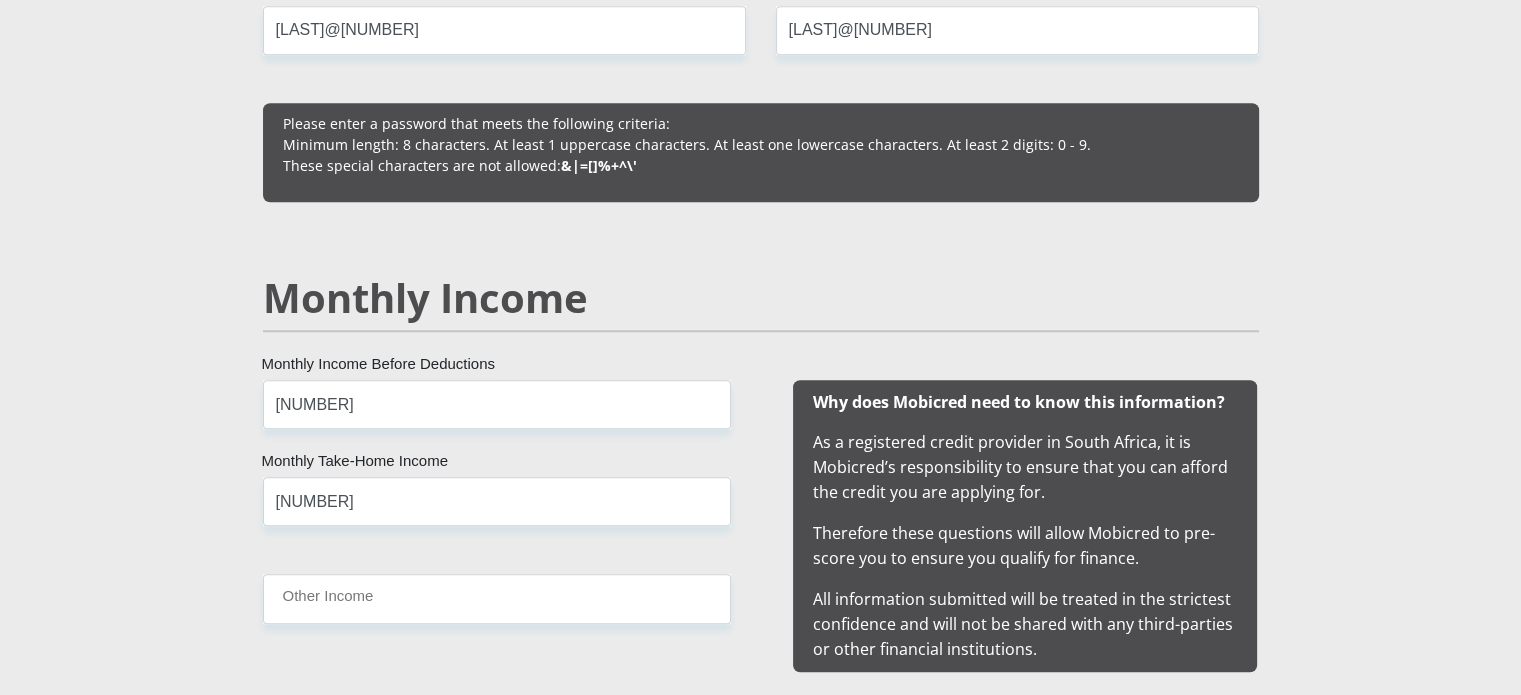 click on "[NUMBER]
Monthly Income Before Deductions
[NUMBER]
Monthly Take-Home Income
Other Income" at bounding box center [497, 526] 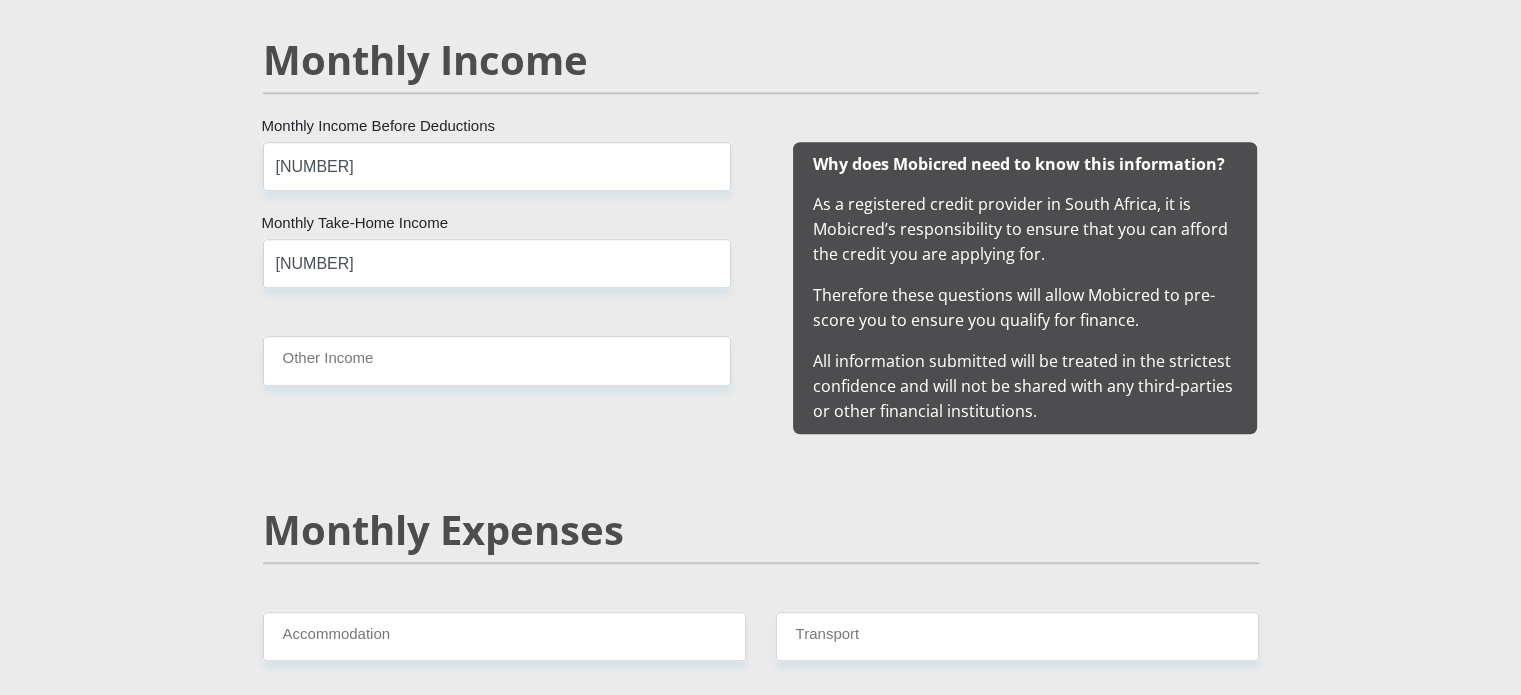 scroll, scrollTop: 1900, scrollLeft: 0, axis: vertical 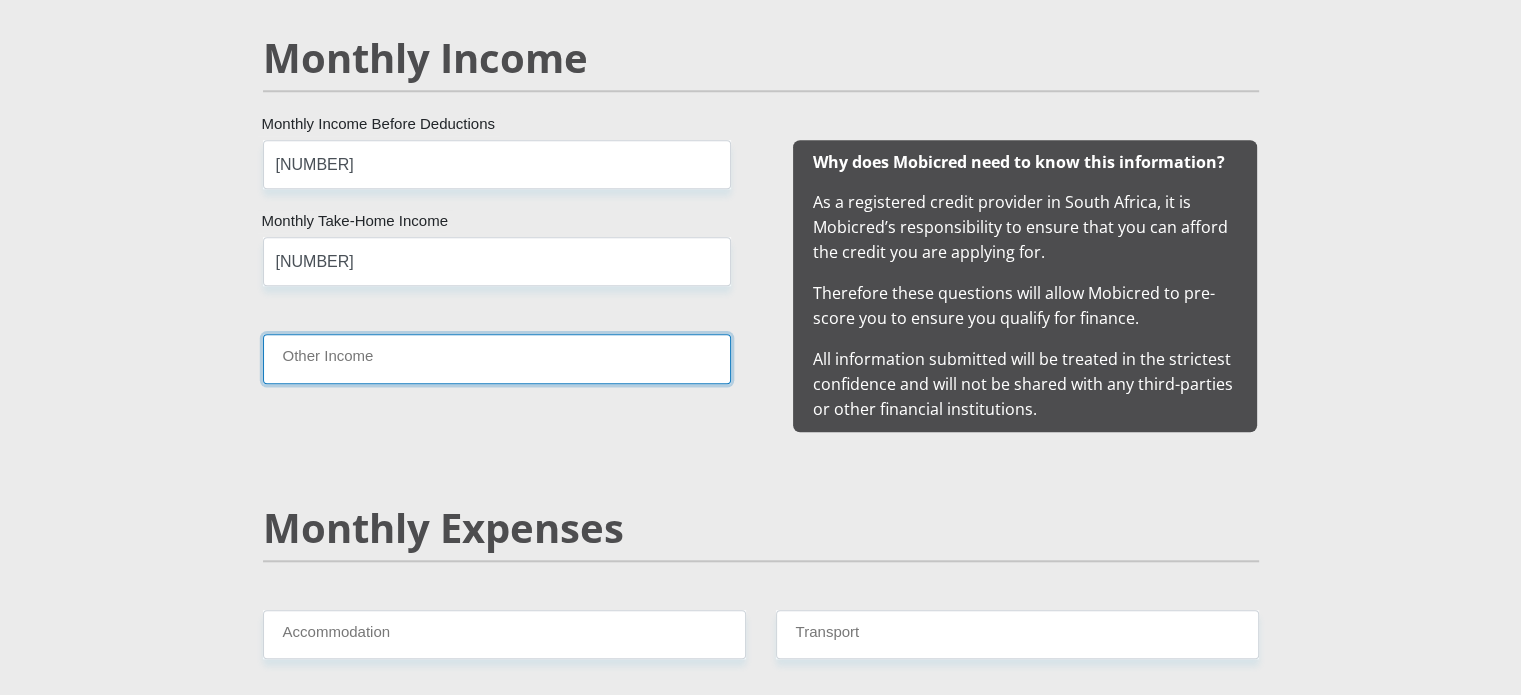 click on "Other Income" at bounding box center [497, 358] 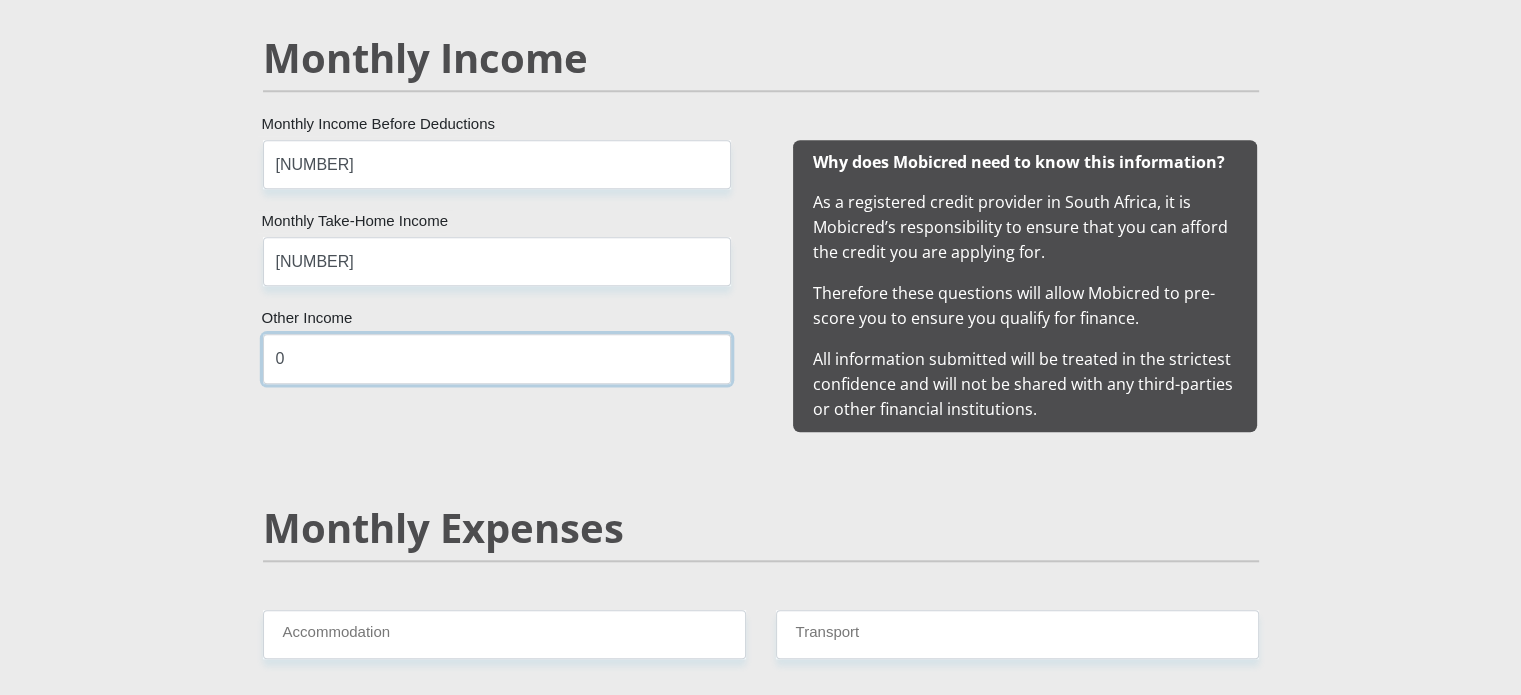 type on "0" 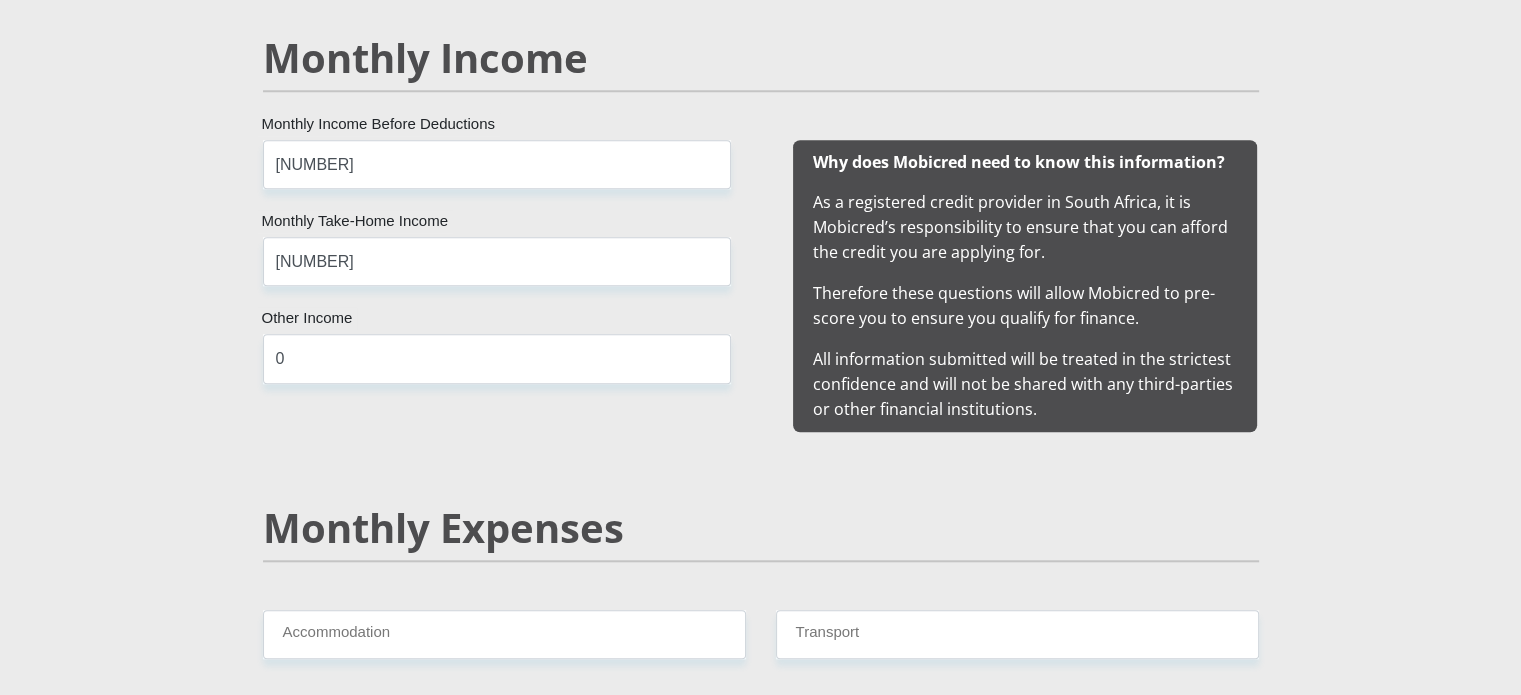 click on "Mr
Ms
Mrs
Dr
Other
Title
[FIRST]
First Name
[LAST]
Surname
[ID]
South African ID Number
Please input valid ID number
[COUNTRY]
Afghanistan
Aland Islands
Albania
Algeria
America Samoa
American Virgin Islands
Andorra
Angola
Anguilla
Antarctica
Antigua and Barbuda" at bounding box center [761, 1290] 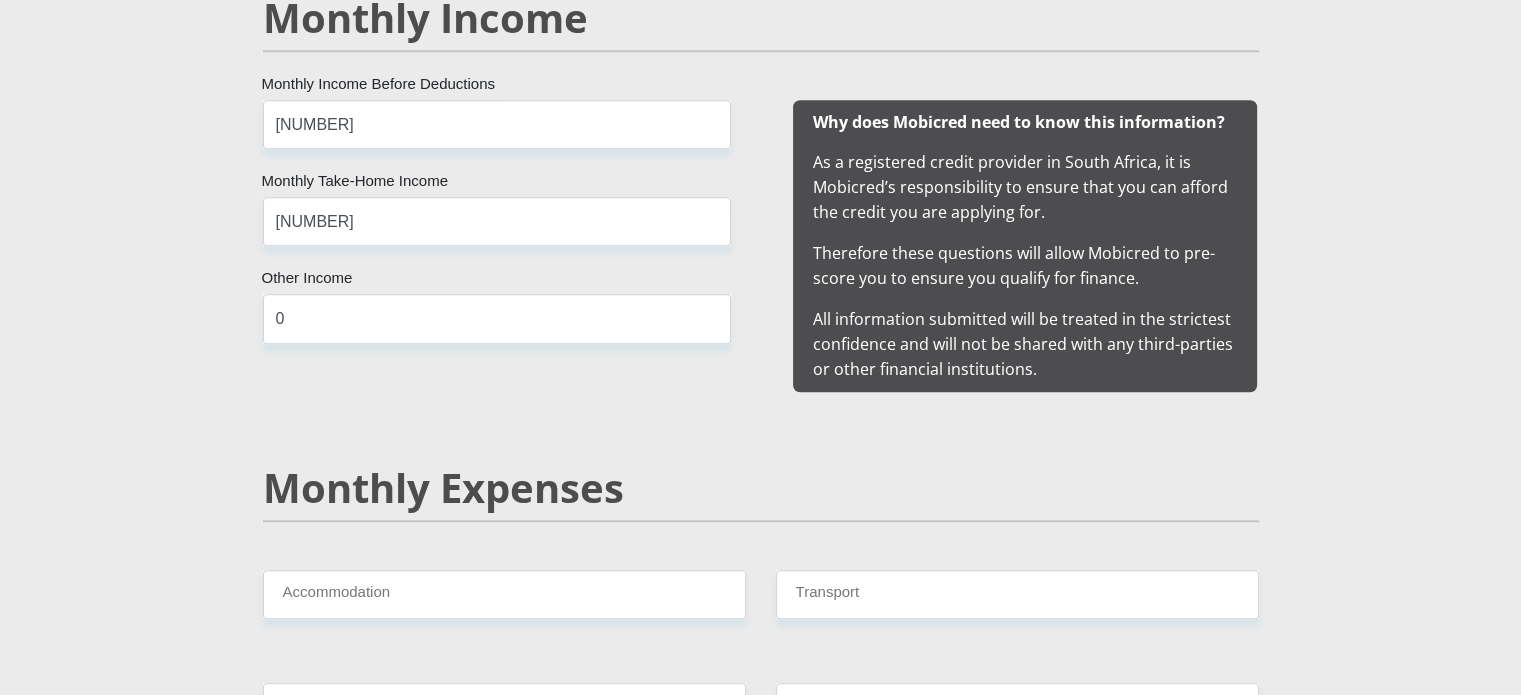 scroll, scrollTop: 1980, scrollLeft: 0, axis: vertical 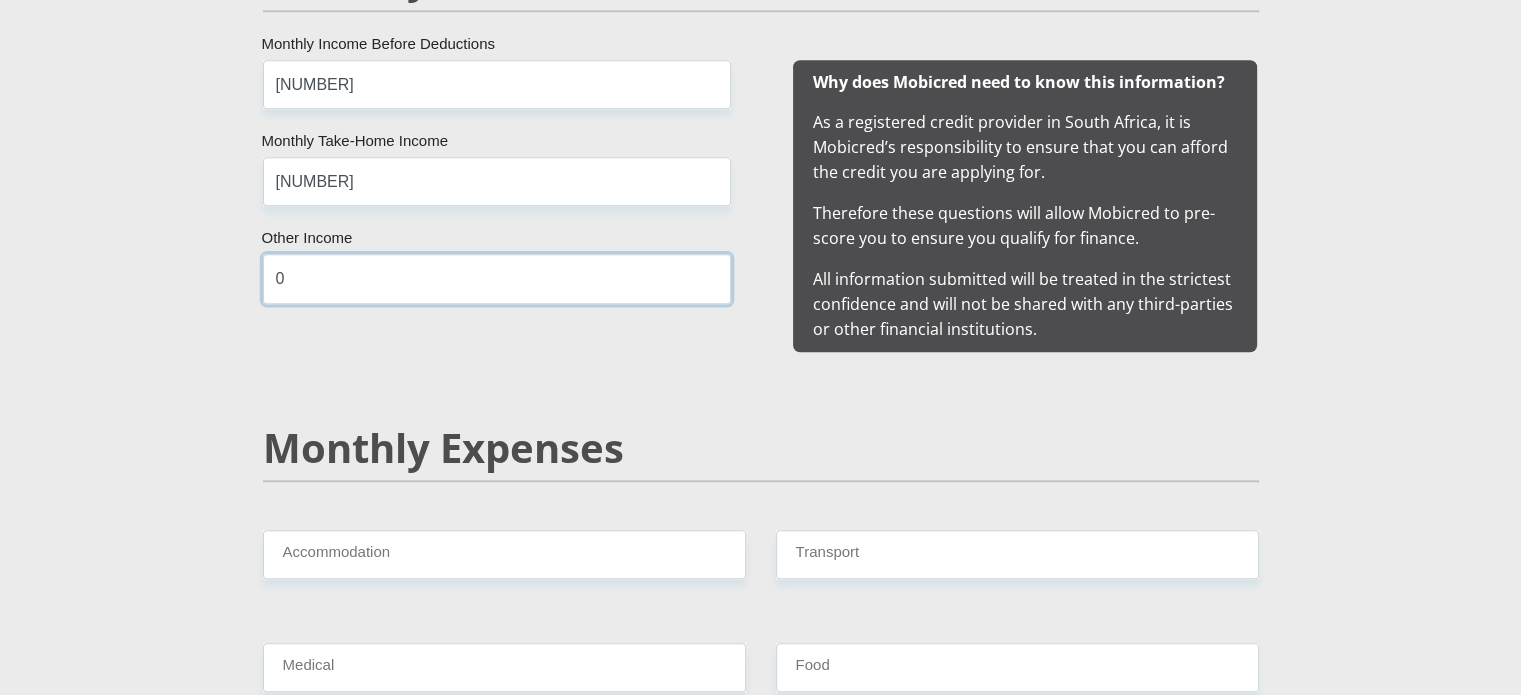 click on "0" at bounding box center (497, 278) 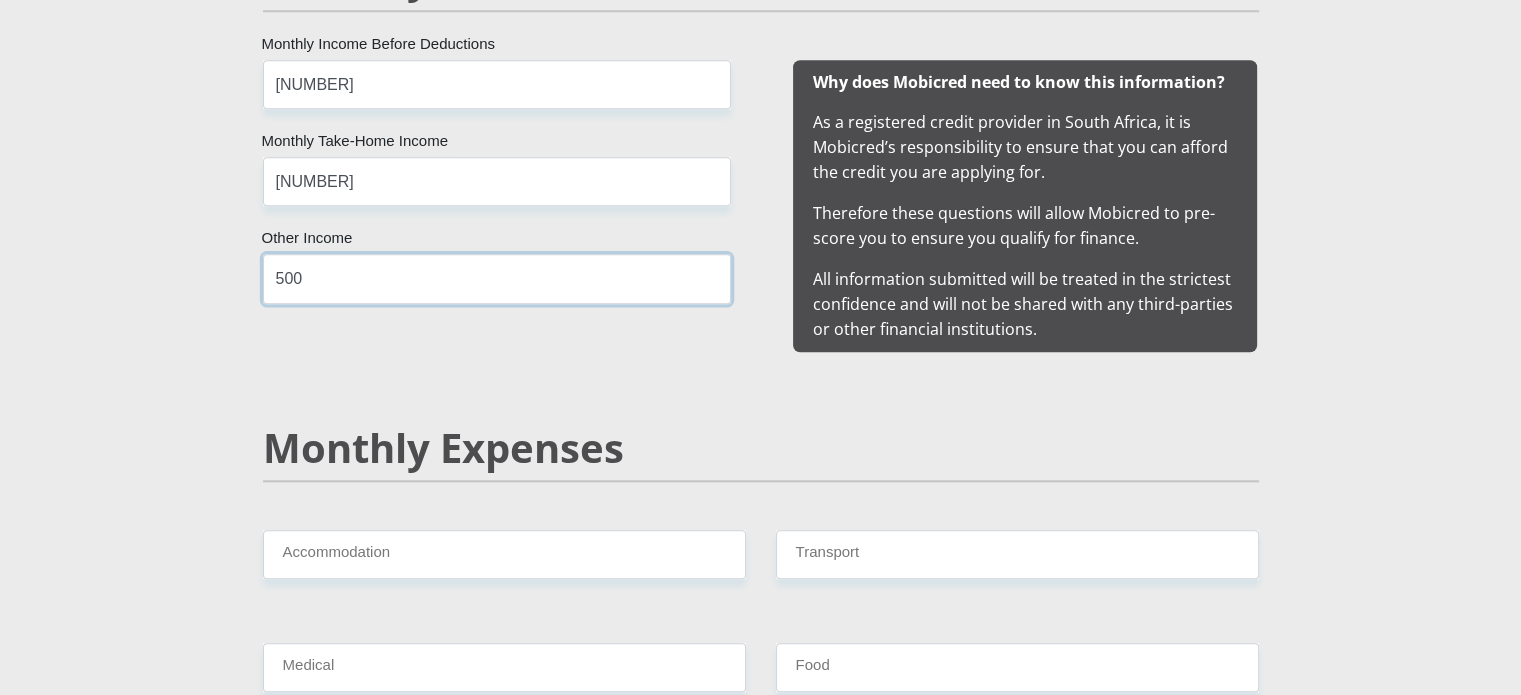 type on "500" 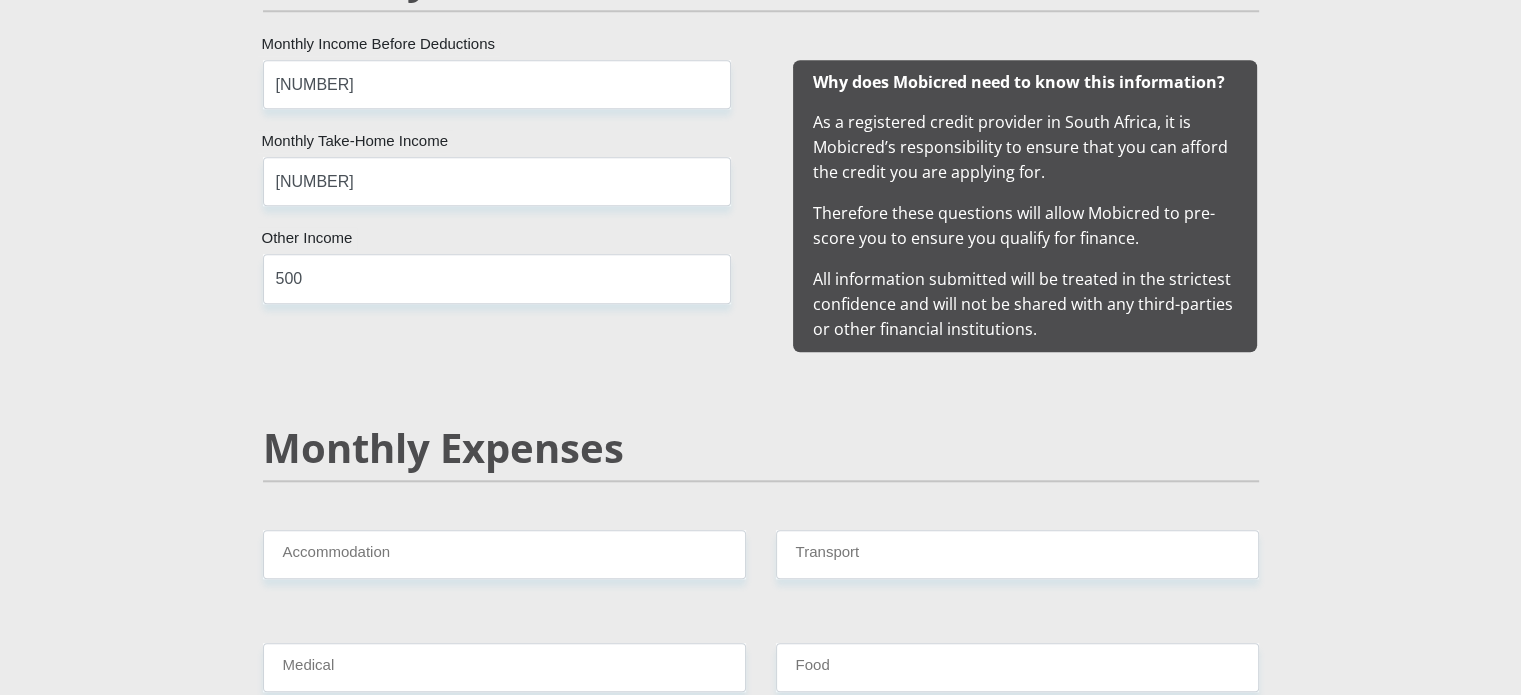click on "Mr
Ms
Mrs
Dr
Other
Title
[FIRST]
First Name
[LAST]
Surname
[ID]
South African ID Number
Please input valid ID number
[COUNTRY]
Afghanistan
Aland Islands
Albania
Algeria
America Samoa
American Virgin Islands
Andorra
Angola
Anguilla
Antarctica
Antigua and Barbuda" at bounding box center [761, 1210] 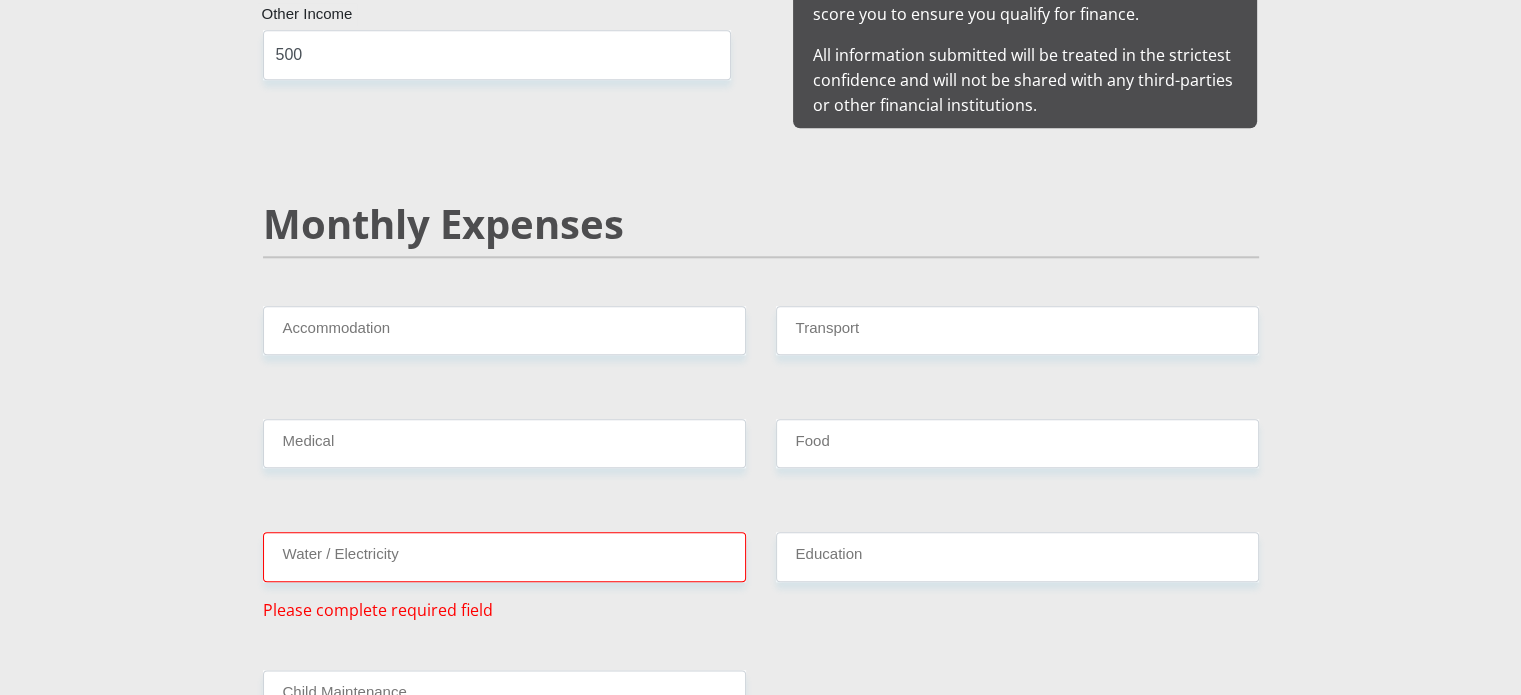 scroll, scrollTop: 2220, scrollLeft: 0, axis: vertical 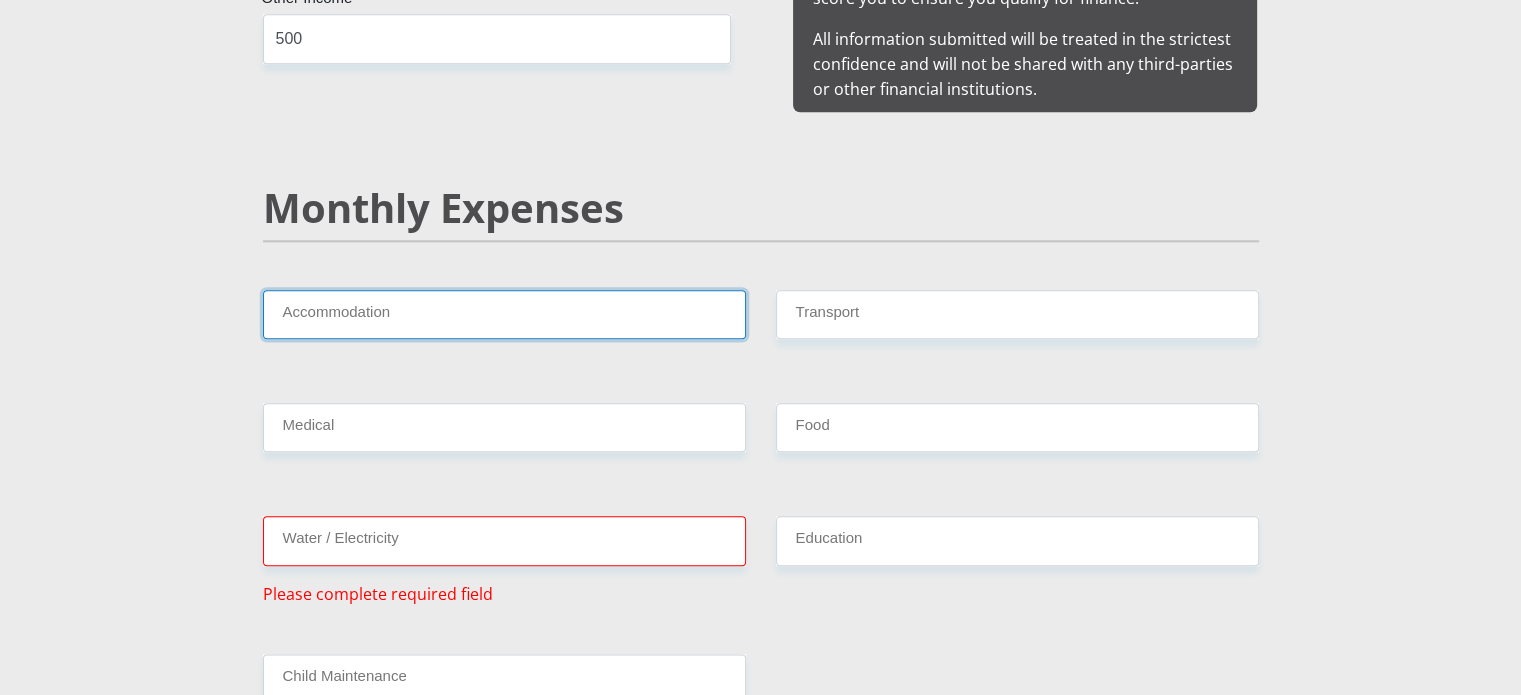 click on "Accommodation" at bounding box center (504, 314) 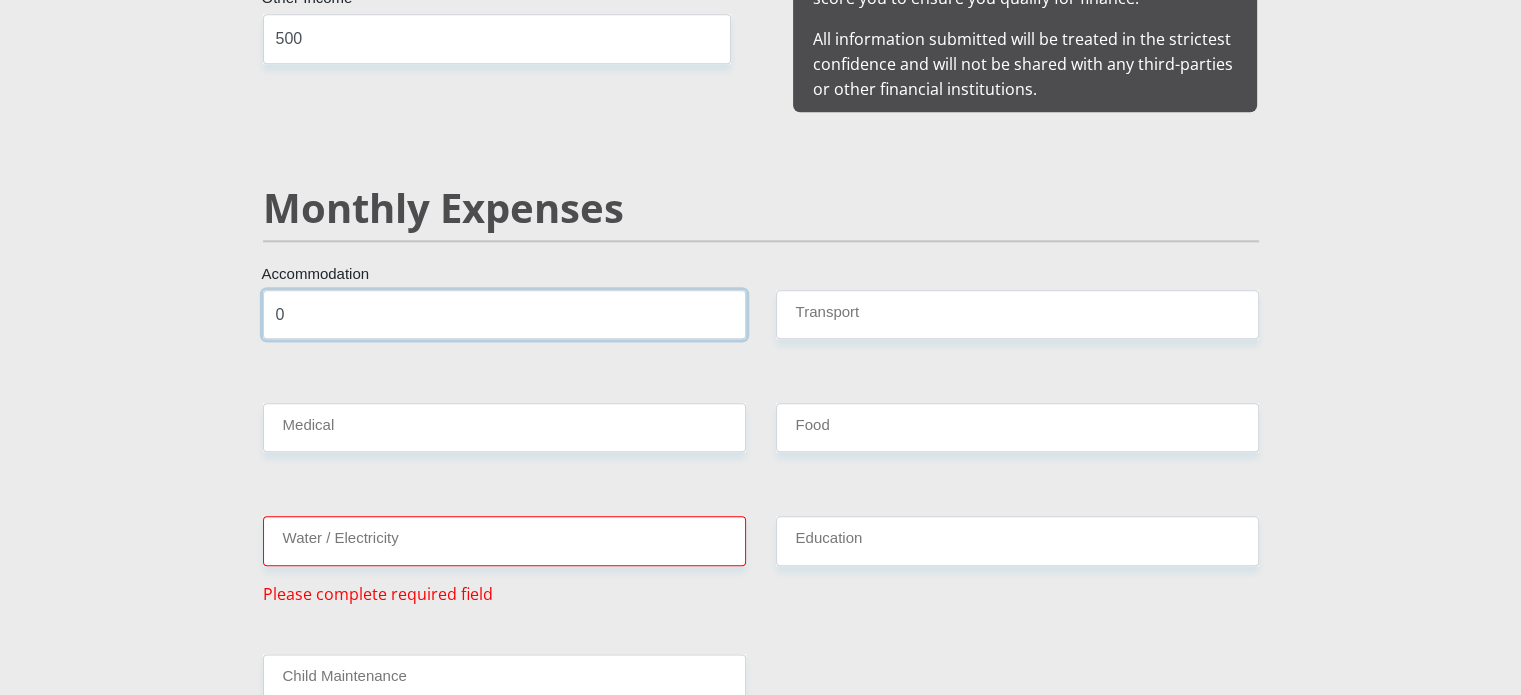 type on "0" 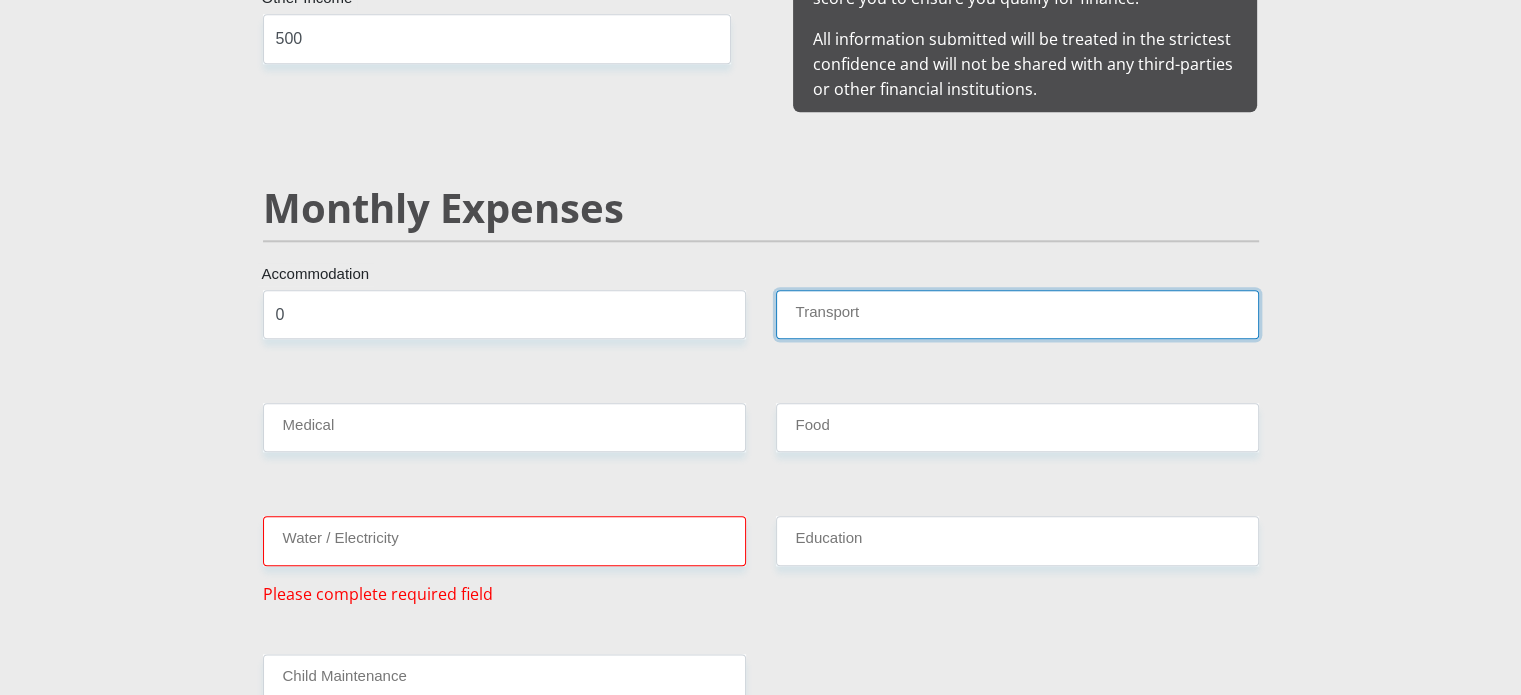 click on "Transport" at bounding box center (1017, 314) 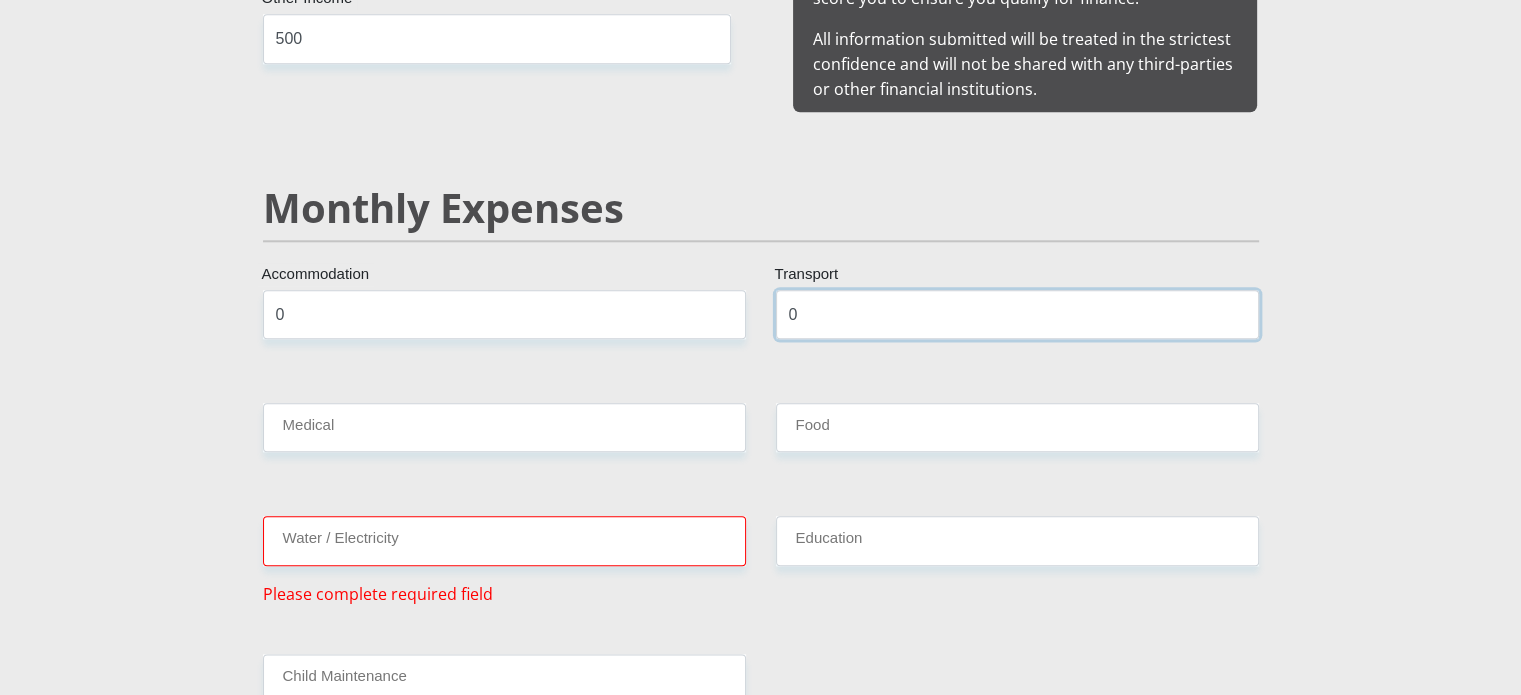 type on "0" 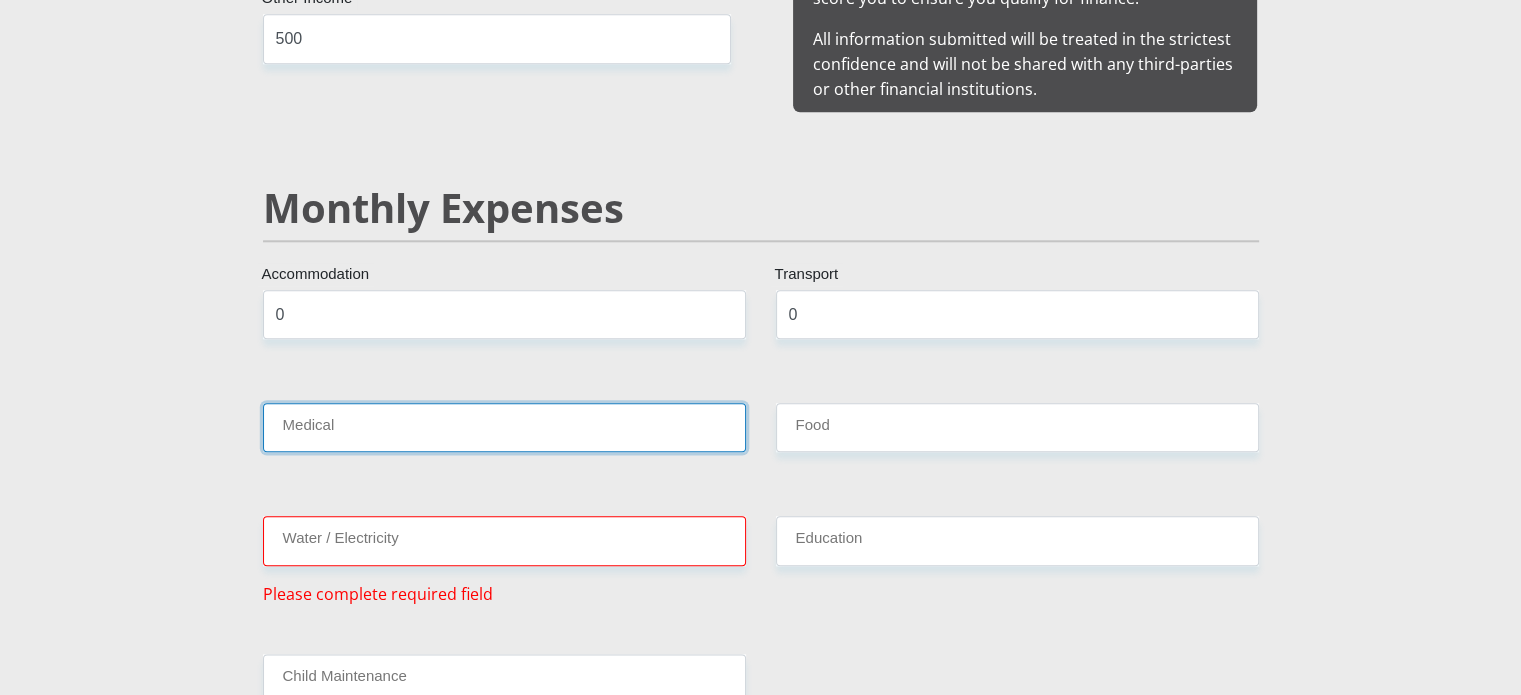 click on "Medical" at bounding box center [504, 427] 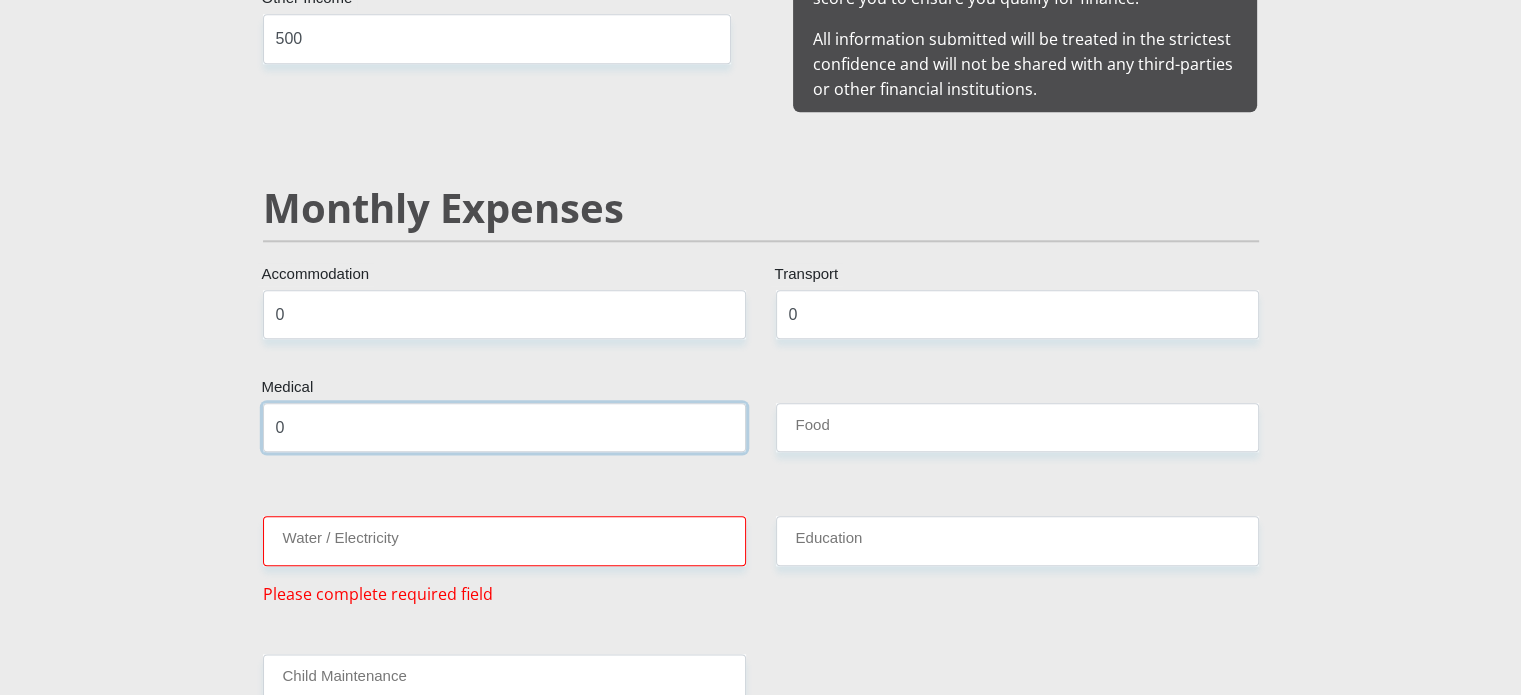 type on "0" 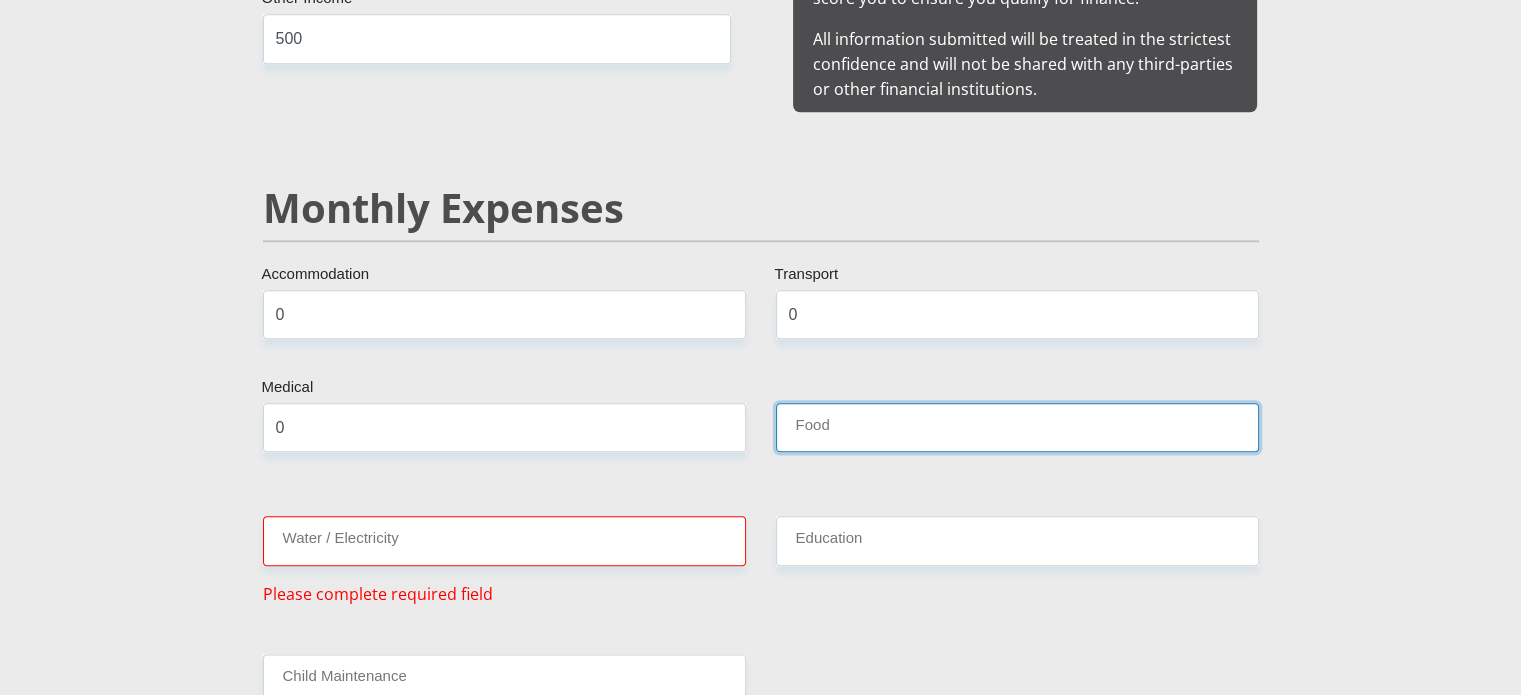 click on "Food" at bounding box center [1017, 427] 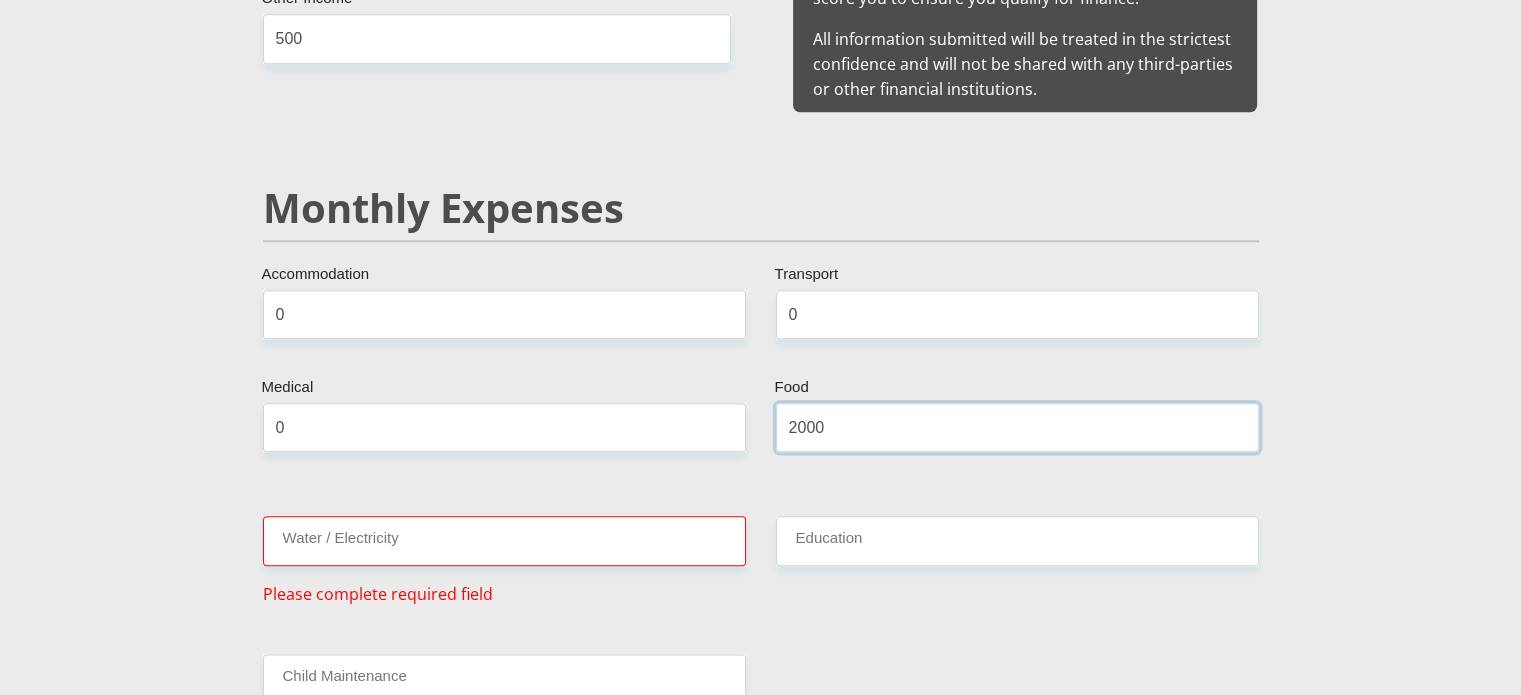 type on "2000" 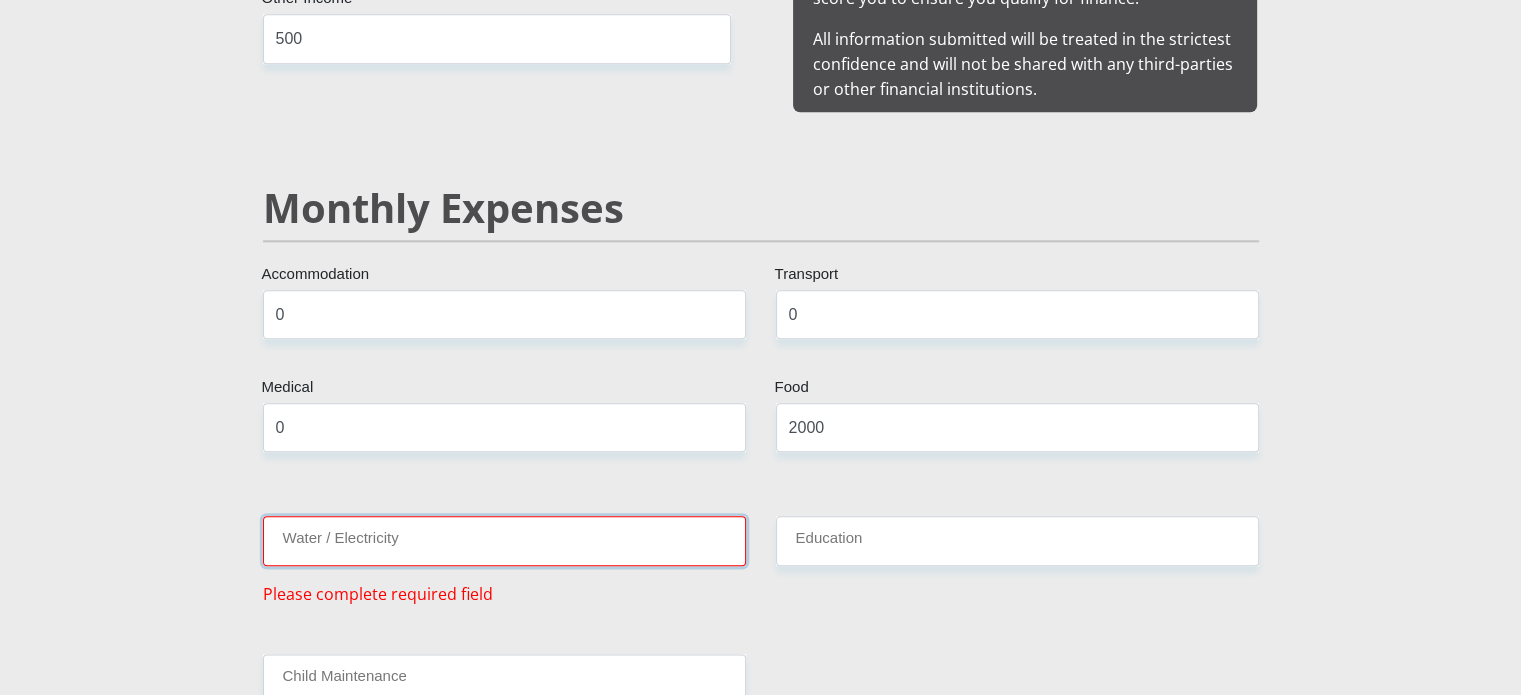 click on "Water / Electricity" at bounding box center [504, 540] 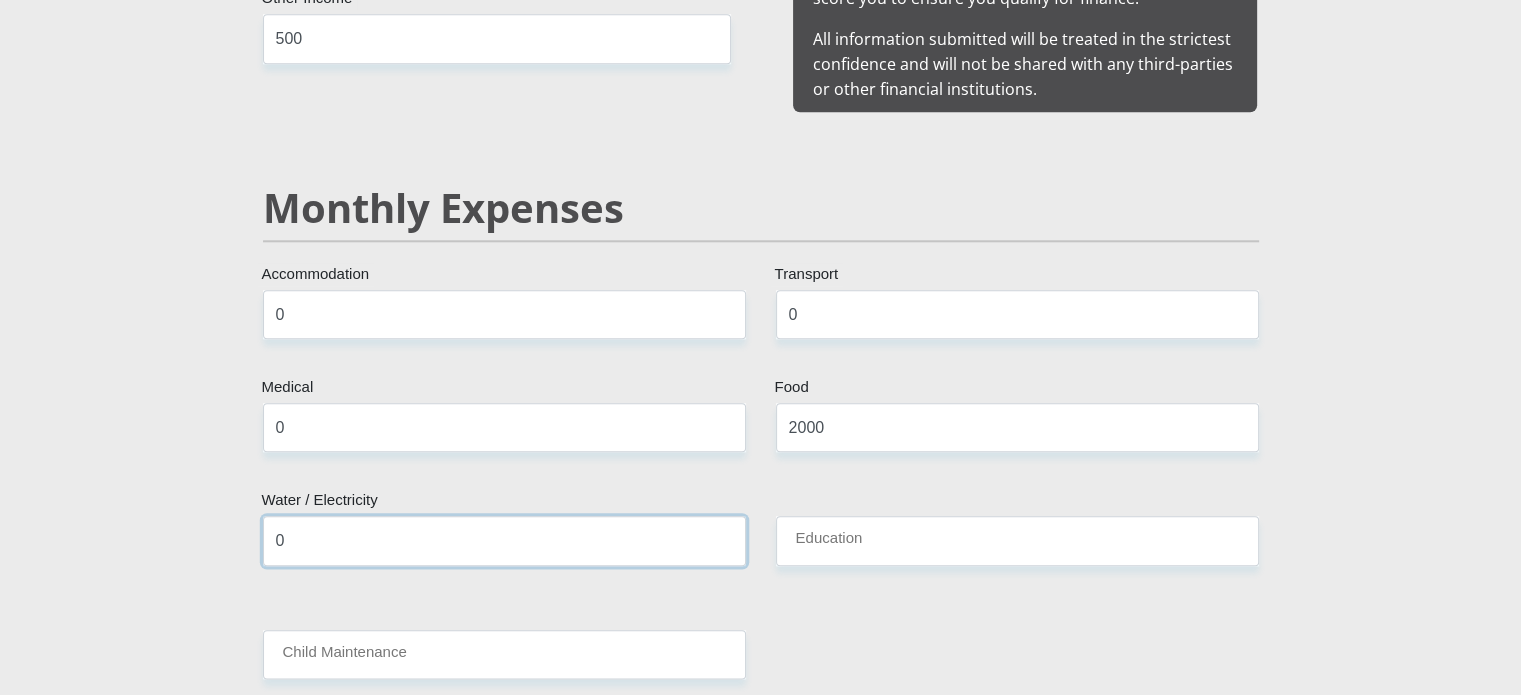 type on "0" 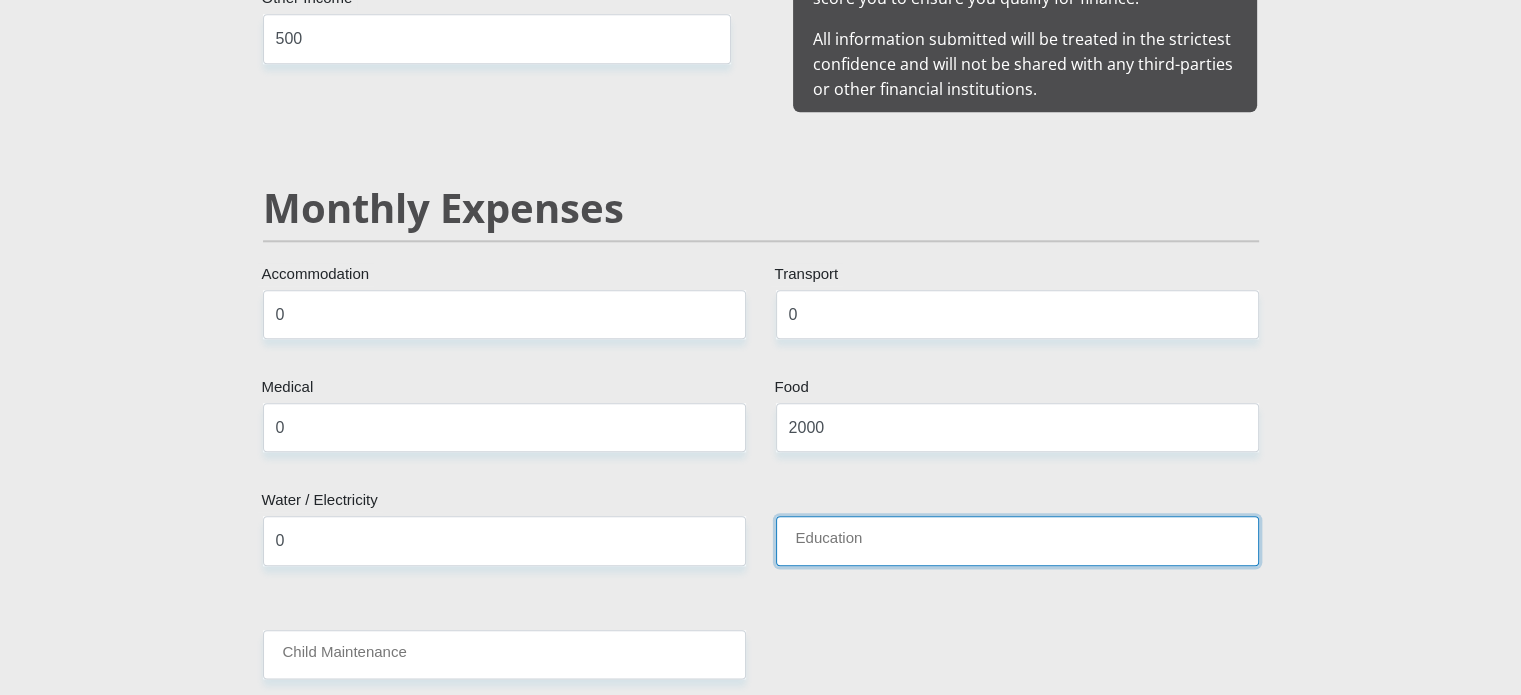 click on "Education" at bounding box center [1017, 540] 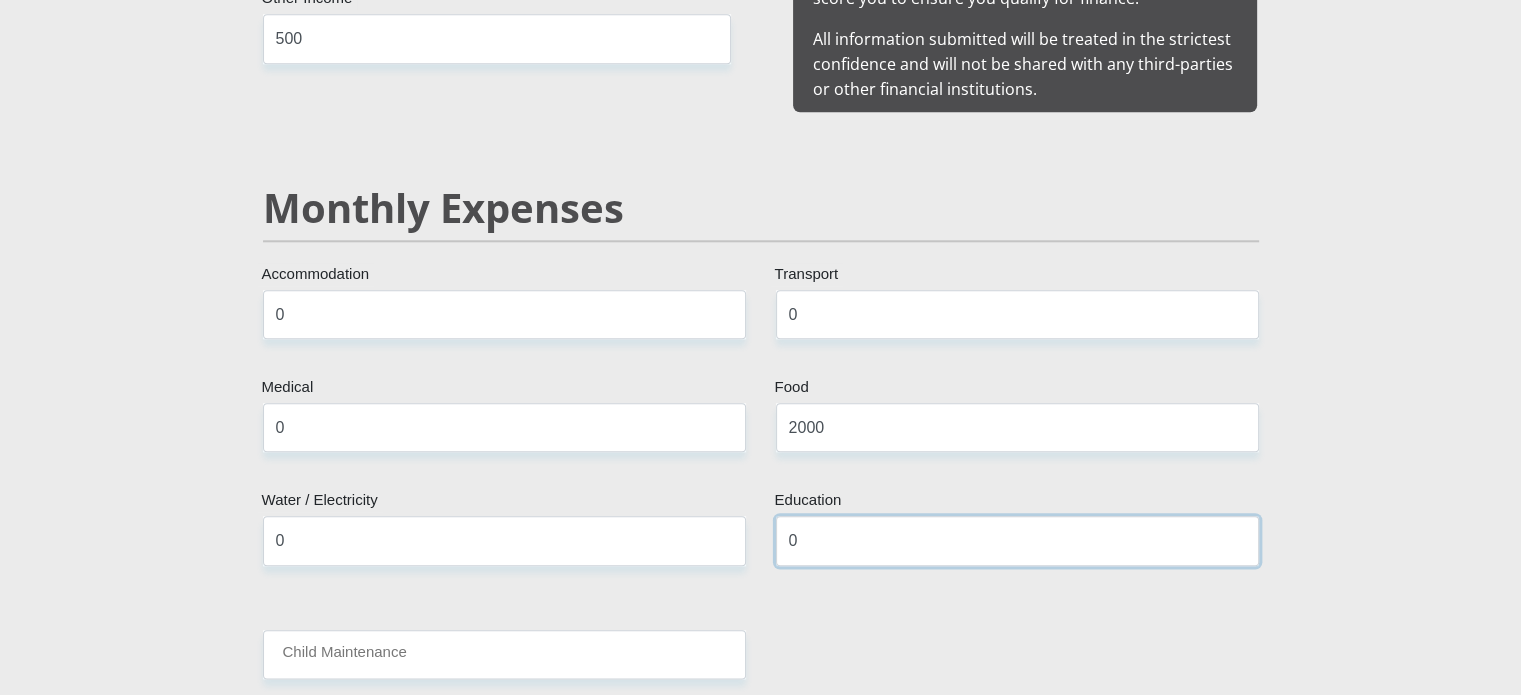 type on "0" 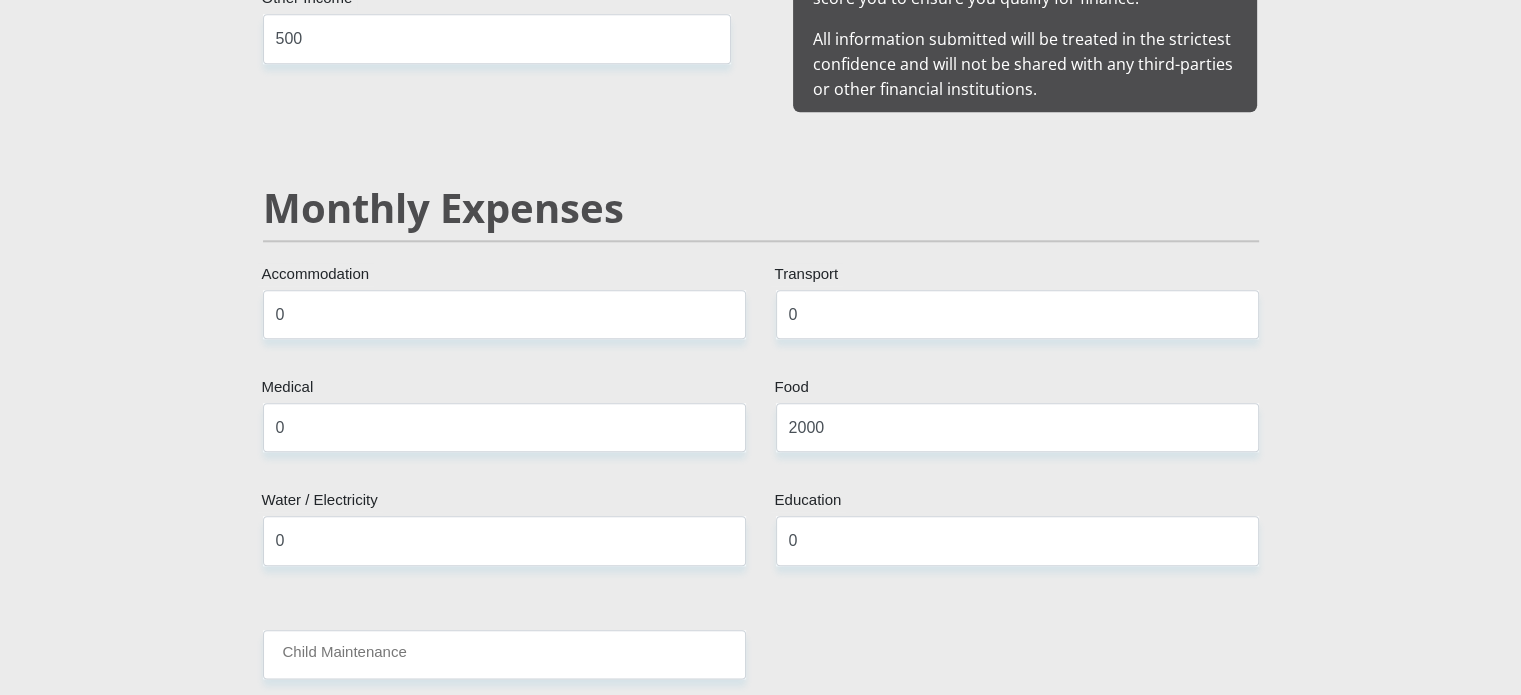 click on "Mr
Ms
Mrs
Dr
Other
Title
[FIRST]
First Name
[LAST]
Surname
[ID]
South African ID Number
Please input valid ID number
[COUNTRY]
Afghanistan
Aland Islands
Albania
Algeria
America Samoa
American Virgin Islands
Andorra
Angola
Anguilla
Antarctica
Antigua and Barbuda" at bounding box center [761, 958] 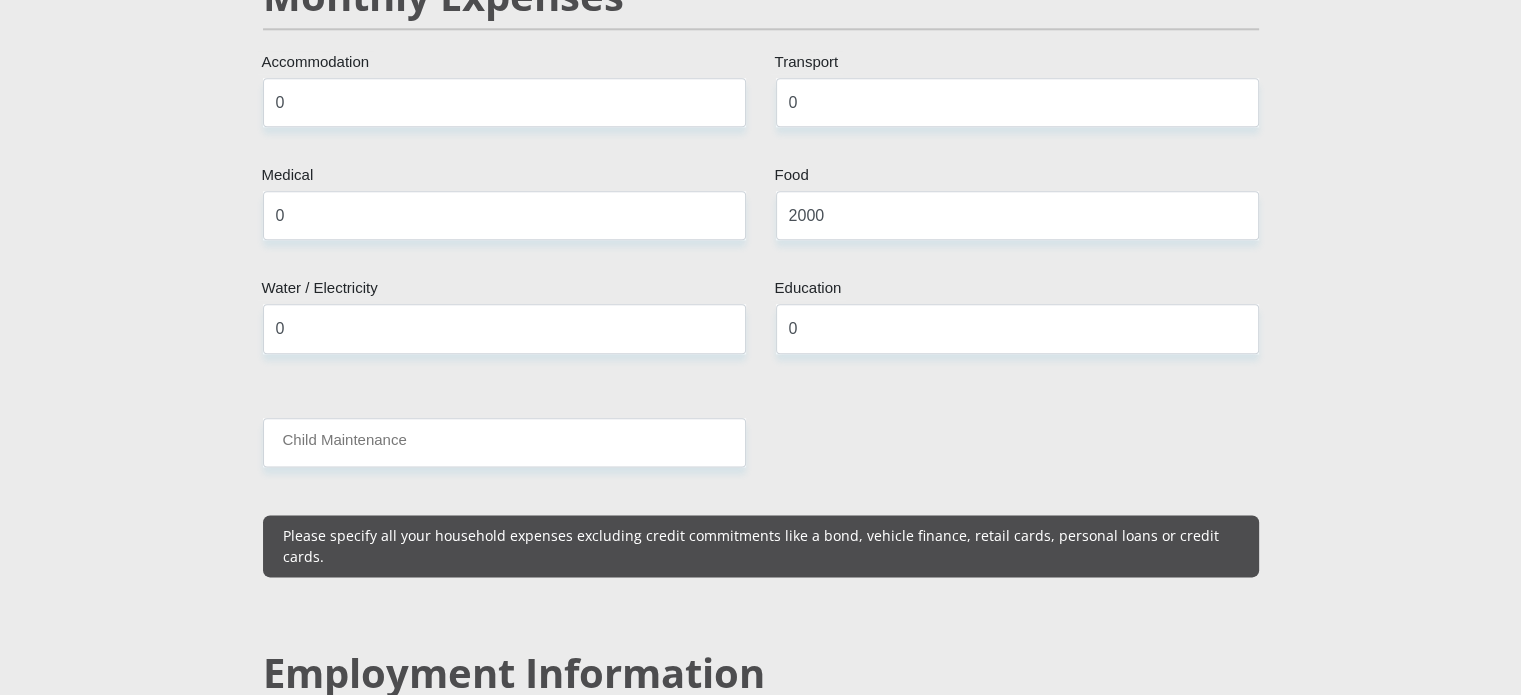 scroll, scrollTop: 2500, scrollLeft: 0, axis: vertical 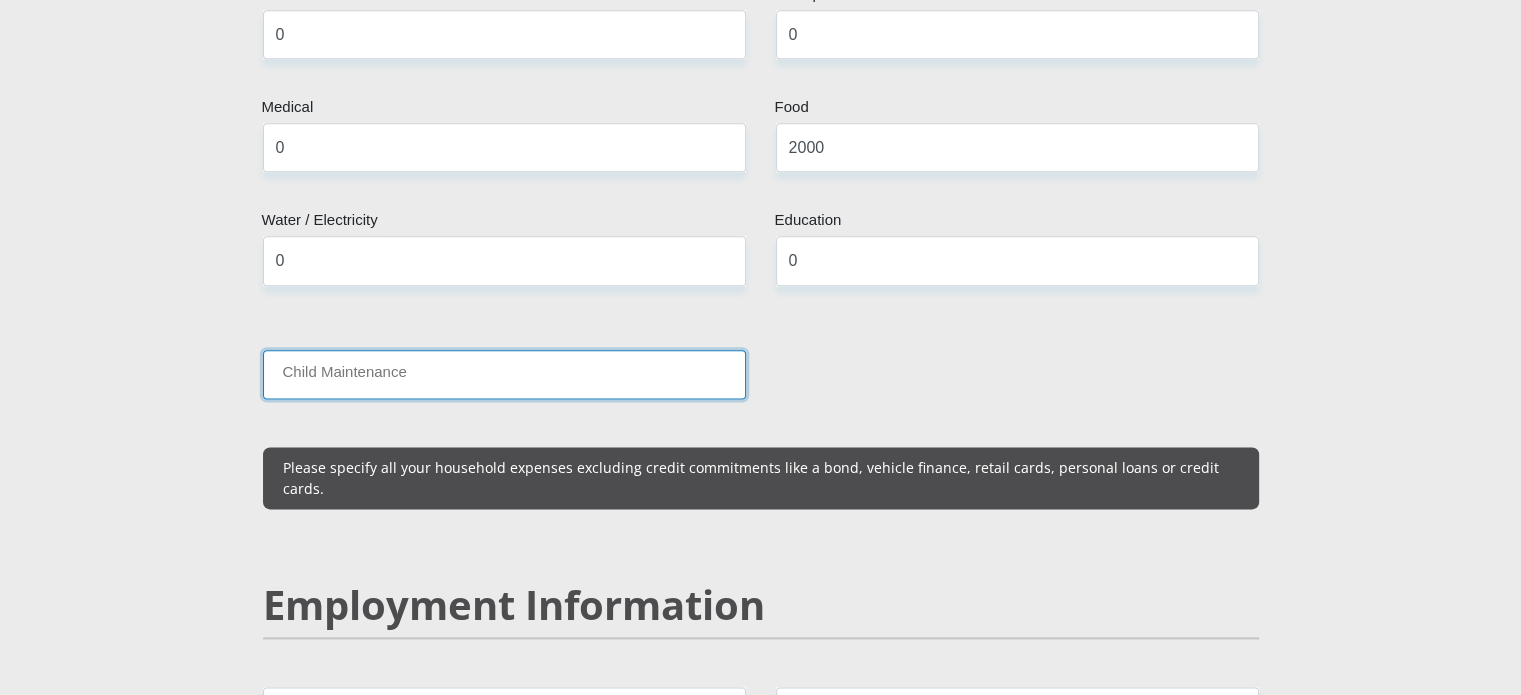 click on "Child Maintenance" at bounding box center (504, 374) 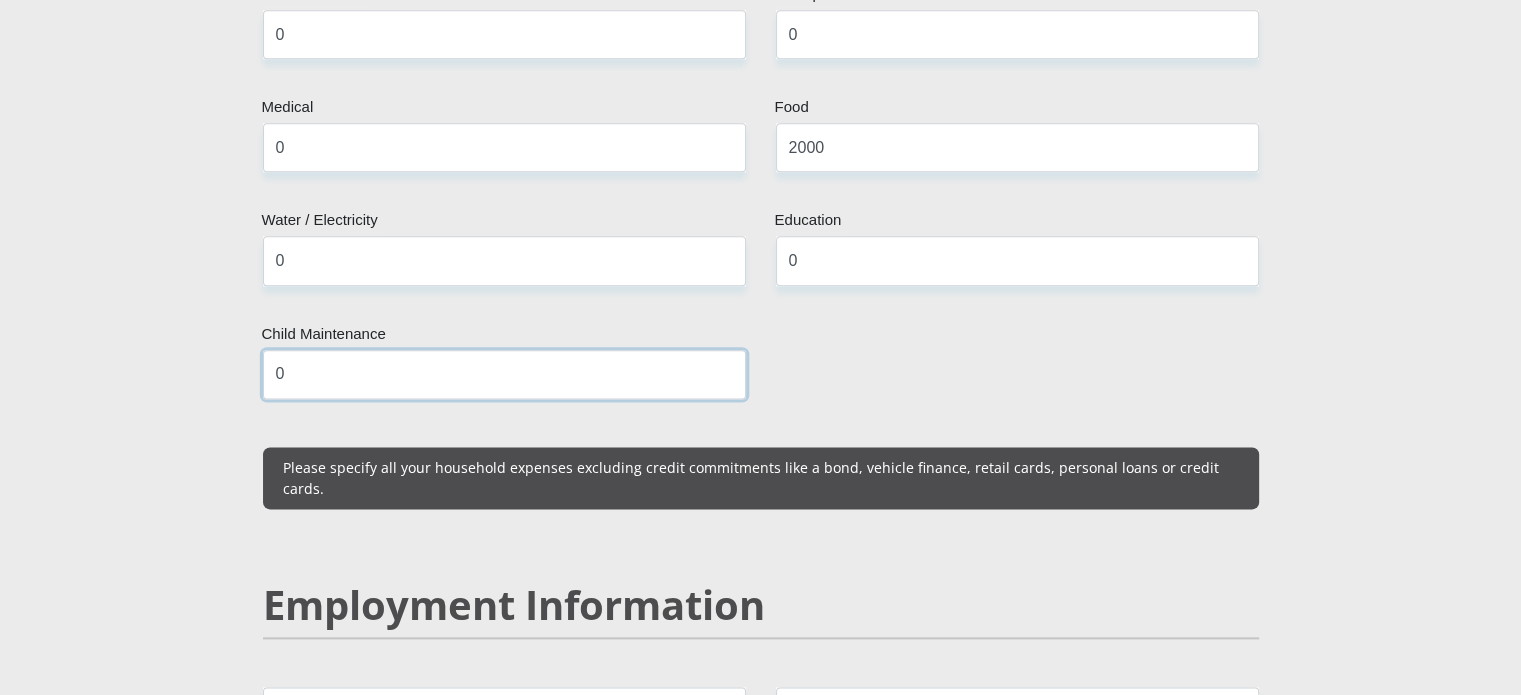type on "0" 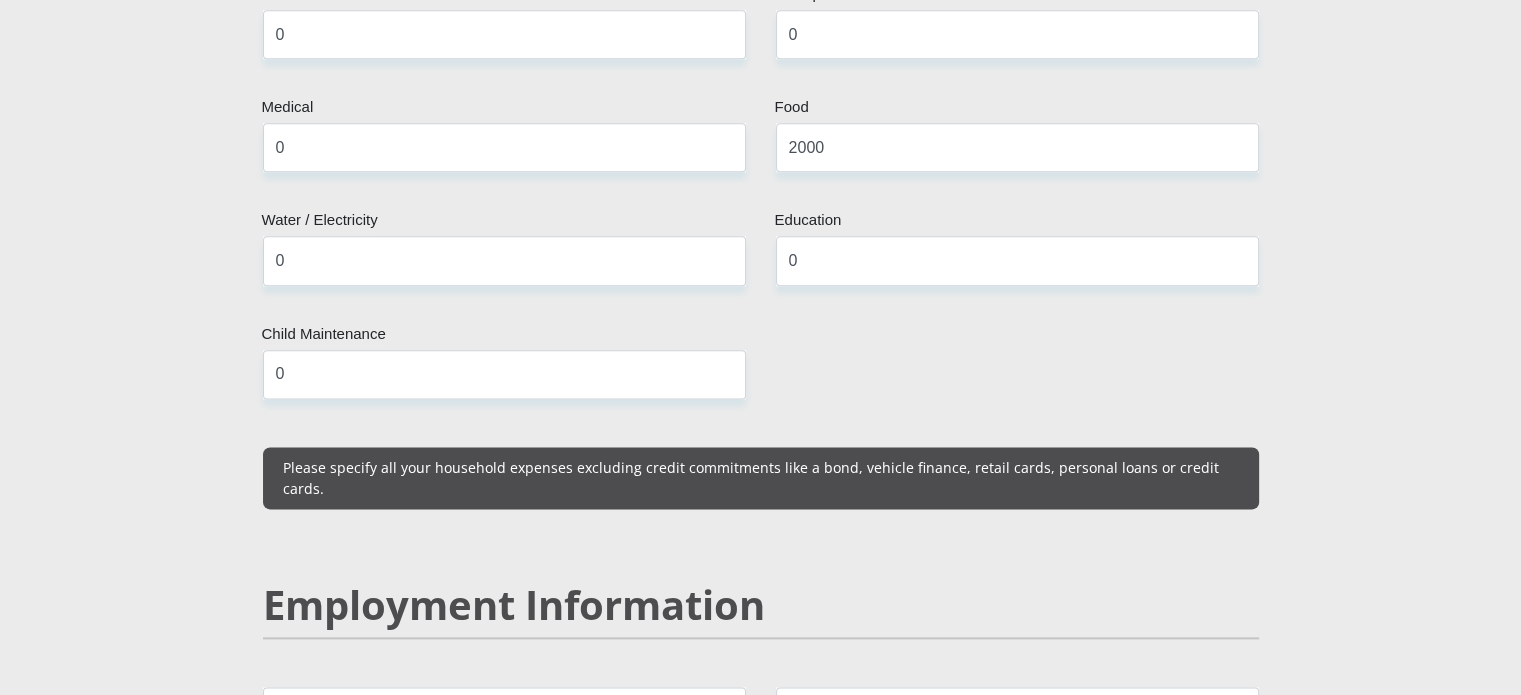 click on "Personal Details
Mr
Ms
Mrs
Dr
Other
Title
[FIRST]
First Name
[LAST]
Surname
[ID]
South African ID Number
Please input valid ID number
[COUNTRY]
Afghanistan
Aland Islands
Albania
Algeria
America Samoa
American Virgin Islands
Andorra
Angola
Anguilla" at bounding box center (760, 692) 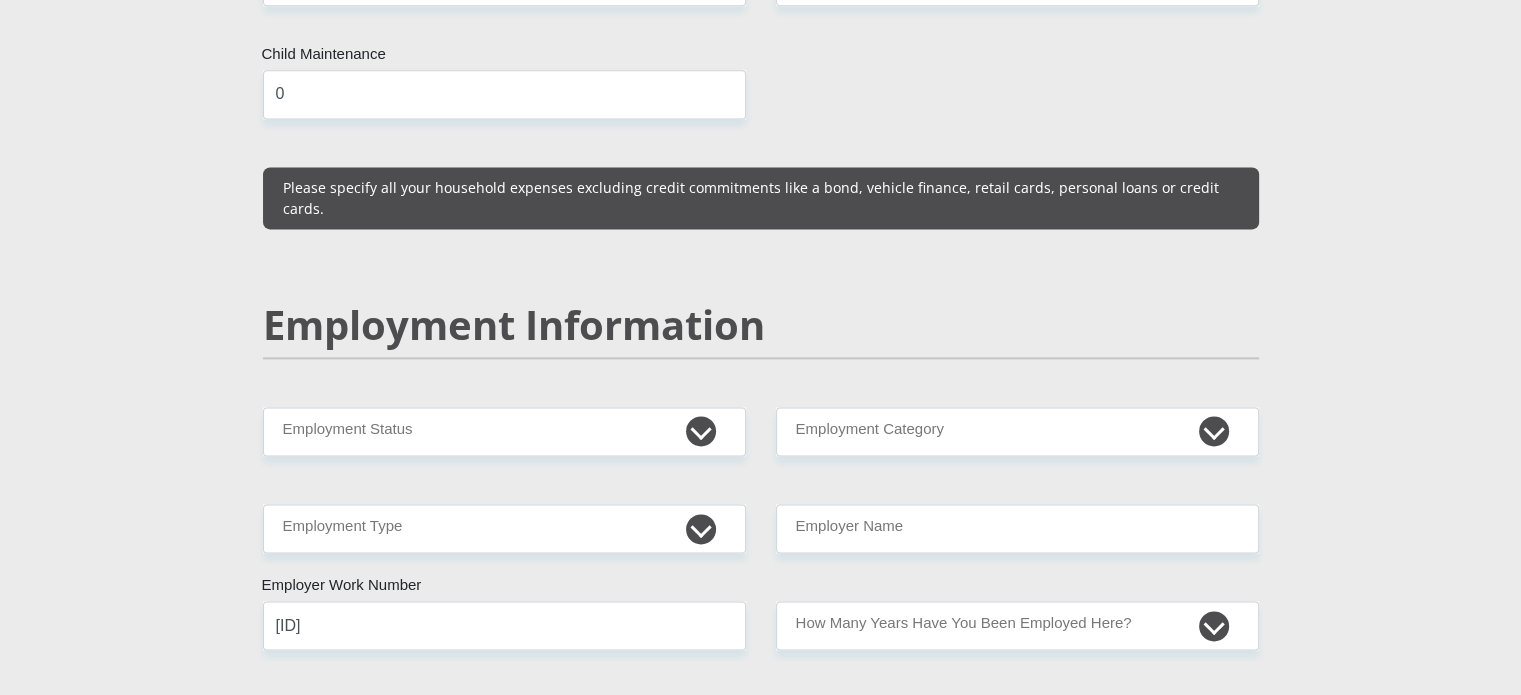 scroll, scrollTop: 2820, scrollLeft: 0, axis: vertical 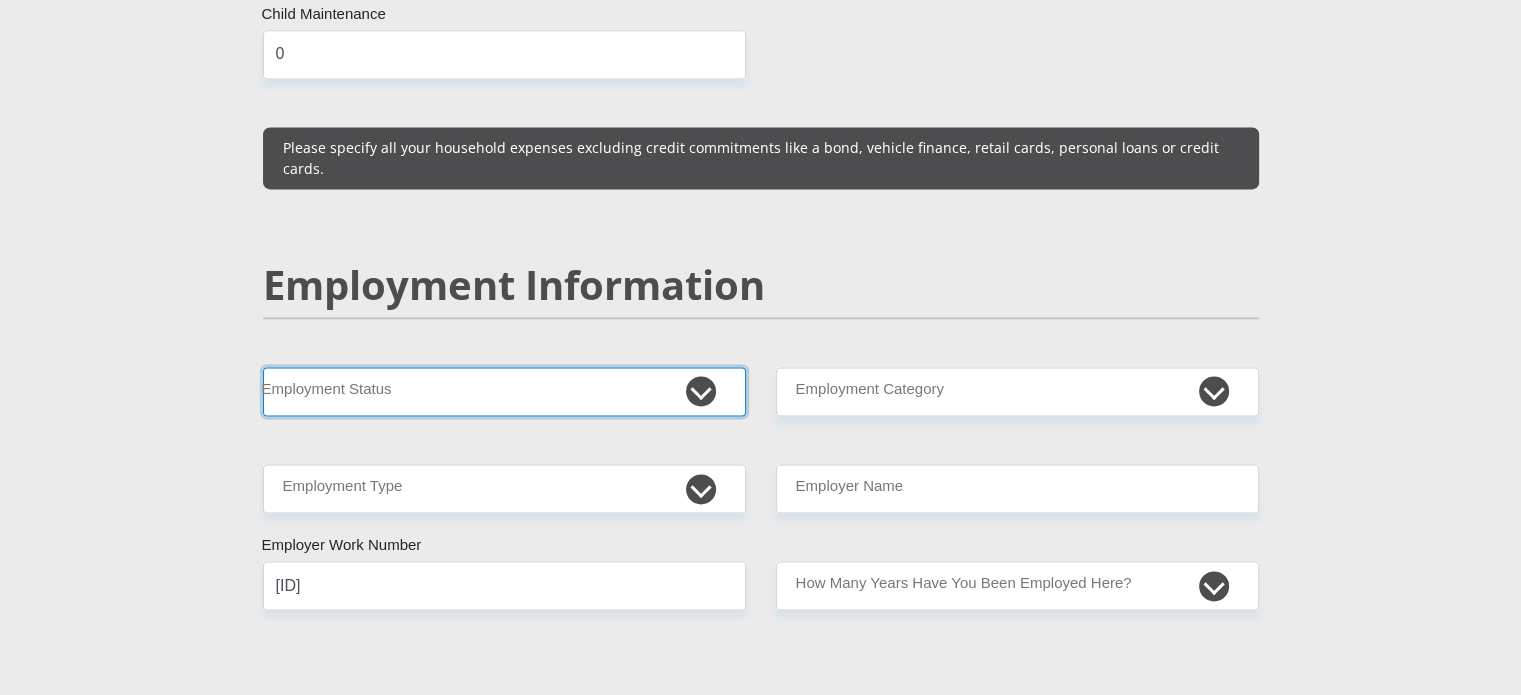 click on "Permanent/Full-time
Part-time/Casual
Contract Worker
Self-Employed
Housewife
Retired
Student
Medically Boarded
Disability
Unemployed" at bounding box center [504, 391] 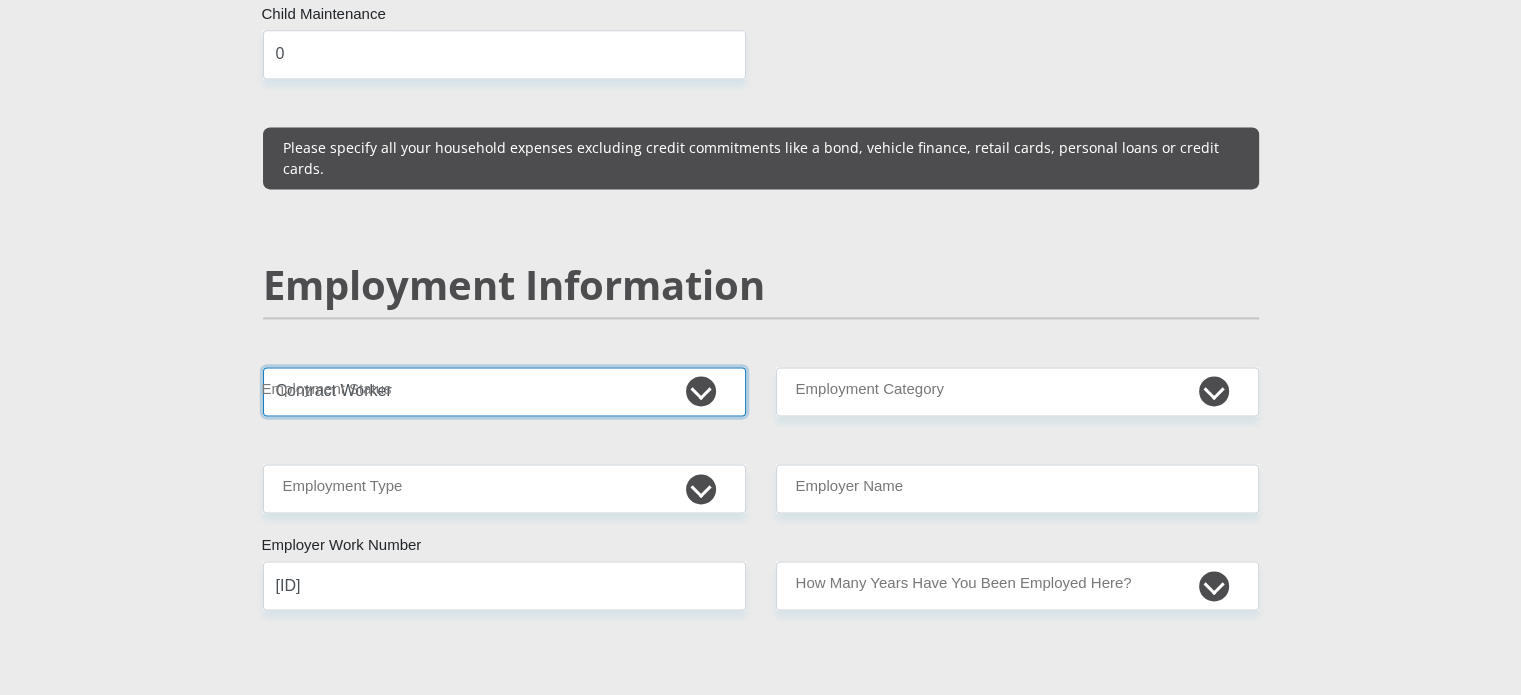 click on "Permanent/Full-time
Part-time/Casual
Contract Worker
Self-Employed
Housewife
Retired
Student
Medically Boarded
Disability
Unemployed" at bounding box center [504, 391] 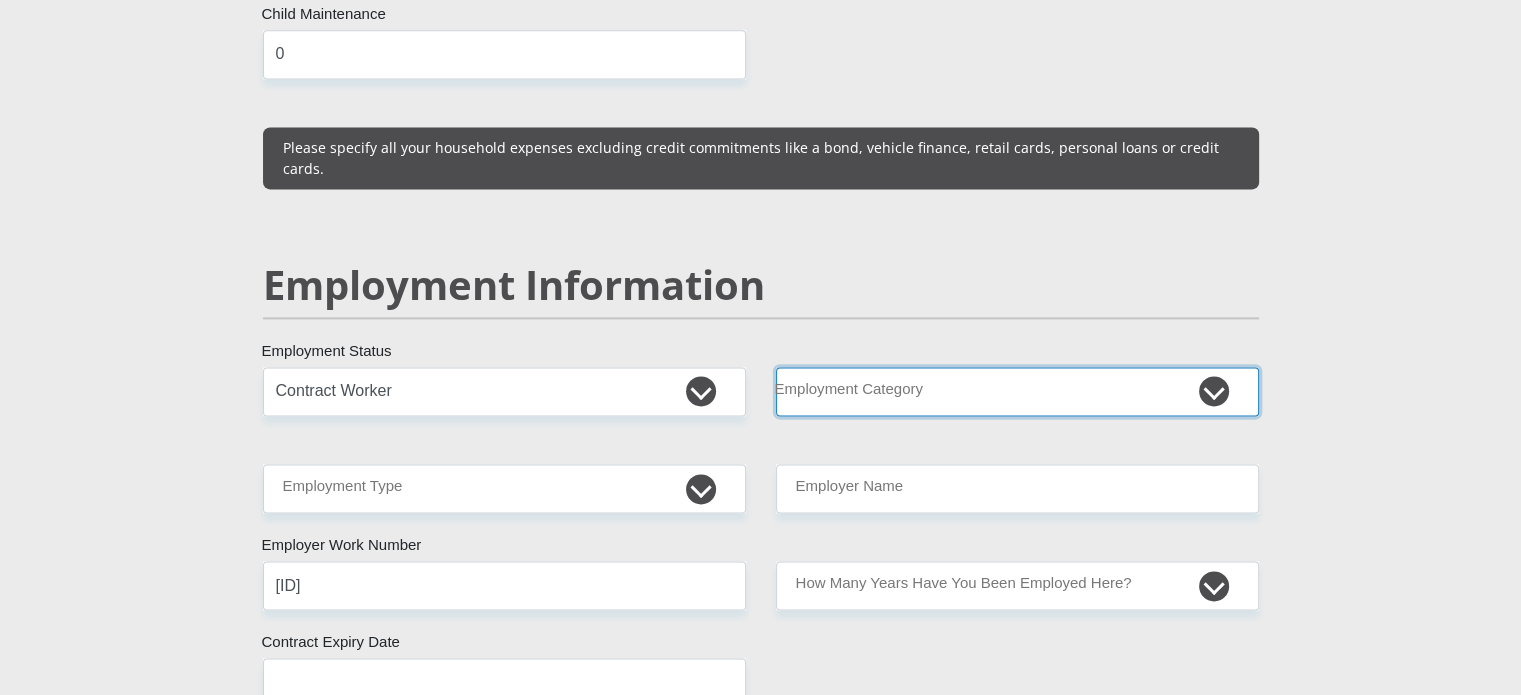 click on "AGRICULTURE
ALCOHOL & TOBACCO
CONSTRUCTION MATERIALS
METALLURGY
EQUIPMENT FOR RENEWABLE ENERGY
SPECIALIZED CONTRACTORS
CAR
GAMING (INCL. INTERNET
OTHER WHOLESALE
UNLICENSED PHARMACEUTICALS
CURRENCY EXCHANGE HOUSES
OTHER FINANCIAL INSTITUTIONS & INSURANCE
REAL ESTATE AGENTS
OIL & GAS
OTHER MATERIALS (E.G. IRON ORE)
PRECIOUS STONES & PRECIOUS METALS
POLITICAL ORGANIZATIONS
RELIGIOUS ORGANIZATIONS(NOT SECTS)
ACTI. HAVING BUSINESS DEAL WITH PUBLIC ADMINISTRATION
LAUNDROMATS" at bounding box center [1017, 391] 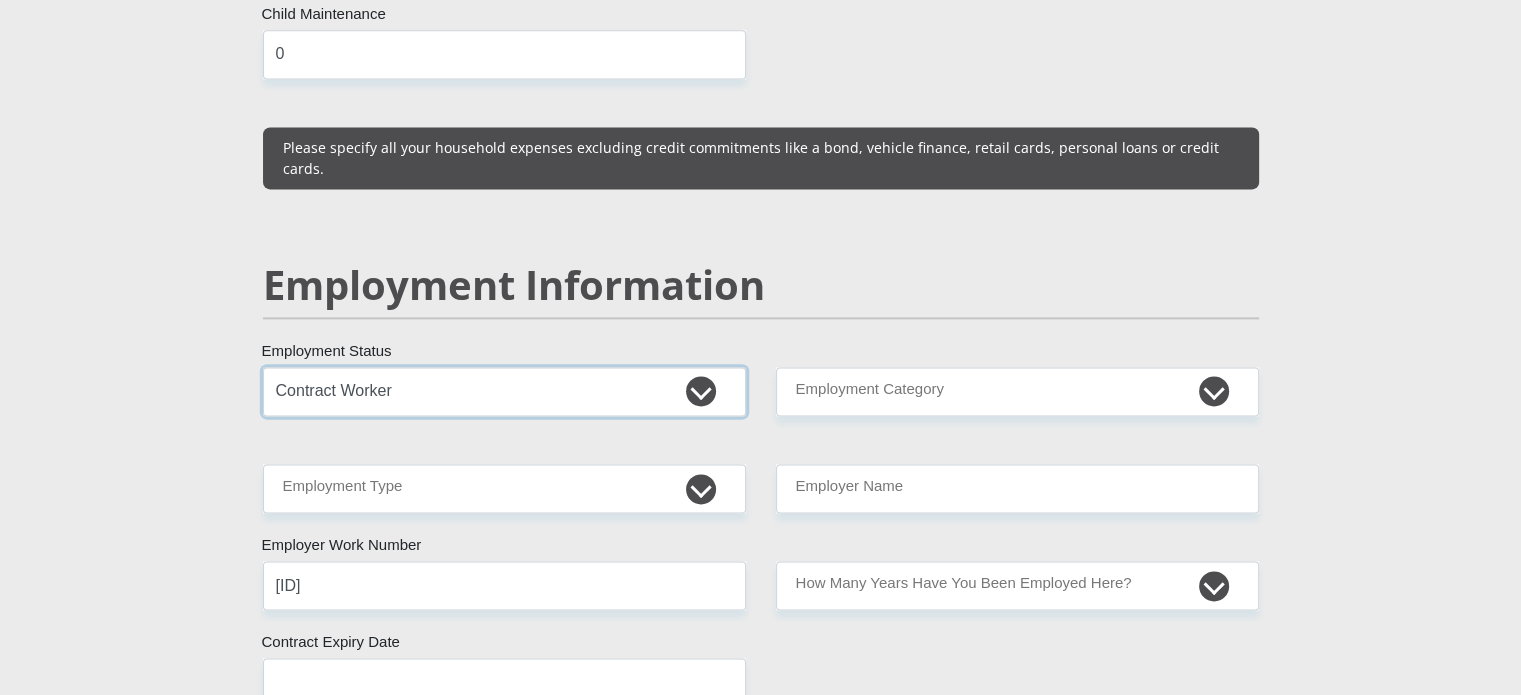 click on "Permanent/Full-time
Part-time/Casual
Contract Worker
Self-Employed
Housewife
Retired
Student
Medically Boarded
Disability
Unemployed" at bounding box center (504, 391) 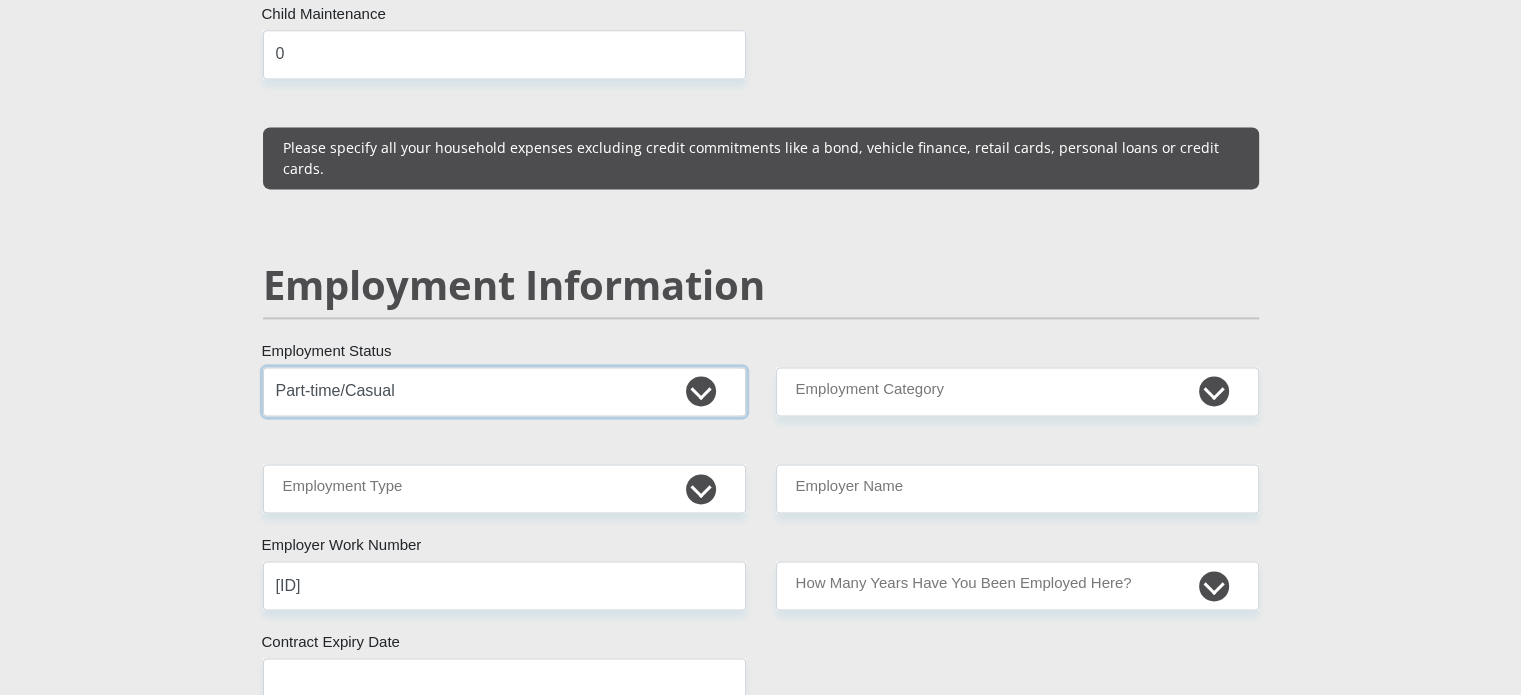 click on "Permanent/Full-time
Part-time/Casual
Contract Worker
Self-Employed
Housewife
Retired
Student
Medically Boarded
Disability
Unemployed" at bounding box center [504, 391] 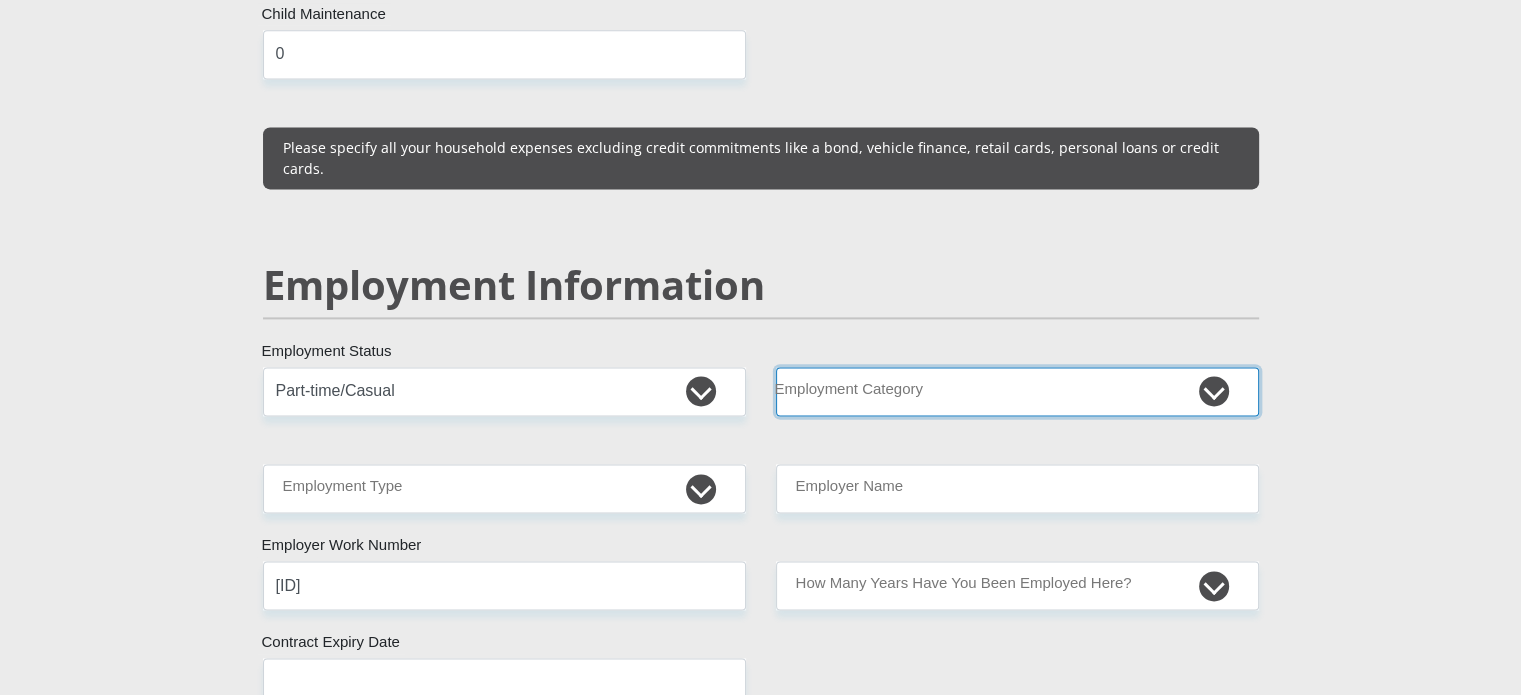 click on "AGRICULTURE
ALCOHOL & TOBACCO
CONSTRUCTION MATERIALS
METALLURGY
EQUIPMENT FOR RENEWABLE ENERGY
SPECIALIZED CONTRACTORS
CAR
GAMING (INCL. INTERNET
OTHER WHOLESALE
UNLICENSED PHARMACEUTICALS
CURRENCY EXCHANGE HOUSES
OTHER FINANCIAL INSTITUTIONS & INSURANCE
REAL ESTATE AGENTS
OIL & GAS
OTHER MATERIALS (E.G. IRON ORE)
PRECIOUS STONES & PRECIOUS METALS
POLITICAL ORGANIZATIONS
RELIGIOUS ORGANIZATIONS(NOT SECTS)
ACTI. HAVING BUSINESS DEAL WITH PUBLIC ADMINISTRATION
LAUNDROMATS" at bounding box center (1017, 391) 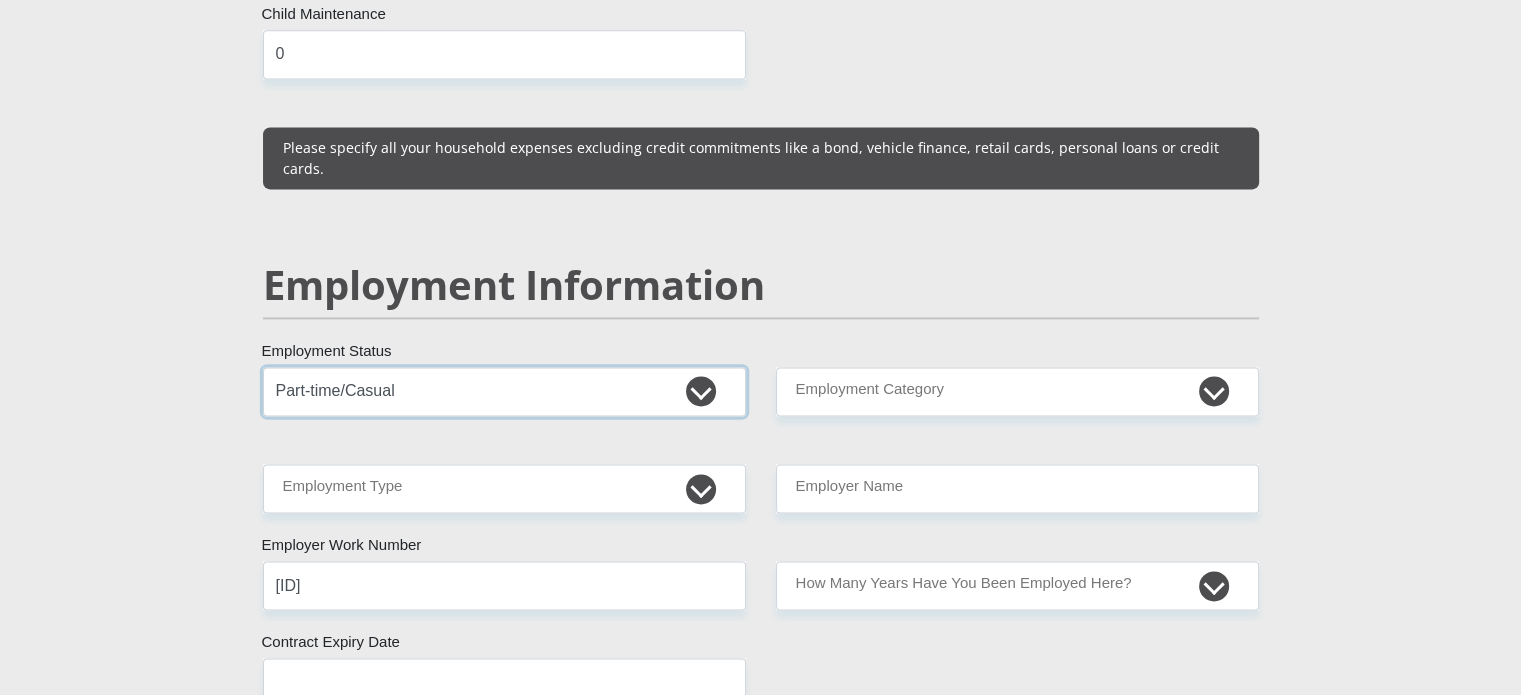 click on "Permanent/Full-time
Part-time/Casual
Contract Worker
Self-Employed
Housewife
Retired
Student
Medically Boarded
Disability
Unemployed" at bounding box center [504, 391] 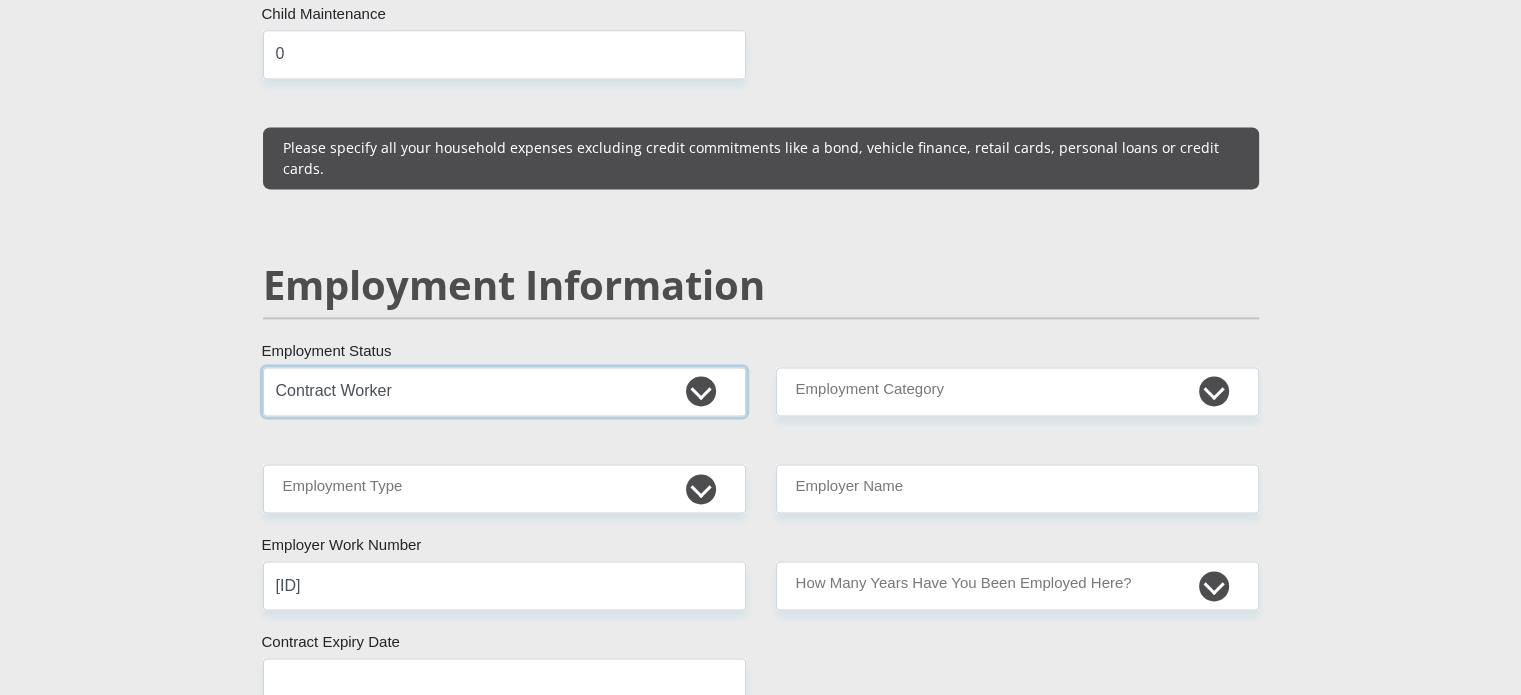 click on "Permanent/Full-time
Part-time/Casual
Contract Worker
Self-Employed
Housewife
Retired
Student
Medically Boarded
Disability
Unemployed" at bounding box center [504, 391] 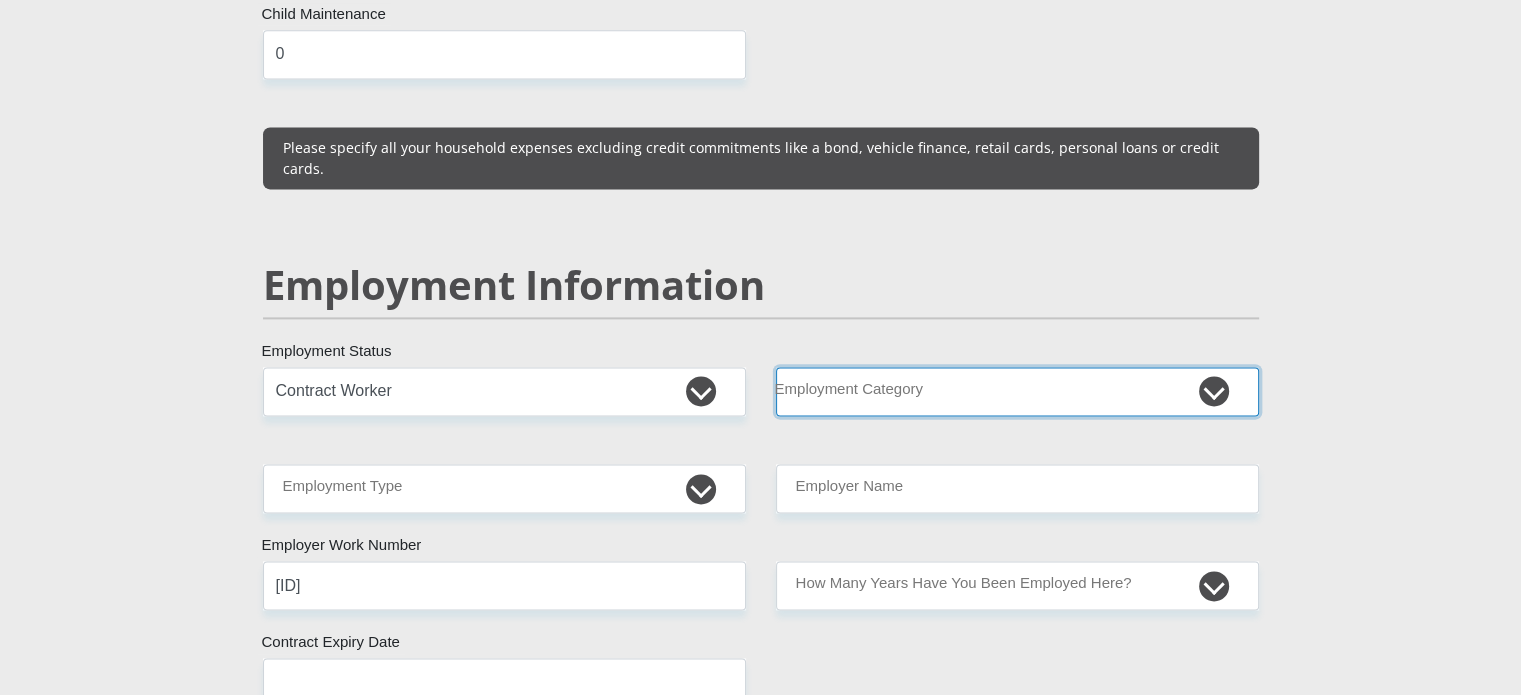 click on "AGRICULTURE
ALCOHOL & TOBACCO
CONSTRUCTION MATERIALS
METALLURGY
EQUIPMENT FOR RENEWABLE ENERGY
SPECIALIZED CONTRACTORS
CAR
GAMING (INCL. INTERNET
OTHER WHOLESALE
UNLICENSED PHARMACEUTICALS
CURRENCY EXCHANGE HOUSES
OTHER FINANCIAL INSTITUTIONS & INSURANCE
REAL ESTATE AGENTS
OIL & GAS
OTHER MATERIALS (E.G. IRON ORE)
PRECIOUS STONES & PRECIOUS METALS
POLITICAL ORGANIZATIONS
RELIGIOUS ORGANIZATIONS(NOT SECTS)
ACTI. HAVING BUSINESS DEAL WITH PUBLIC ADMINISTRATION
LAUNDROMATS" at bounding box center (1017, 391) 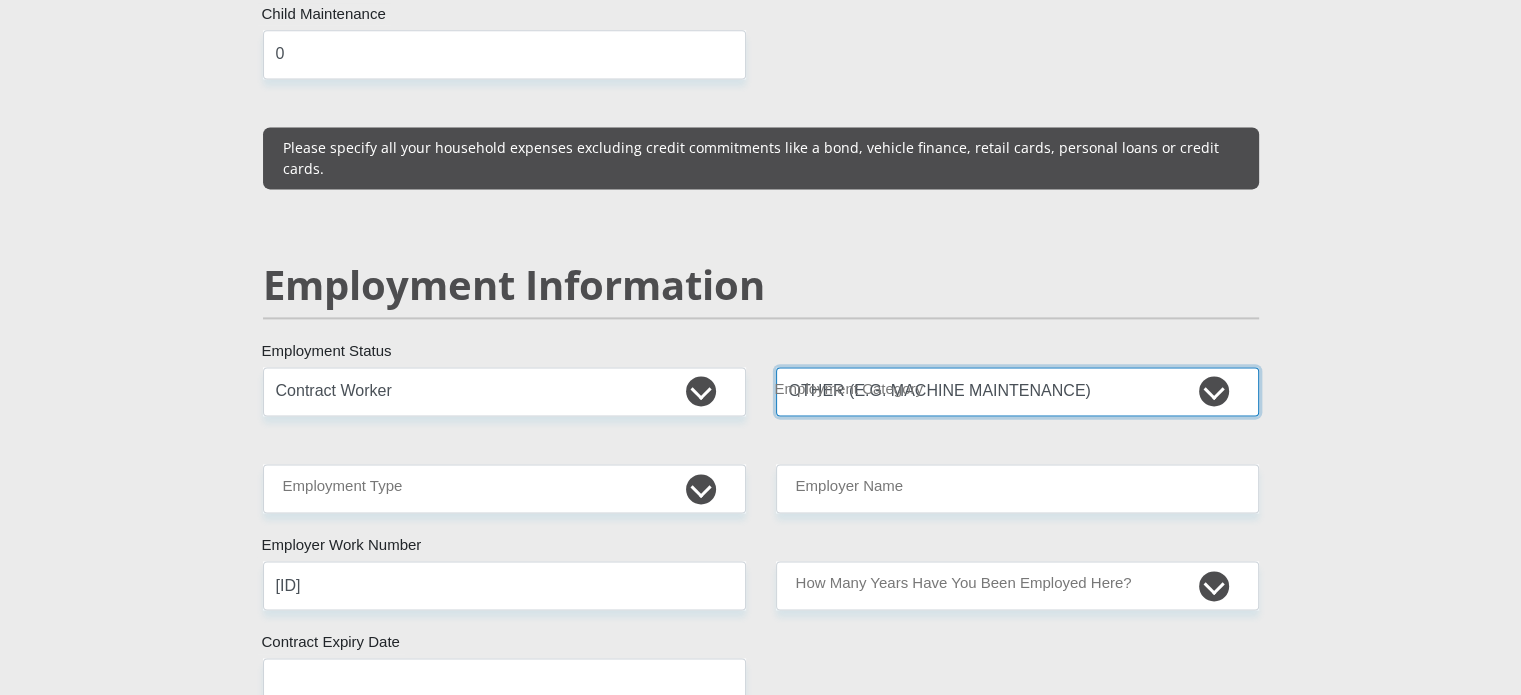 click on "AGRICULTURE
ALCOHOL & TOBACCO
CONSTRUCTION MATERIALS
METALLURGY
EQUIPMENT FOR RENEWABLE ENERGY
SPECIALIZED CONTRACTORS
CAR
GAMING (INCL. INTERNET
OTHER WHOLESALE
UNLICENSED PHARMACEUTICALS
CURRENCY EXCHANGE HOUSES
OTHER FINANCIAL INSTITUTIONS & INSURANCE
REAL ESTATE AGENTS
OIL & GAS
OTHER MATERIALS (E.G. IRON ORE)
PRECIOUS STONES & PRECIOUS METALS
POLITICAL ORGANIZATIONS
RELIGIOUS ORGANIZATIONS(NOT SECTS)
ACTI. HAVING BUSINESS DEAL WITH PUBLIC ADMINISTRATION
LAUNDROMATS" at bounding box center [1017, 391] 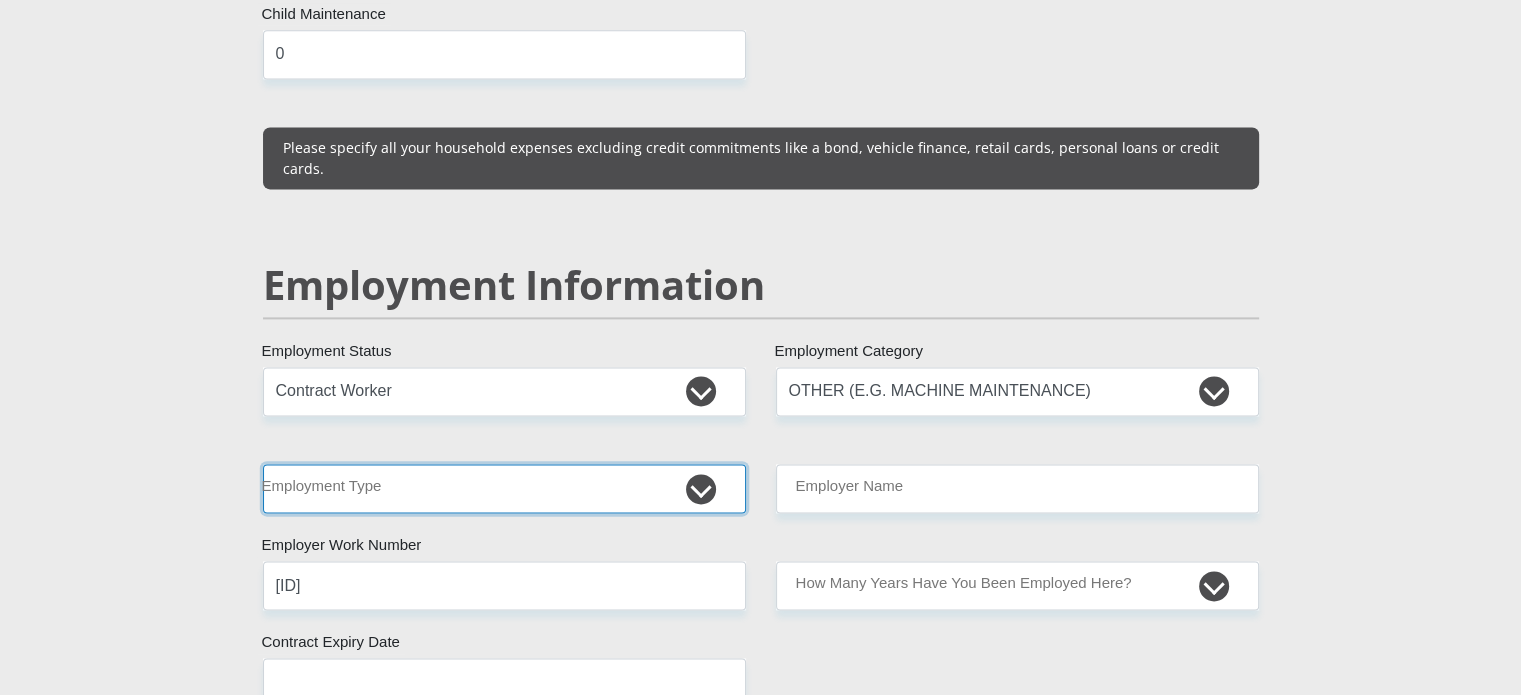 click on "College/Lecturer
Craft Seller
Creative
Driver
Executive
Farmer
Forces - Non Commissioned
Forces - Officer
Hawker
Housewife
Labourer
Licenced Professional
Manager
Miner
Non Licenced Professional
Office Staff/Clerk
Outside Worker
Pensioner
Permanent Teacher
Production/Manufacturing
Sales
Self-Employed
Semi-Professional Worker
Service Industry  Social Worker  Student" at bounding box center (504, 488) 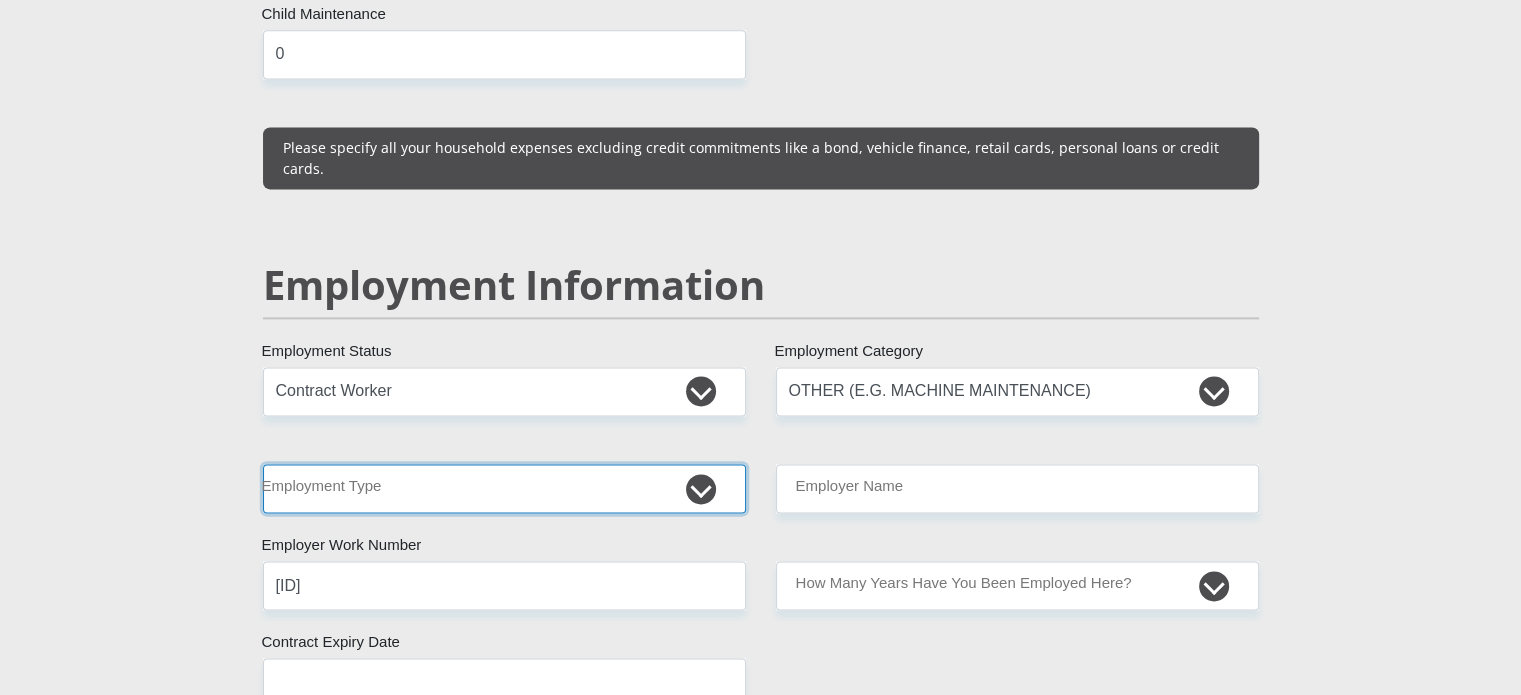 select on "Office Staff/Clerk" 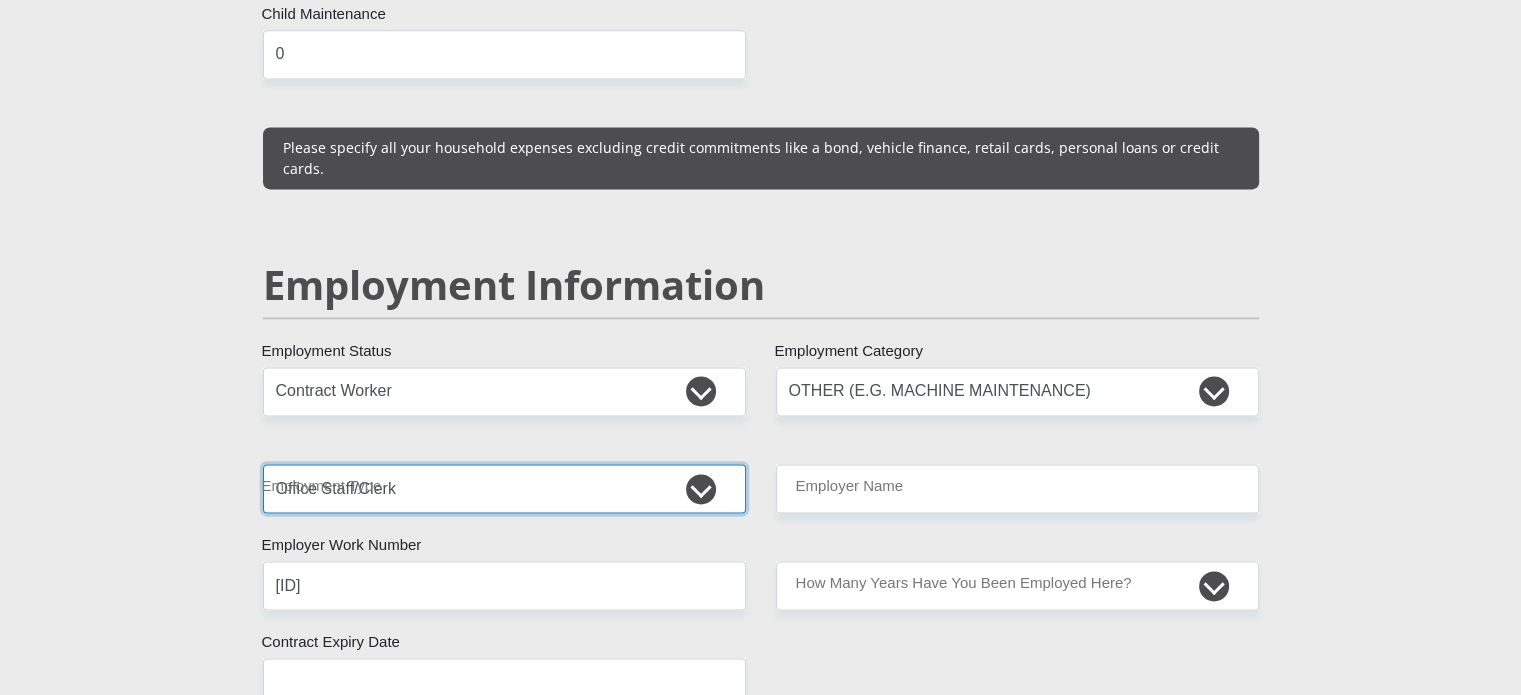 click on "College/Lecturer
Craft Seller
Creative
Driver
Executive
Farmer
Forces - Non Commissioned
Forces - Officer
Hawker
Housewife
Labourer
Licenced Professional
Manager
Miner
Non Licenced Professional
Office Staff/Clerk
Outside Worker
Pensioner
Permanent Teacher
Production/Manufacturing
Sales
Self-Employed
Semi-Professional Worker
Service Industry  Social Worker  Student" at bounding box center (504, 488) 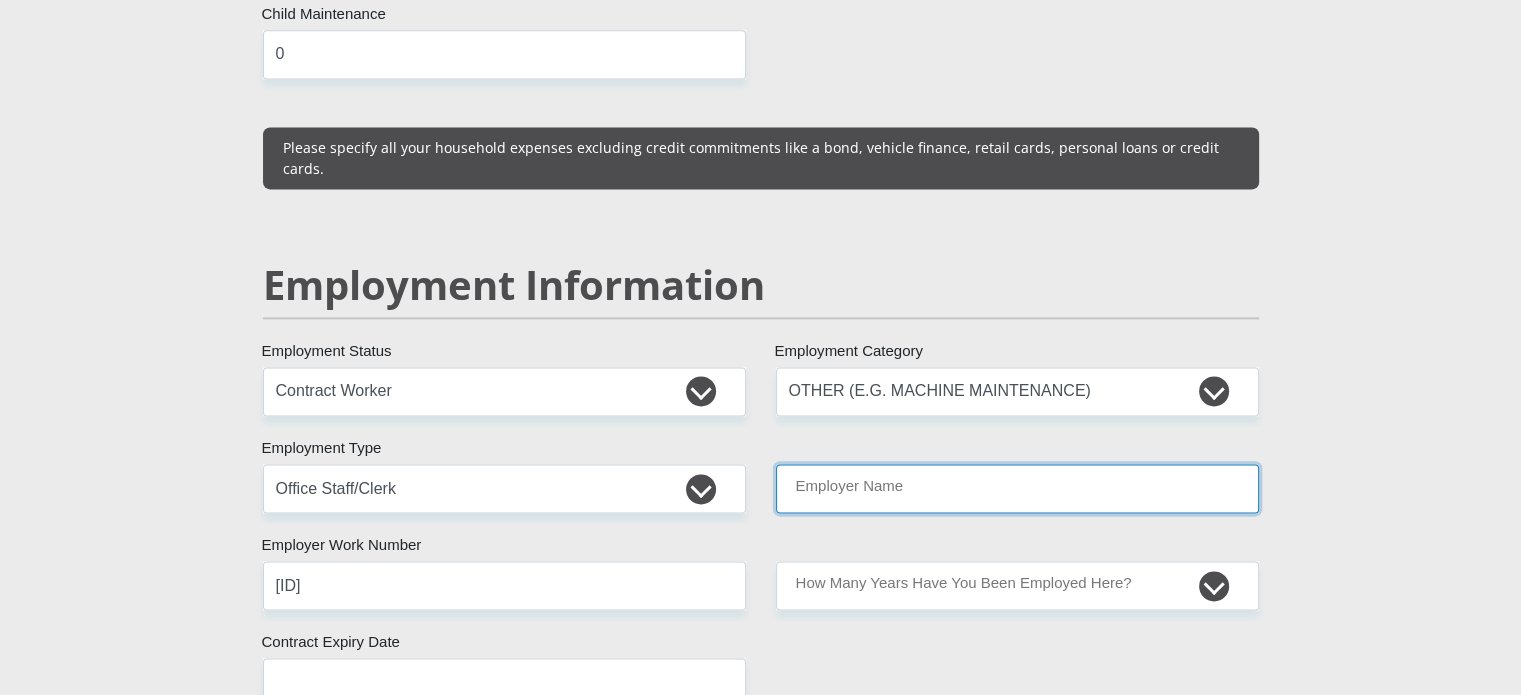 click on "Employer Name" at bounding box center (1017, 488) 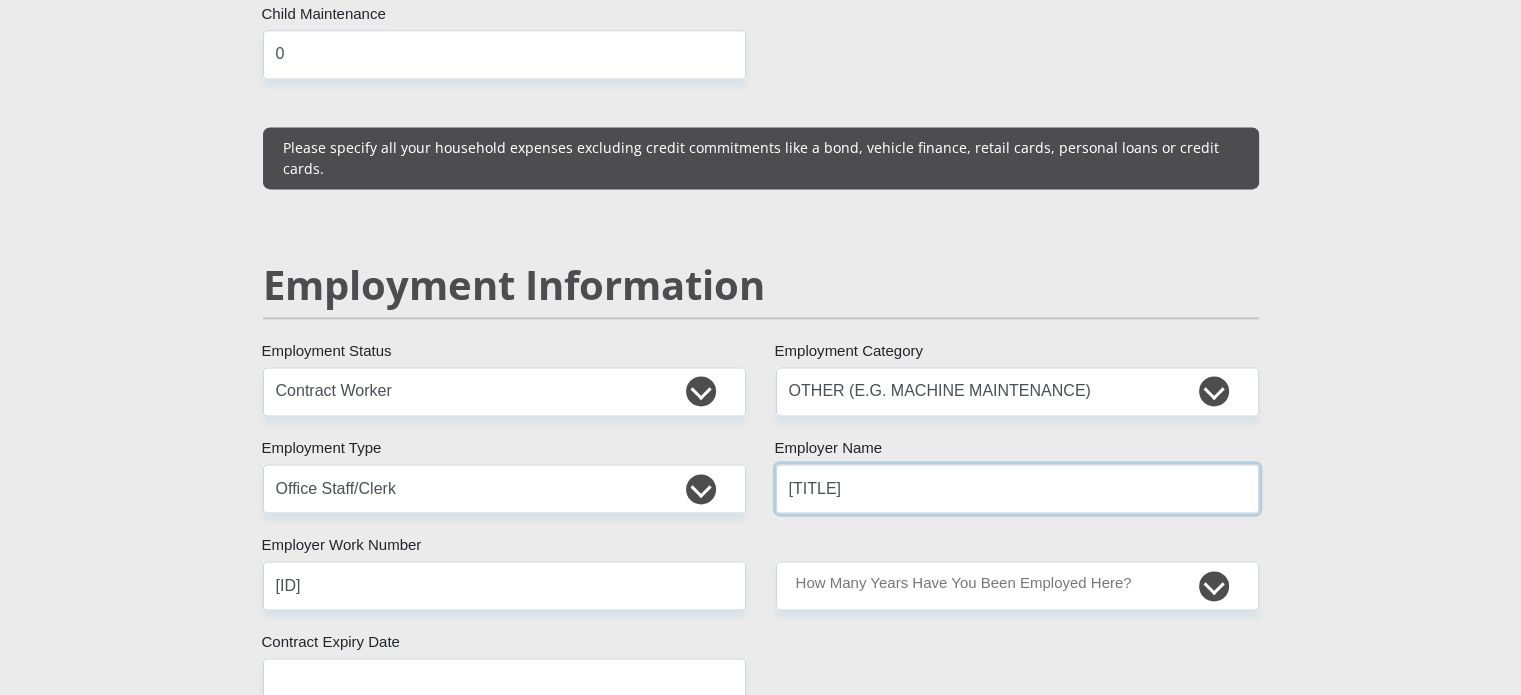 type on "[TITLE]" 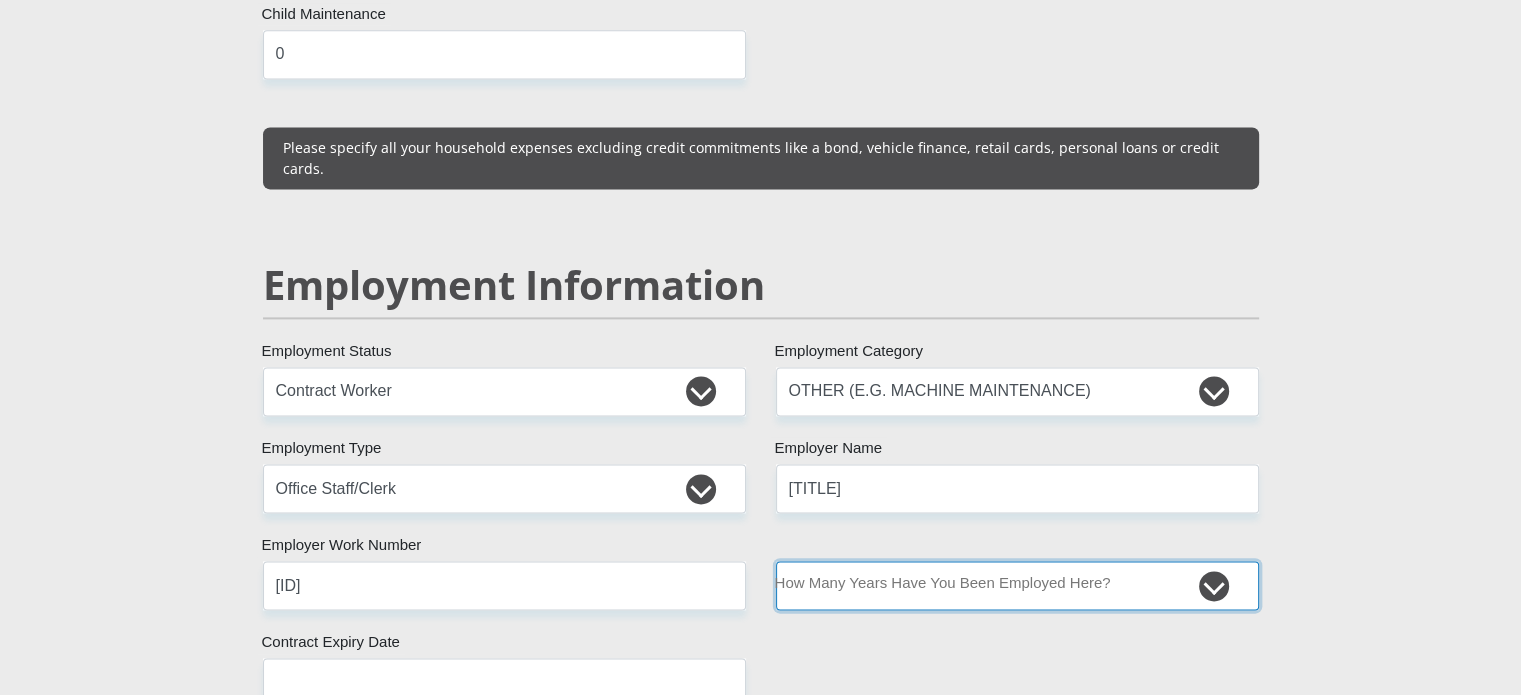 click on "less than 1 year
1-3 years
3-5 years
5+ years" at bounding box center [1017, 585] 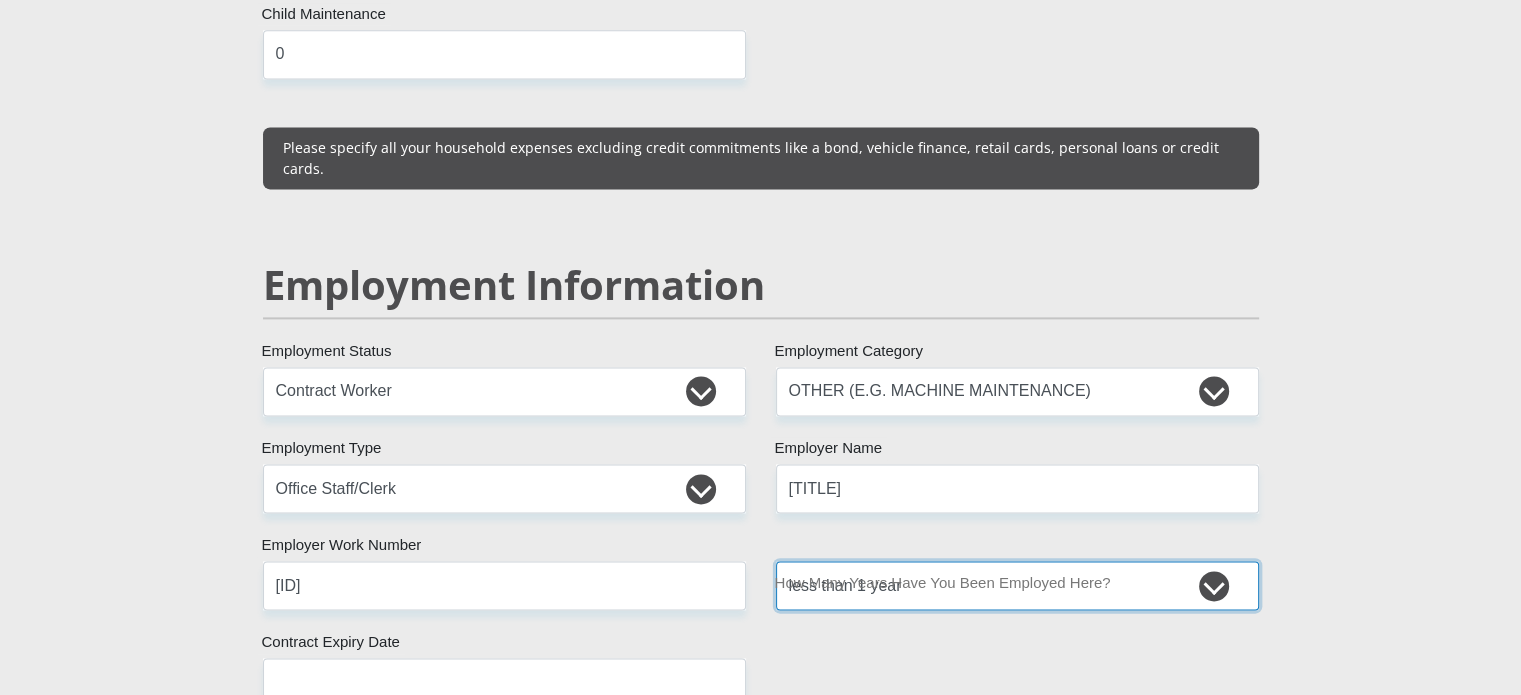 click on "less than 1 year
1-3 years
3-5 years
5+ years" at bounding box center [1017, 585] 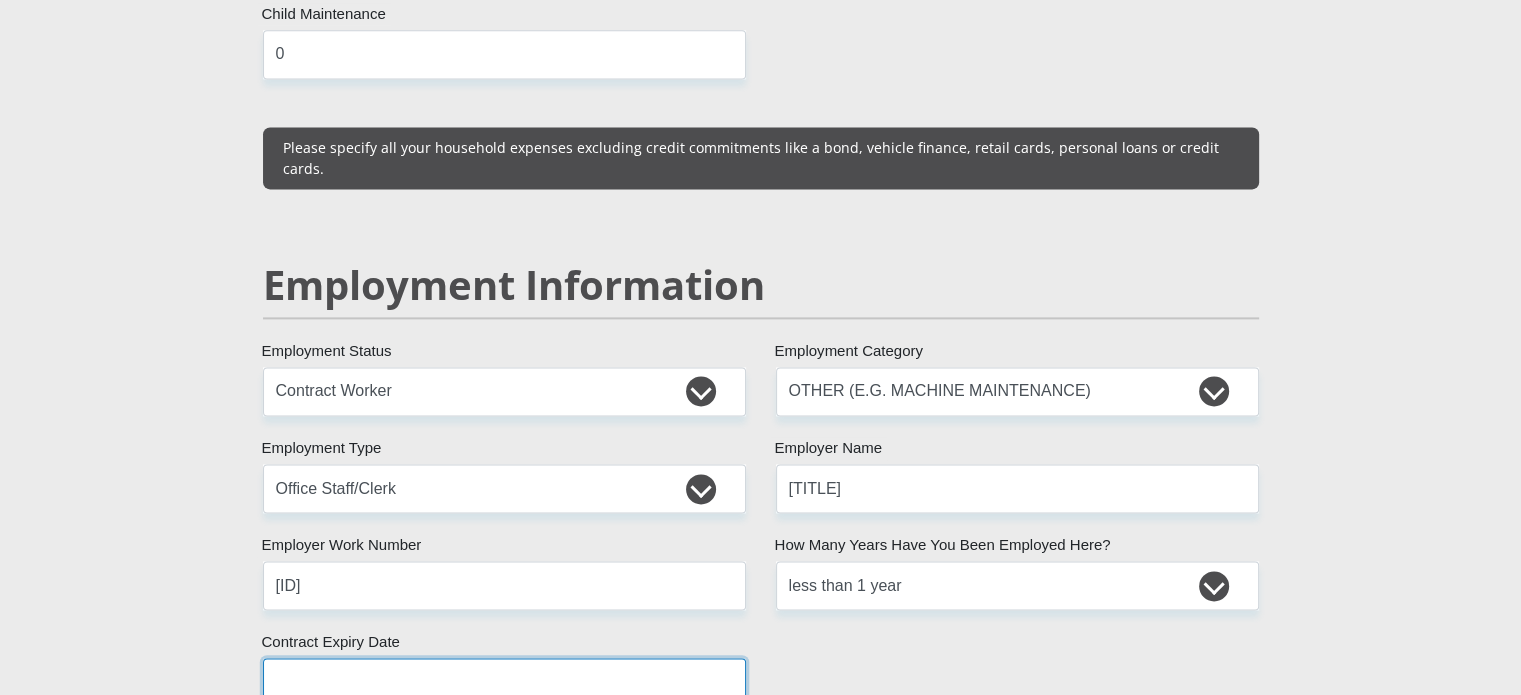 click at bounding box center (504, 682) 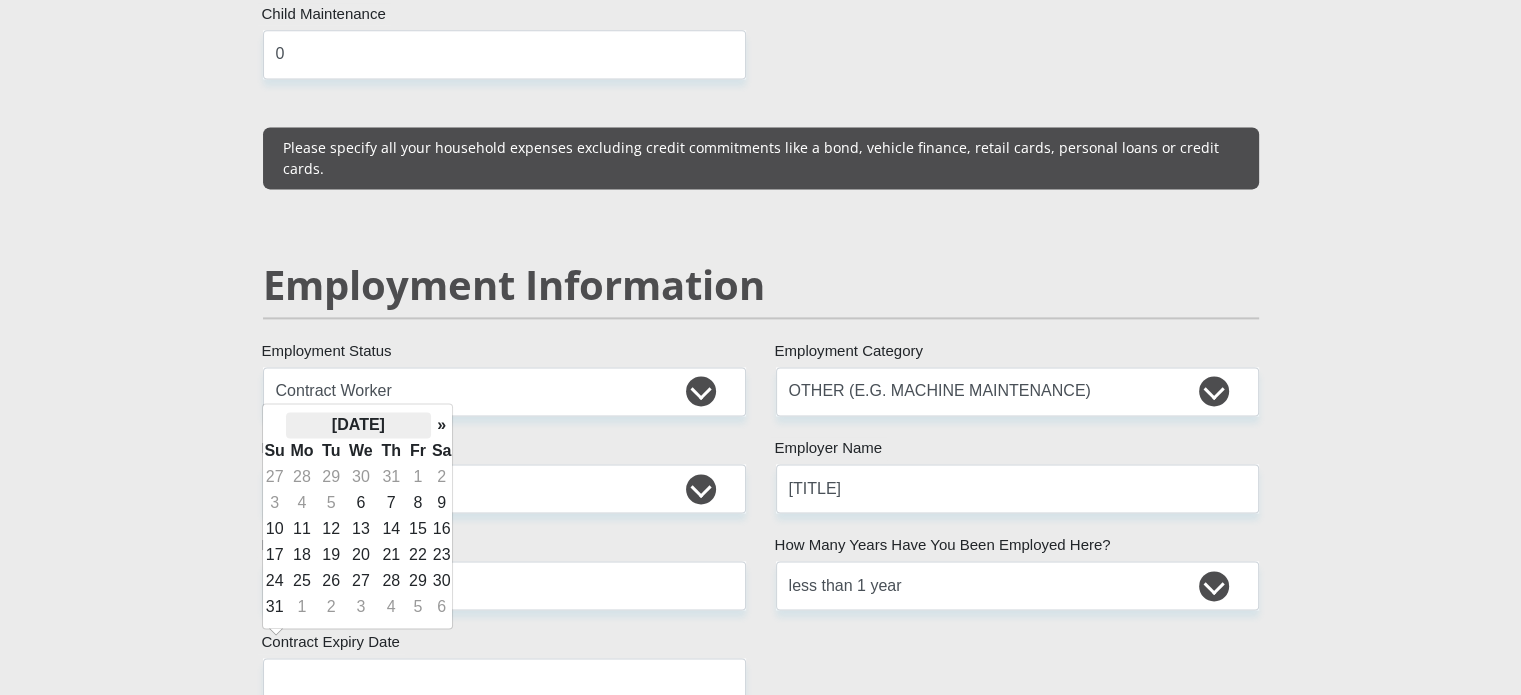 click on "[DATE]" at bounding box center (358, 425) 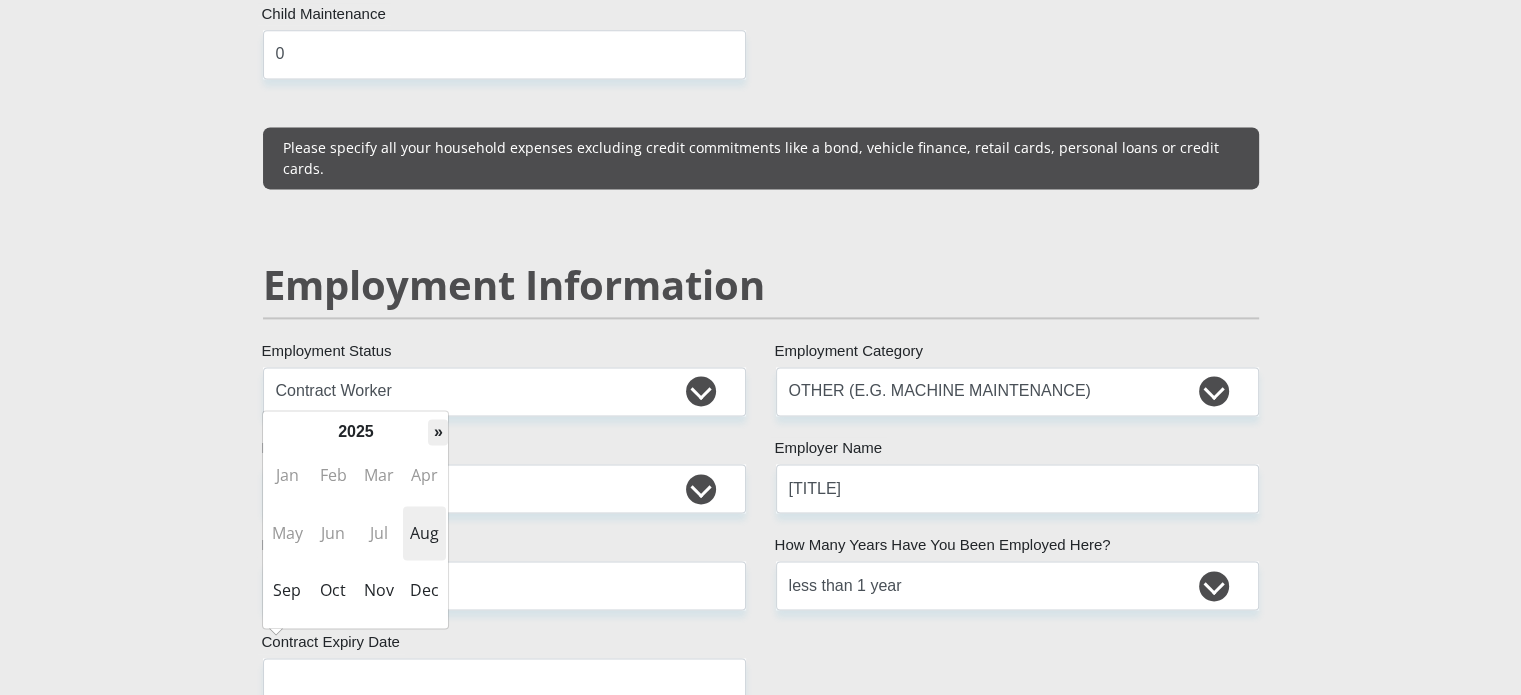 click on "»" at bounding box center (438, 432) 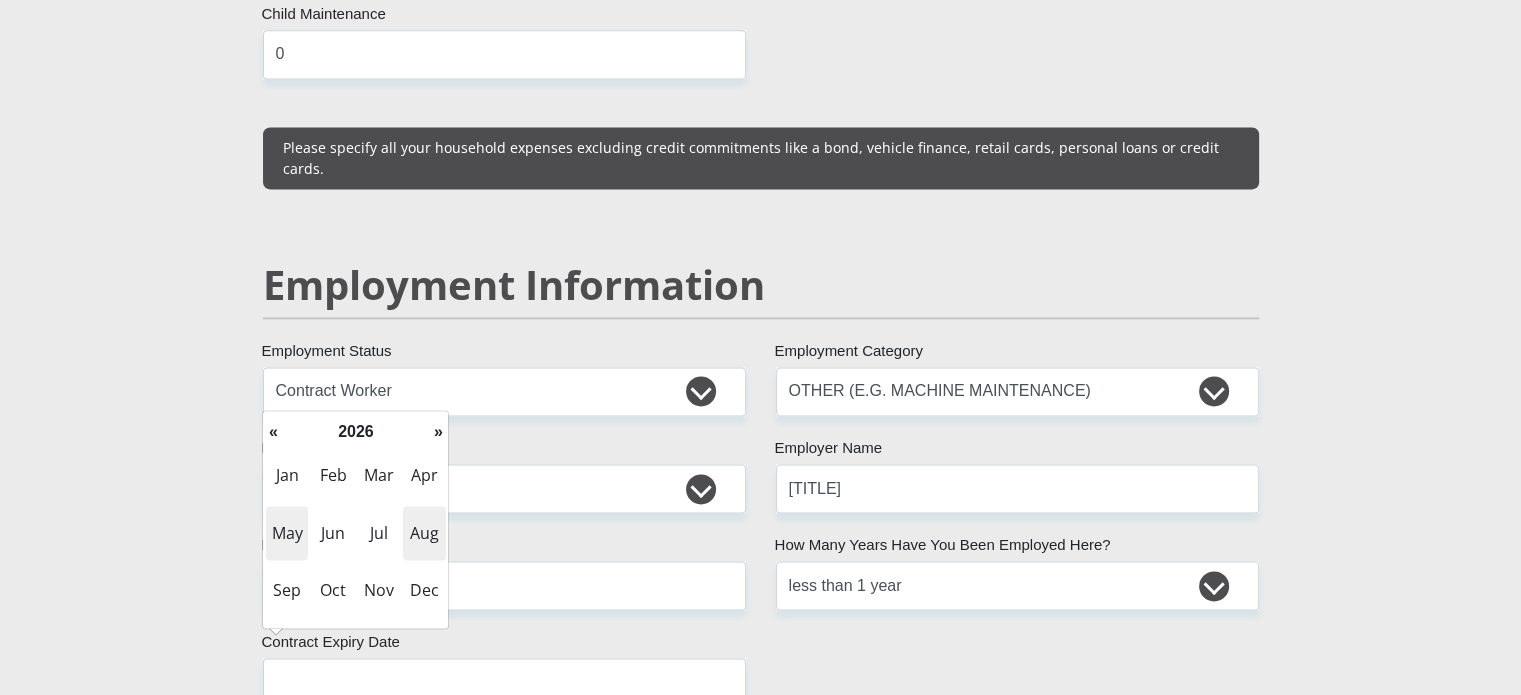 click on "May" at bounding box center (287, 533) 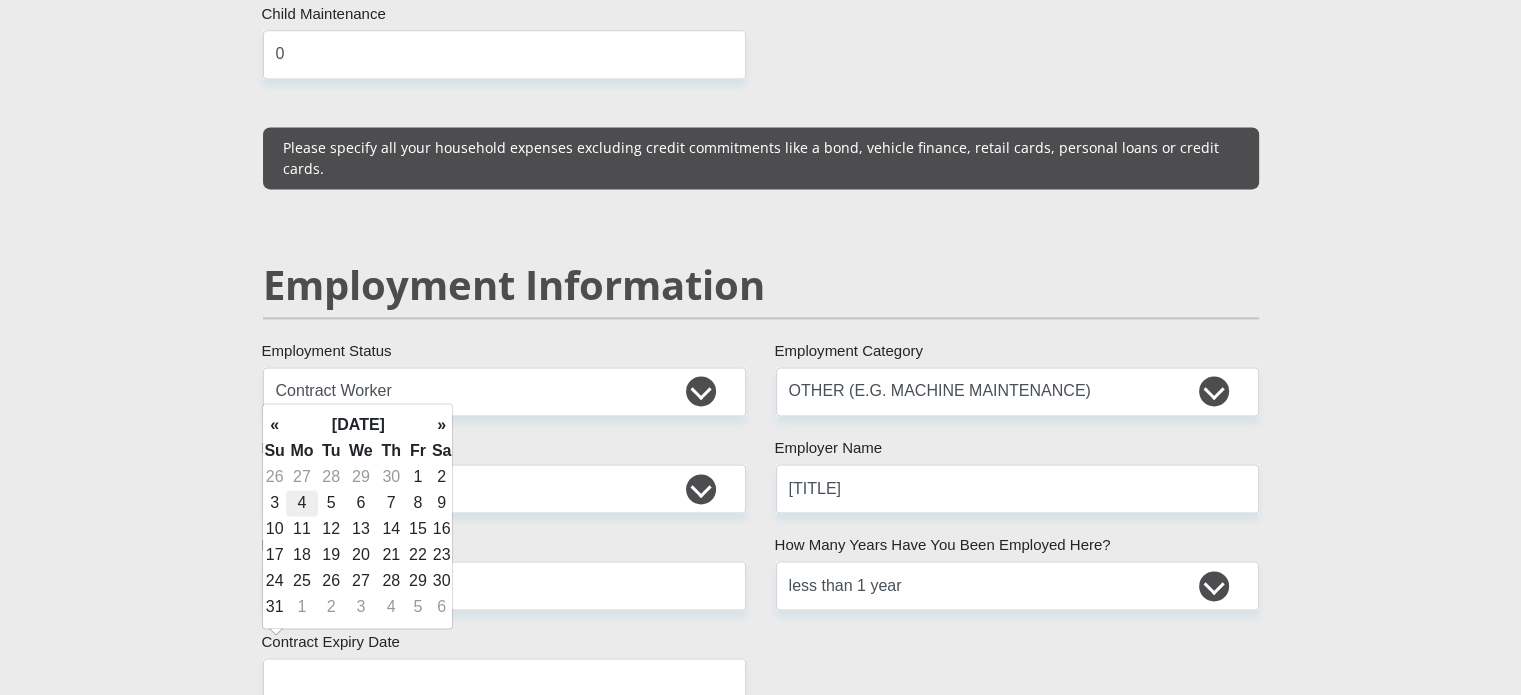 click on "4" at bounding box center (302, 503) 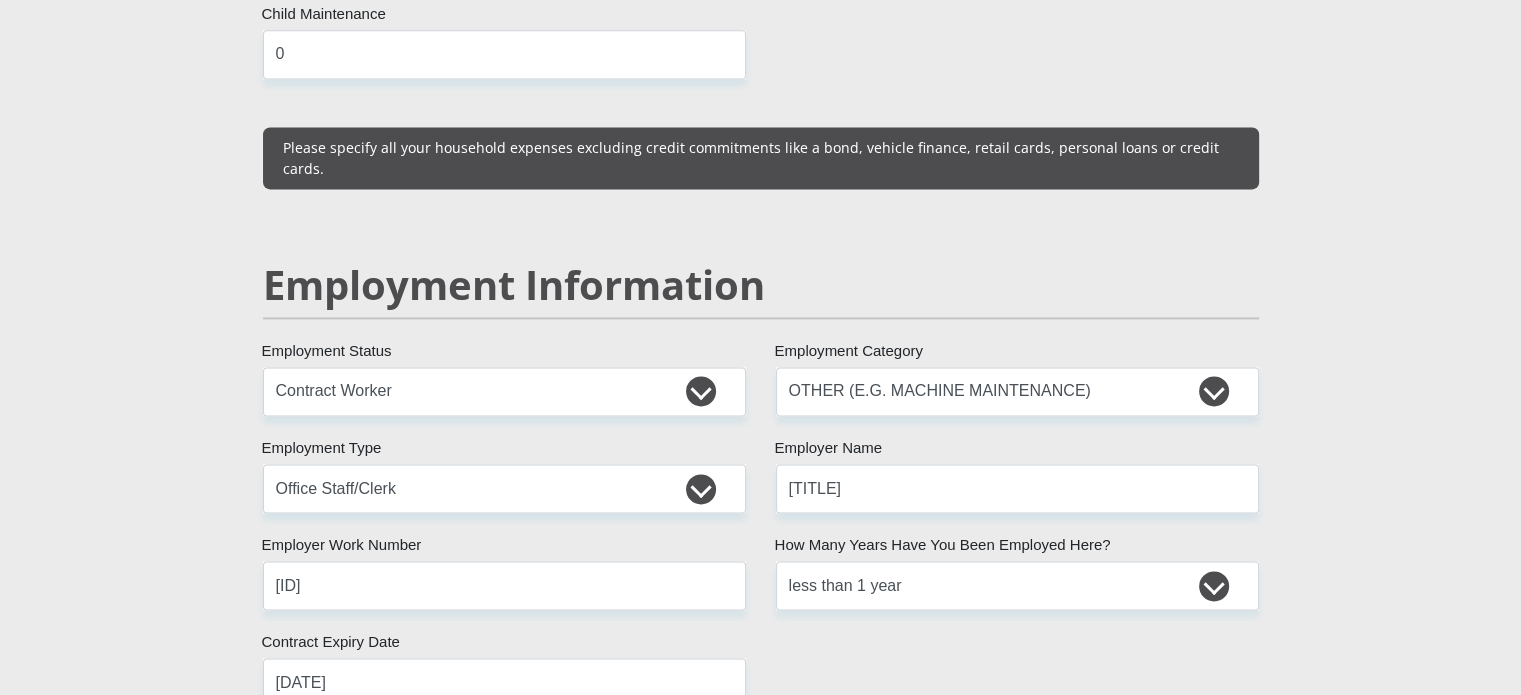click on "Mr
Ms
Mrs
Dr
Other
Title
[FIRST]
First Name
[LAST]
Surname
[ID]
South African ID Number
Please input valid ID number
[COUNTRY]
Afghanistan
Aland Islands
Albania
Algeria
America Samoa
American Virgin Islands
Andorra
Angola
Anguilla
Antarctica
Antigua and Barbuda" at bounding box center (761, 407) 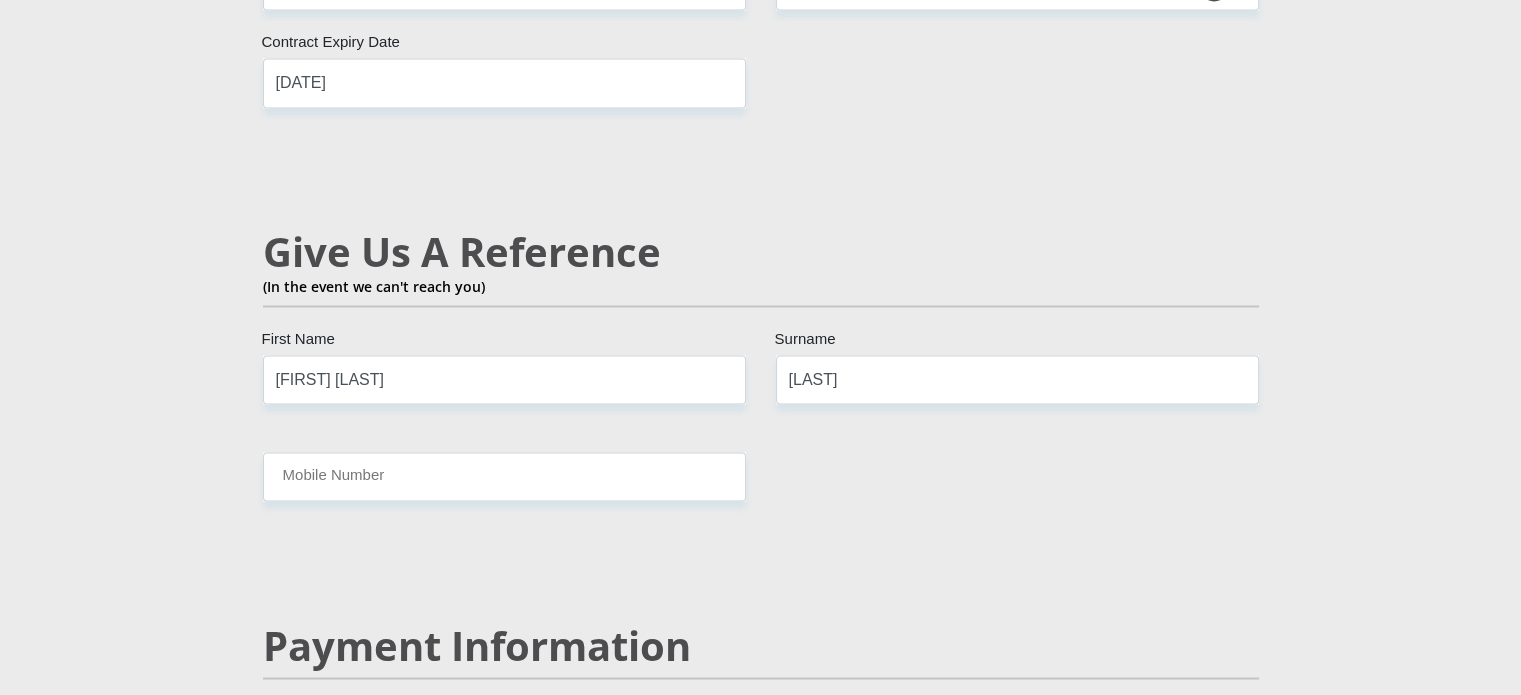scroll, scrollTop: 3460, scrollLeft: 0, axis: vertical 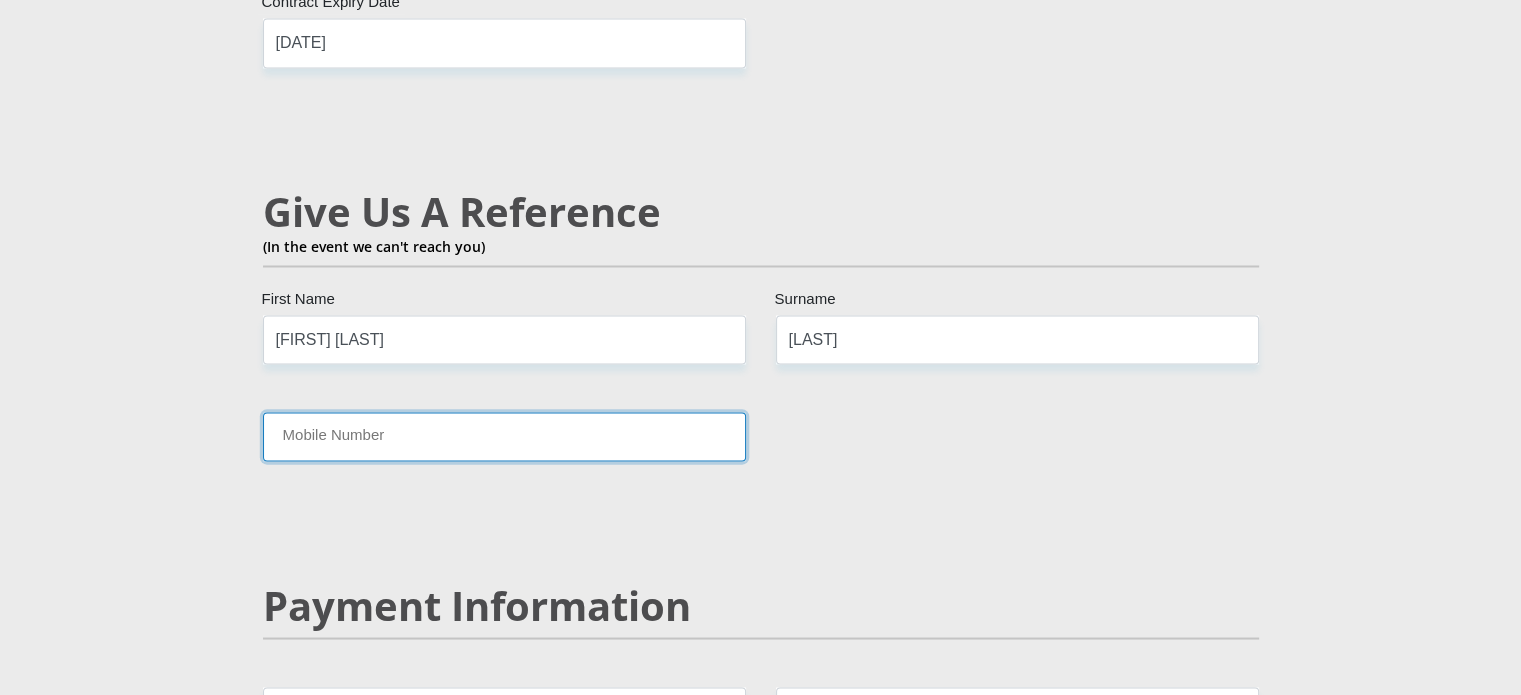 click on "Mobile Number" at bounding box center (504, 436) 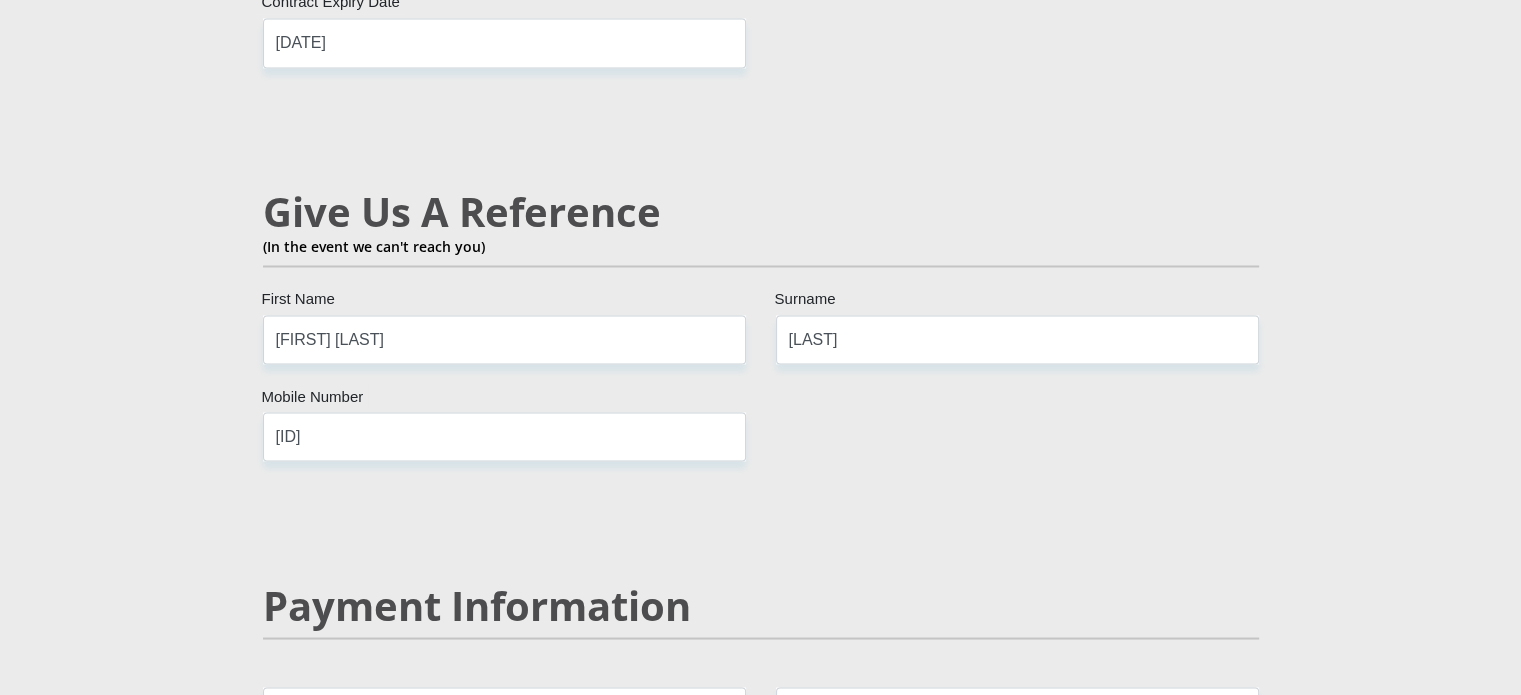 click on "Mr
Ms
Mrs
Dr
Other
Title
[FIRST]
First Name
[LAST]
Surname
[ID]
South African ID Number
Please input valid ID number
[COUNTRY]
Afghanistan
Aland Islands
Albania
Algeria
America Samoa
American Virgin Islands
Andorra
Angola
Anguilla
Antarctica
Antigua and Barbuda" at bounding box center (761, -233) 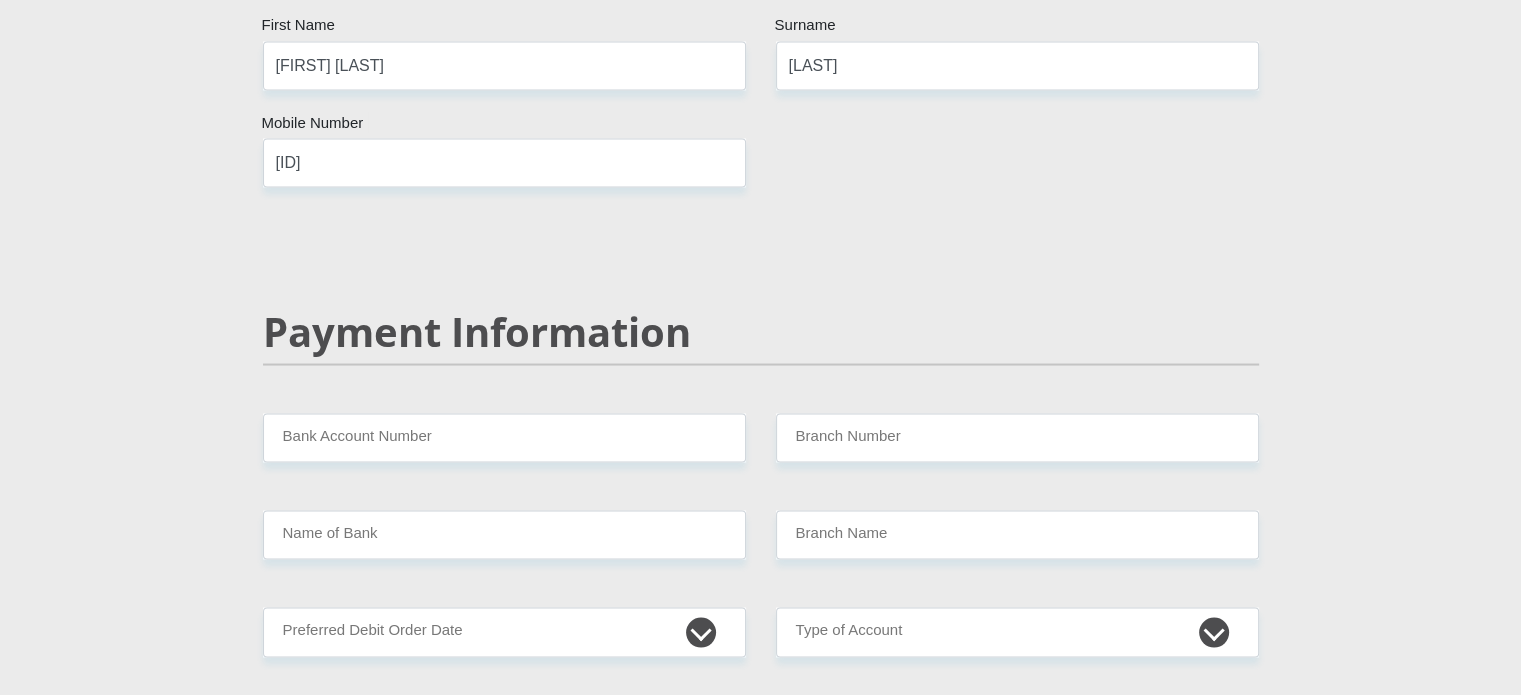 scroll, scrollTop: 3740, scrollLeft: 0, axis: vertical 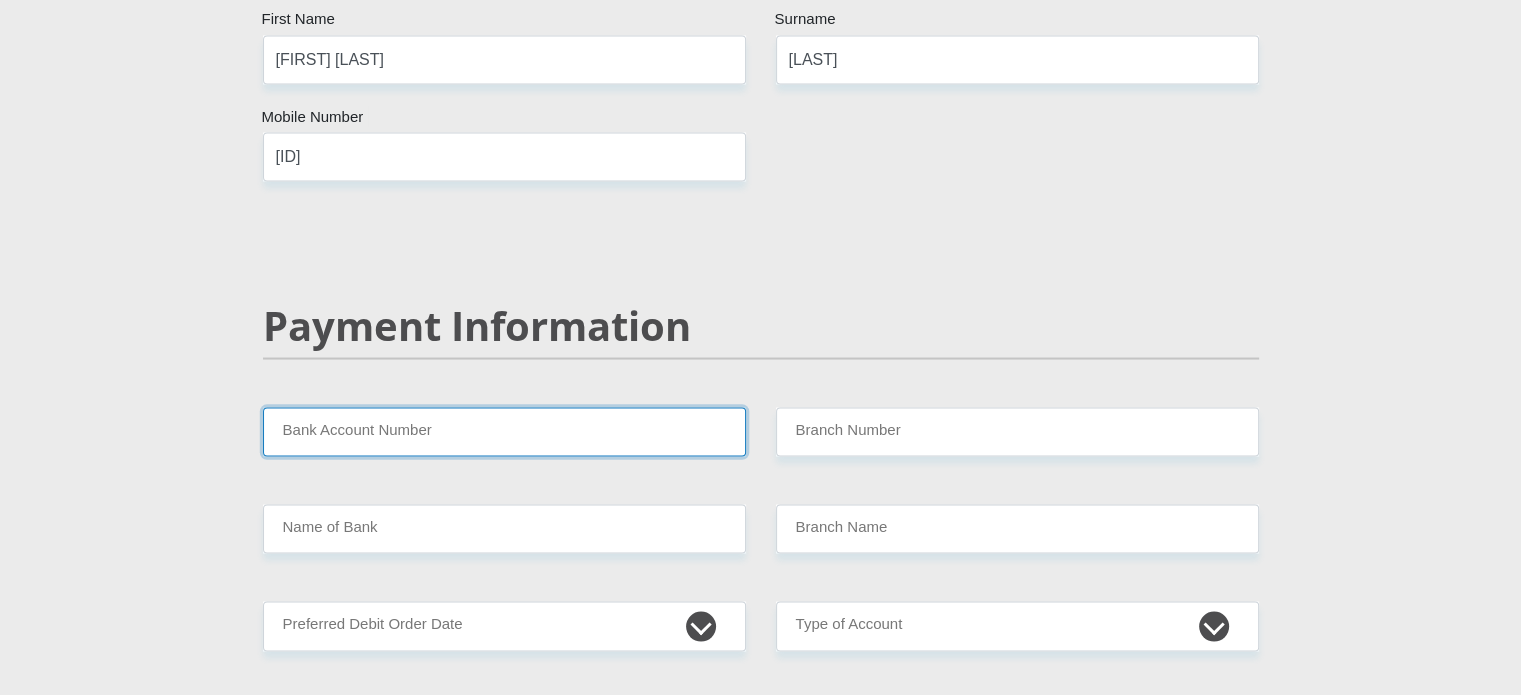 click on "Bank Account Number" at bounding box center (504, 431) 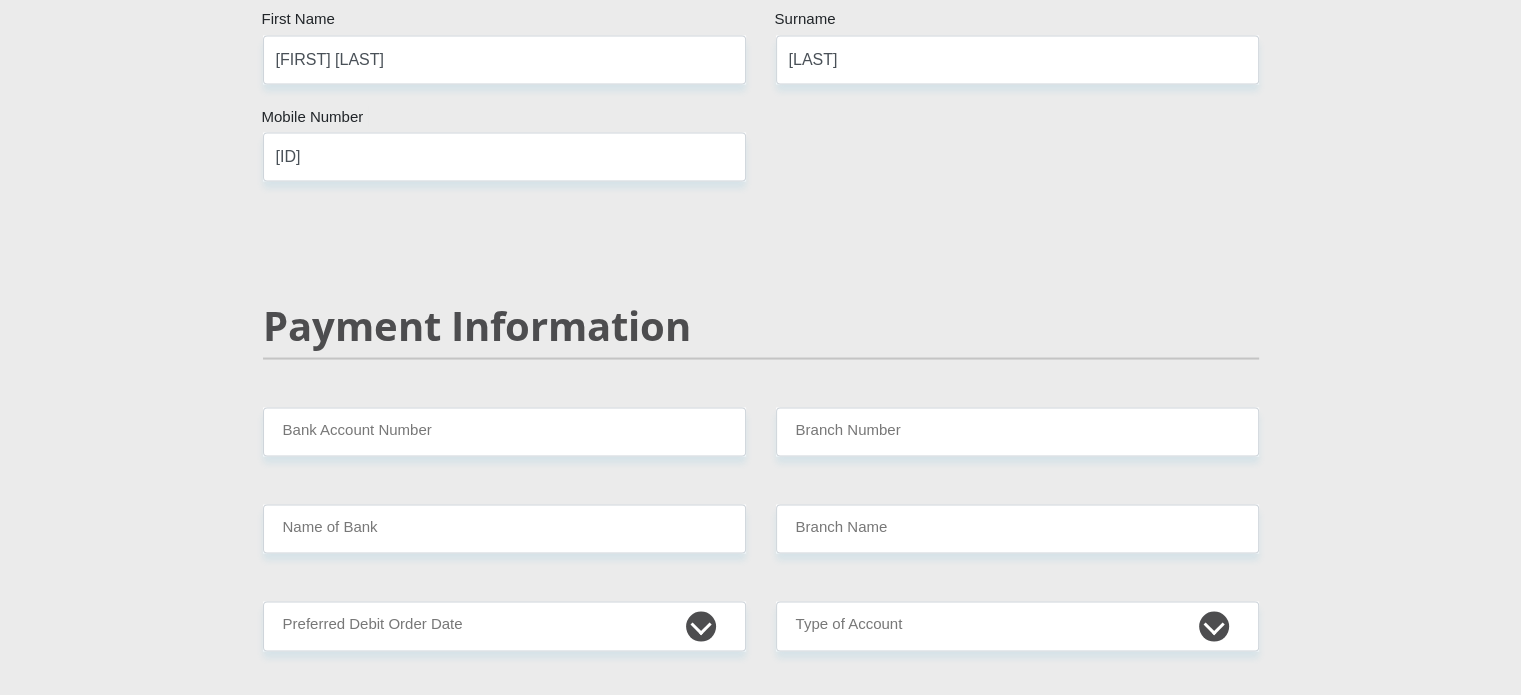 click on "Payment Information" at bounding box center [761, 354] 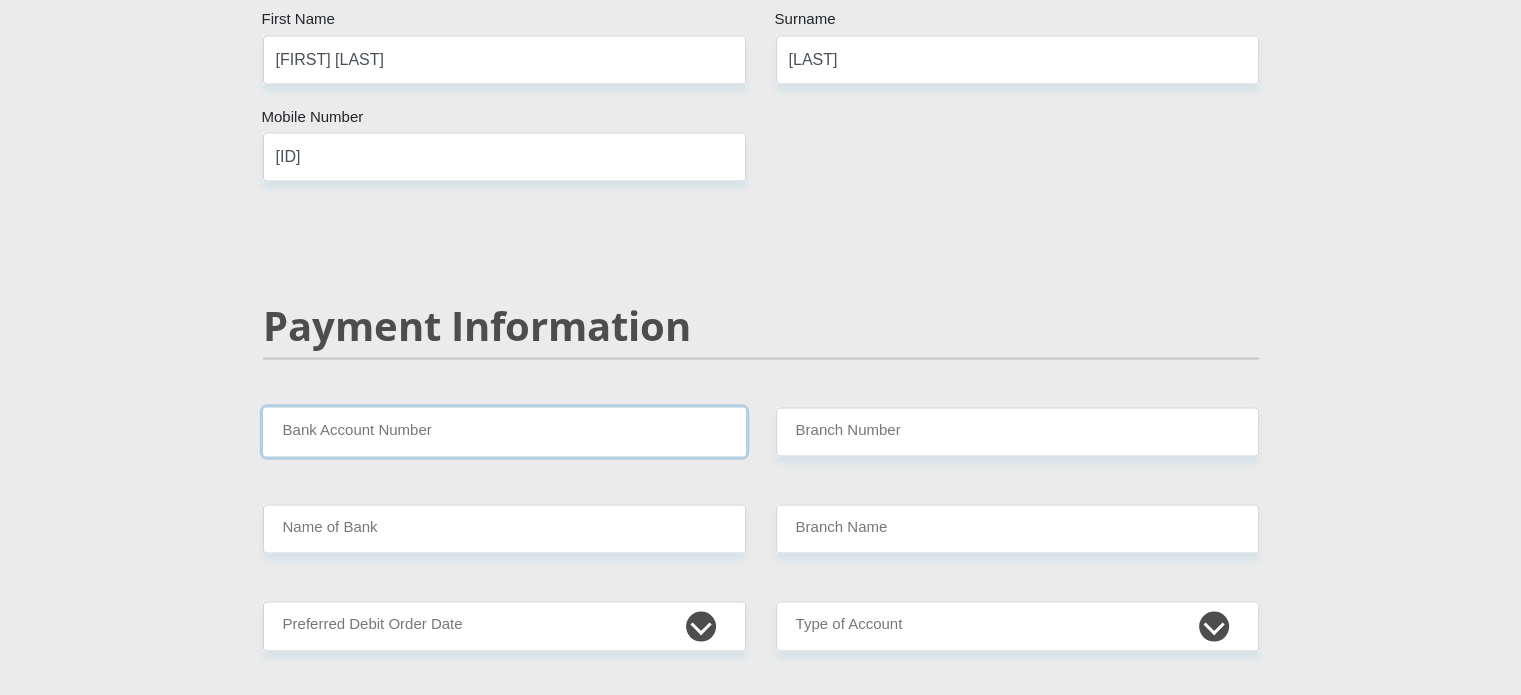 click on "Bank Account Number" at bounding box center [504, 431] 